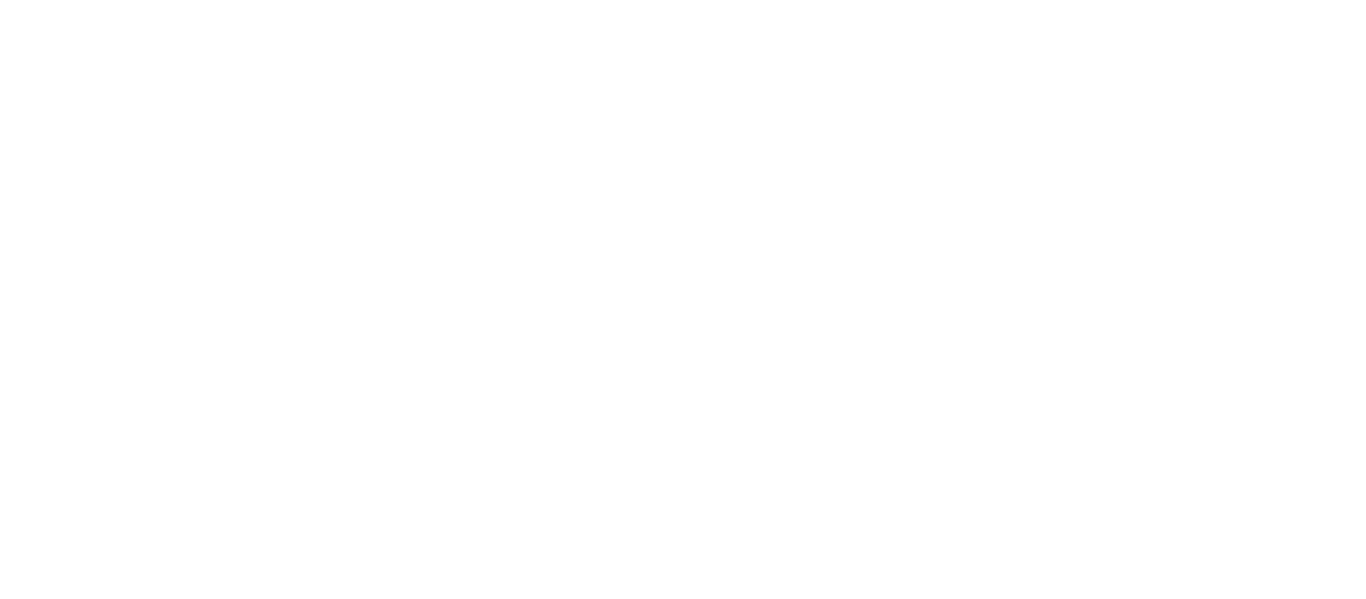 scroll, scrollTop: 0, scrollLeft: 0, axis: both 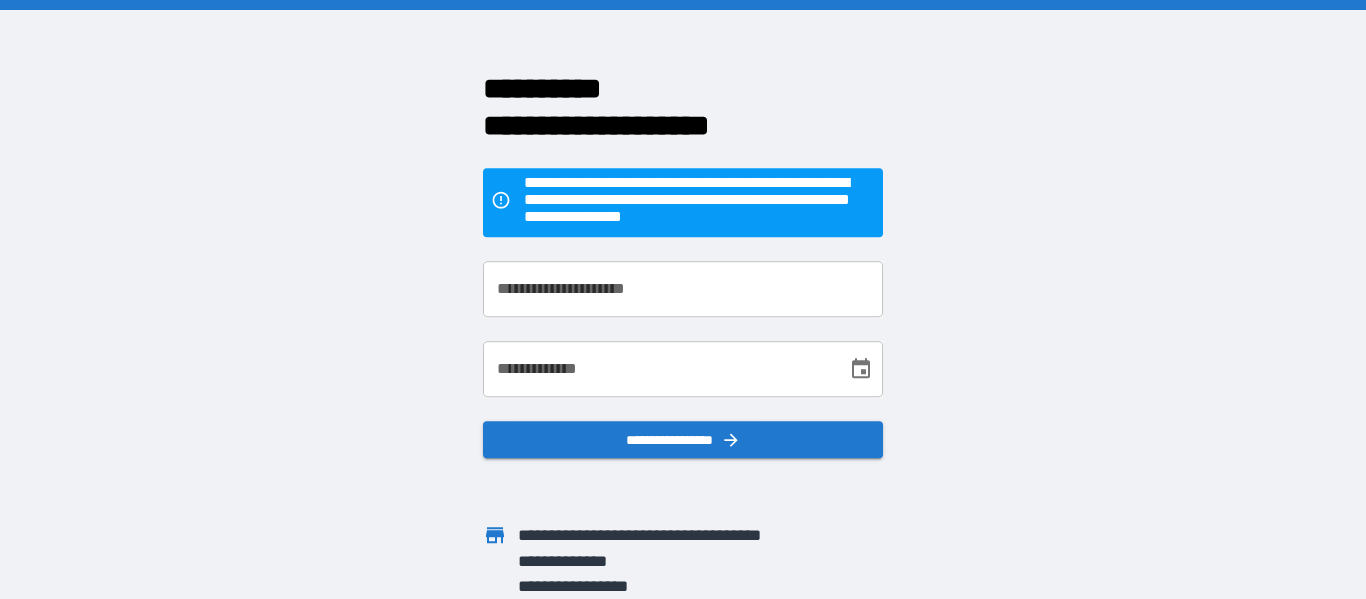click on "**********" at bounding box center (683, 289) 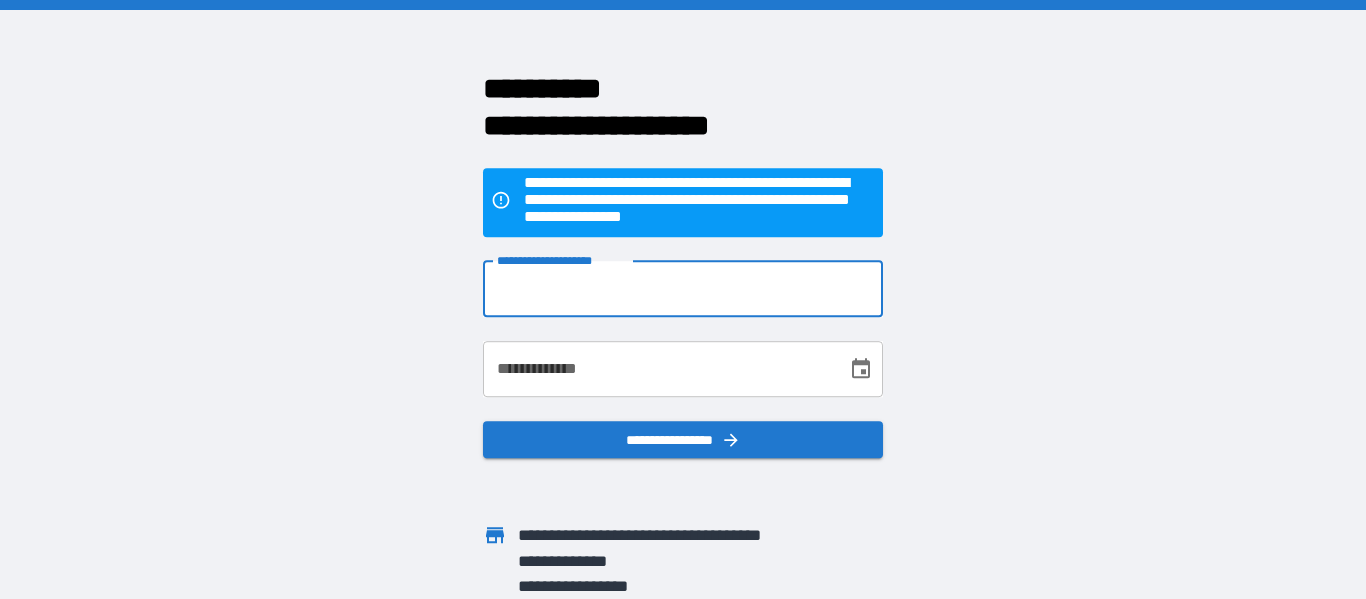 type on "**********" 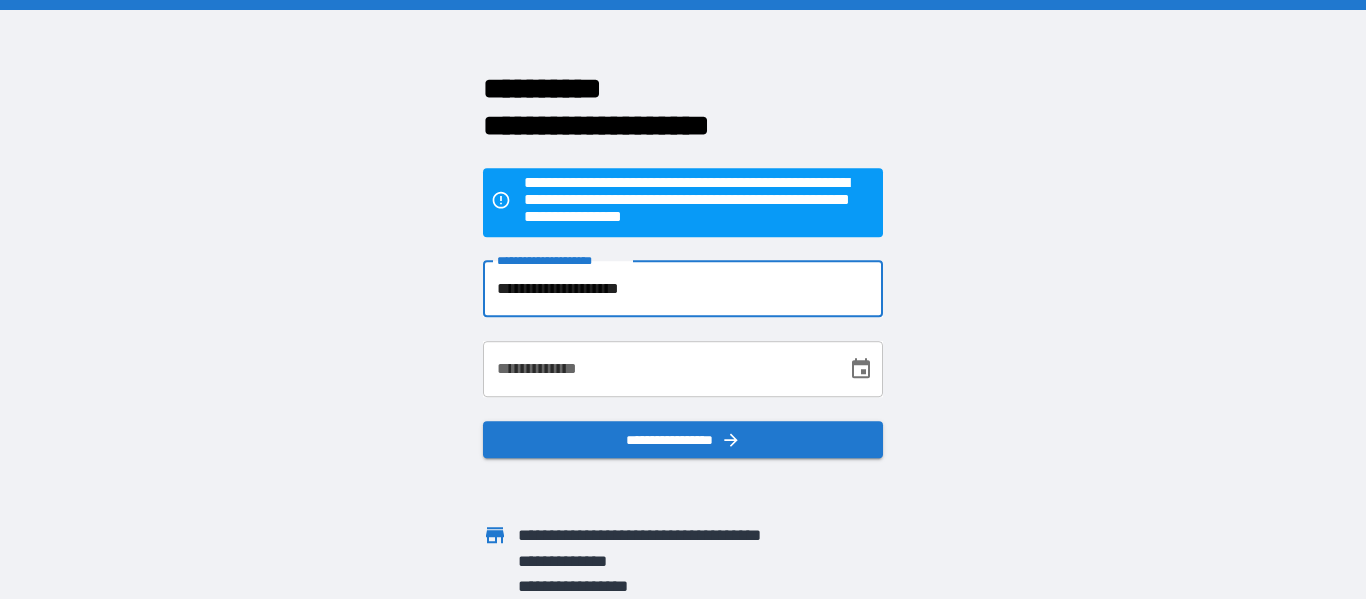 click on "**********" at bounding box center (658, 369) 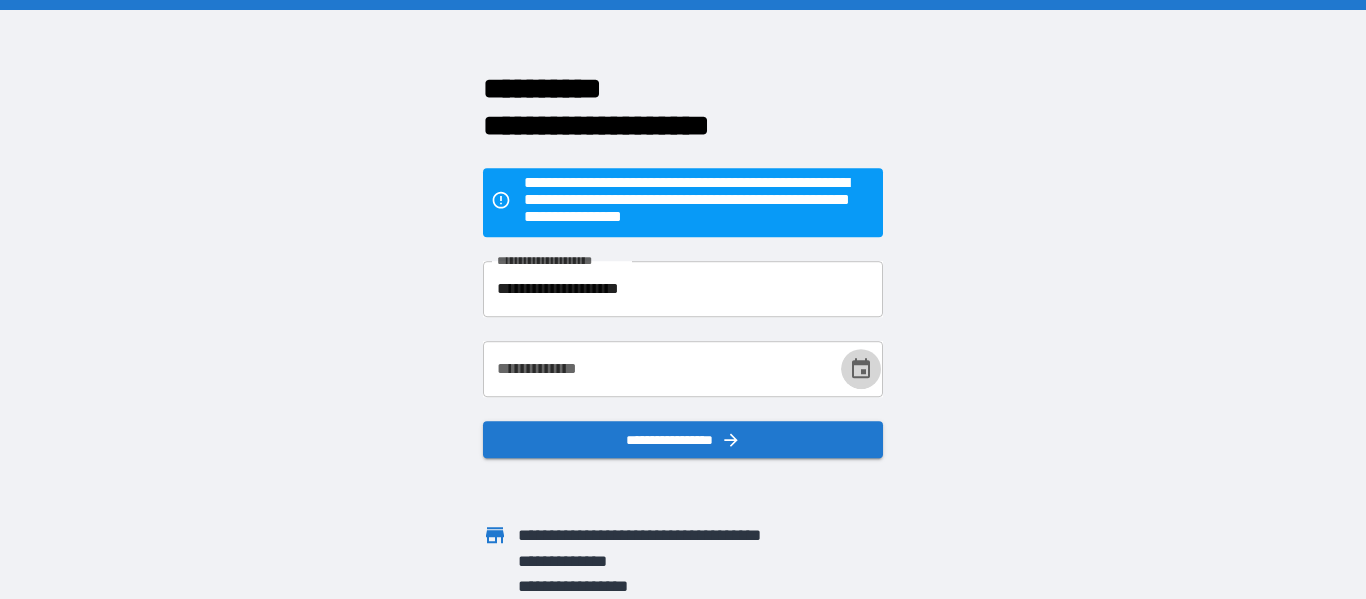 click 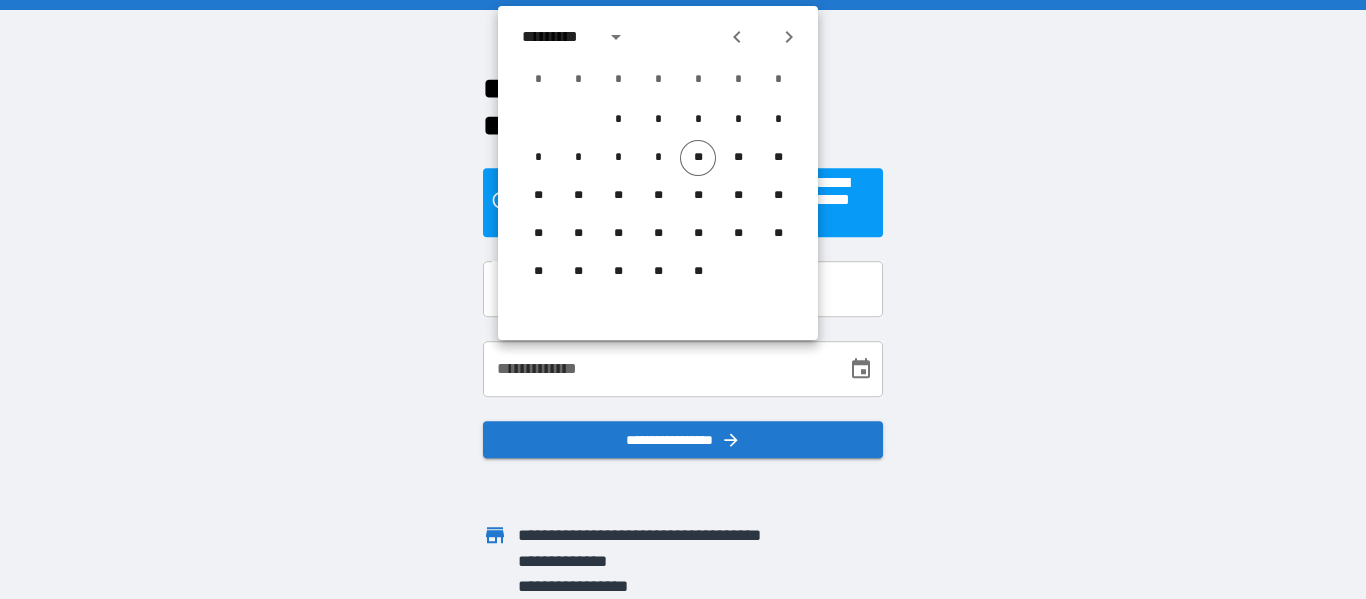 click on "*********" at bounding box center [557, 37] 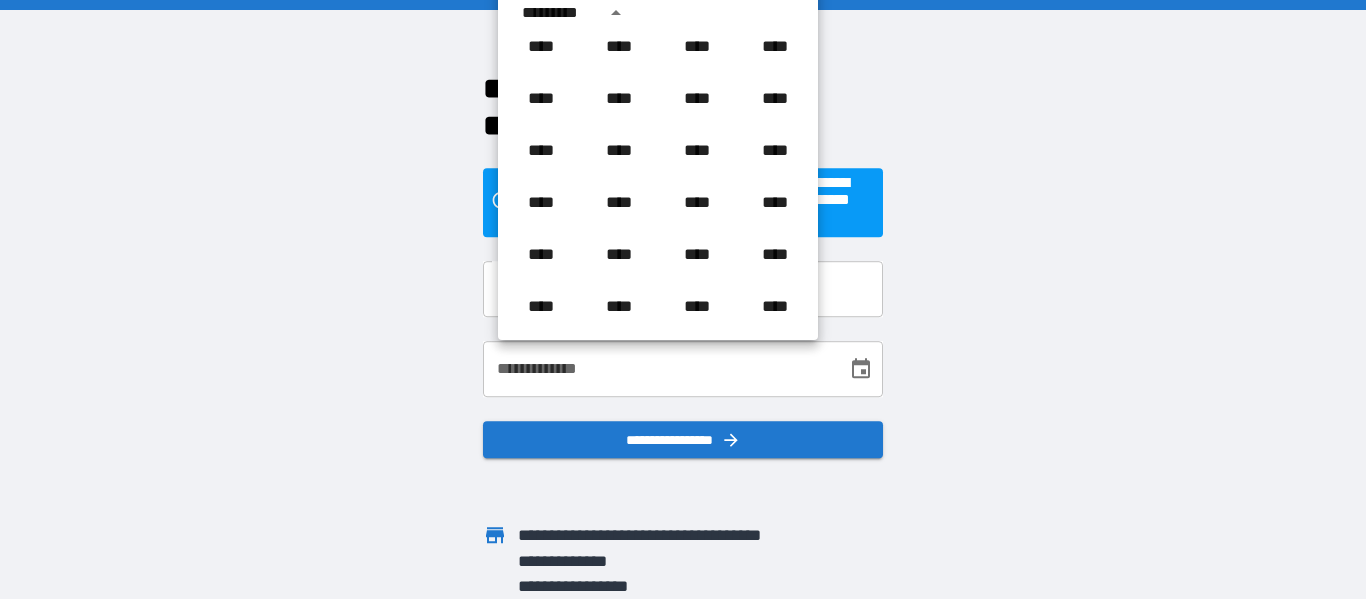 scroll, scrollTop: 946, scrollLeft: 0, axis: vertical 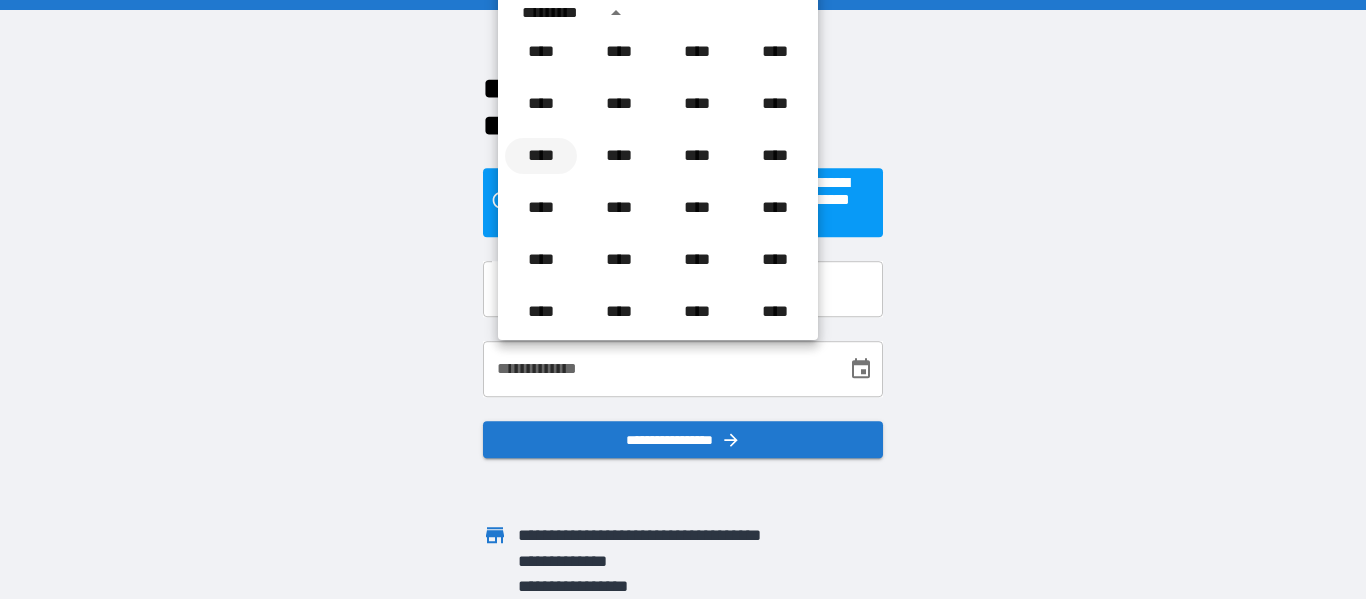 click on "****" at bounding box center (541, 156) 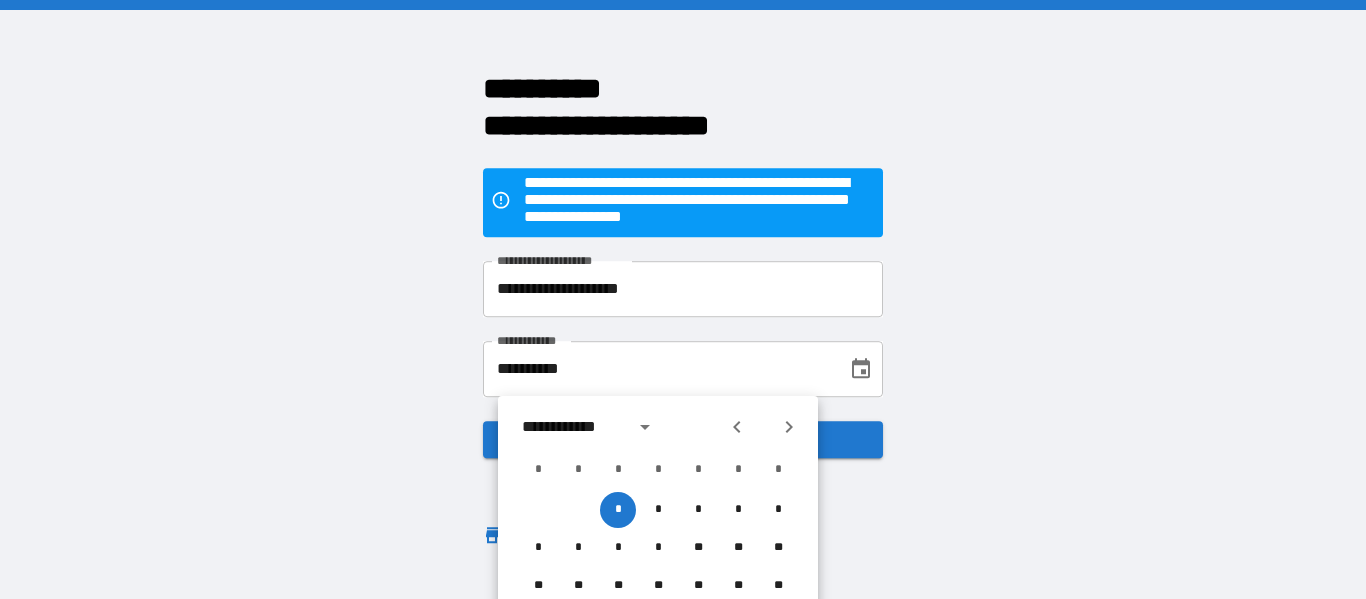 click on "**********" at bounding box center [572, 427] 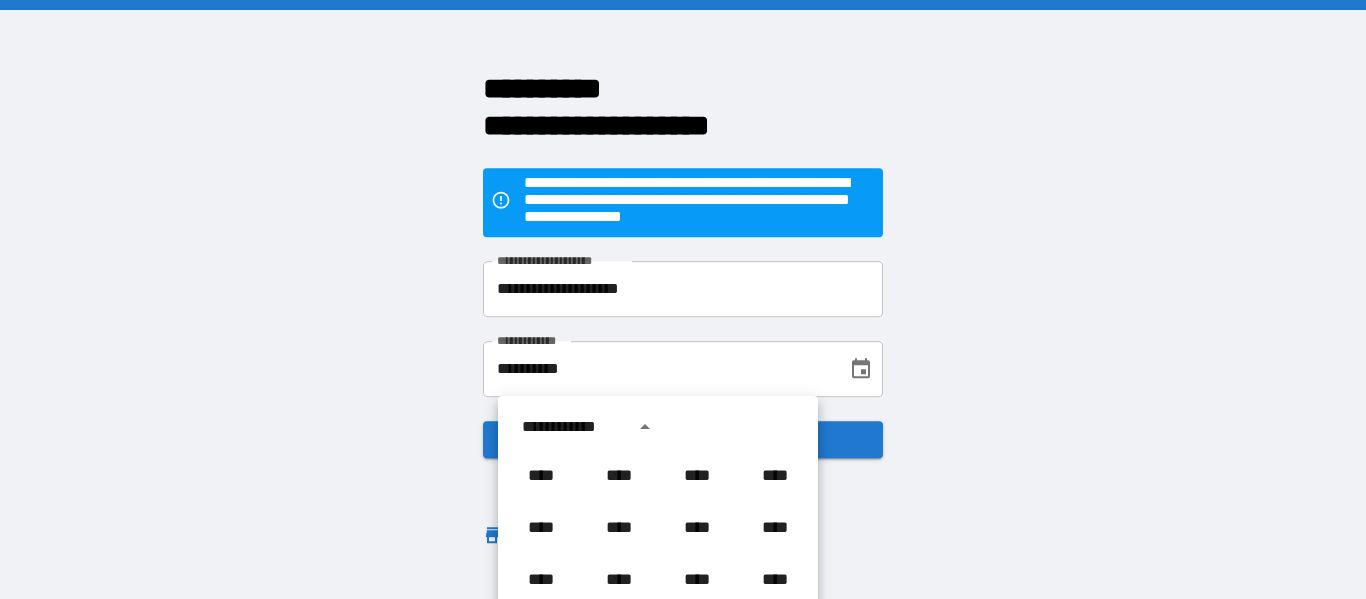 scroll, scrollTop: 21, scrollLeft: 0, axis: vertical 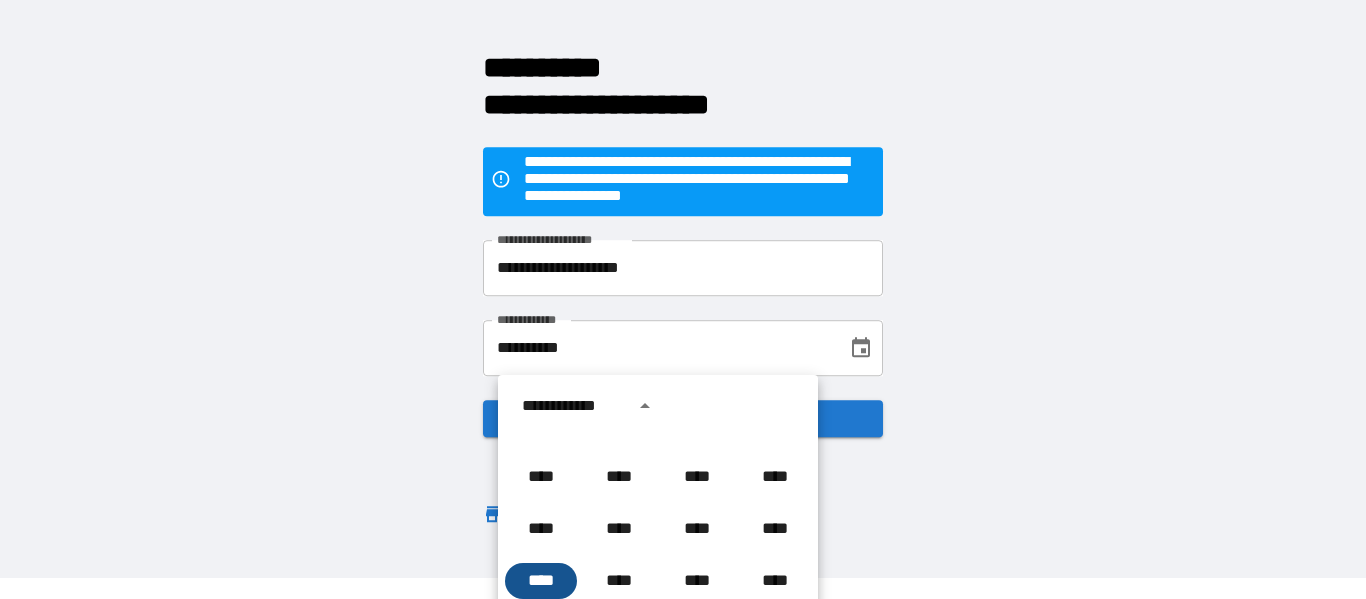click on "****" at bounding box center [541, 581] 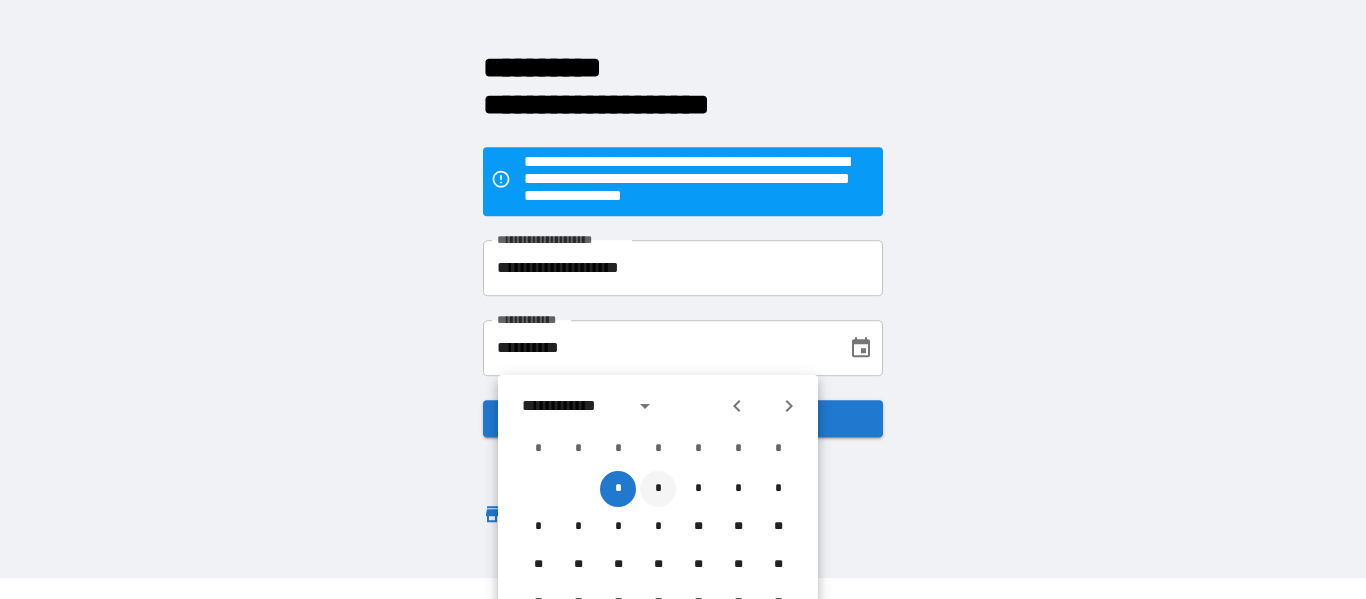 click on "*" at bounding box center [658, 489] 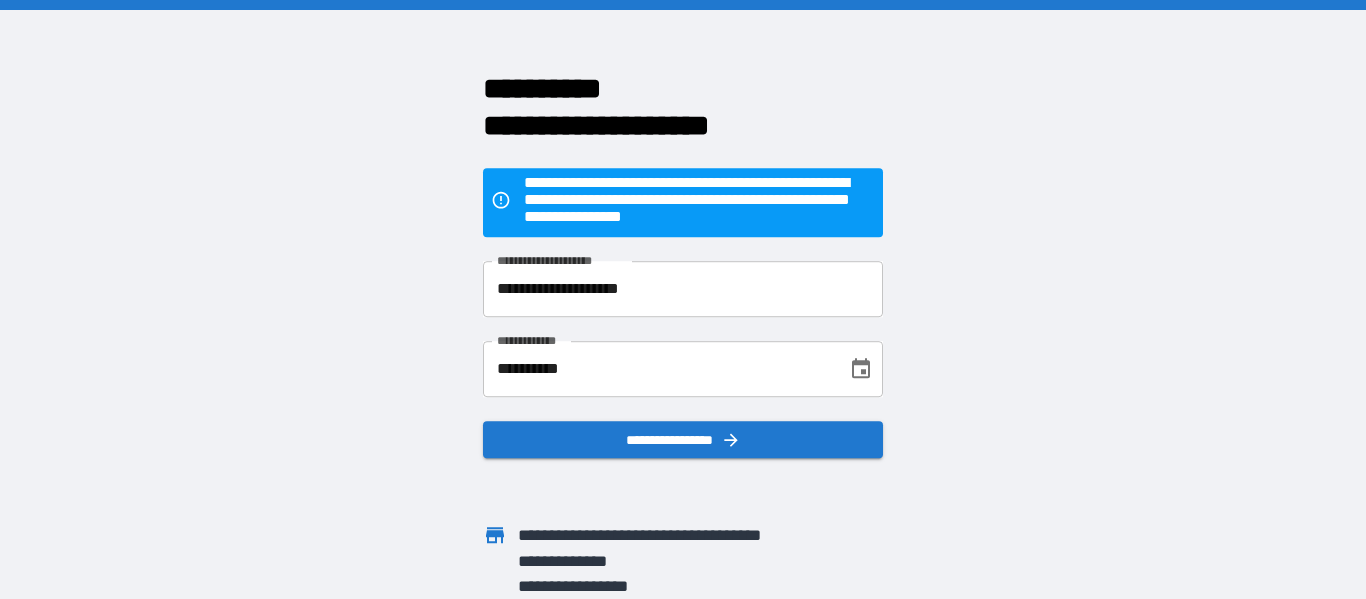 scroll, scrollTop: 0, scrollLeft: 0, axis: both 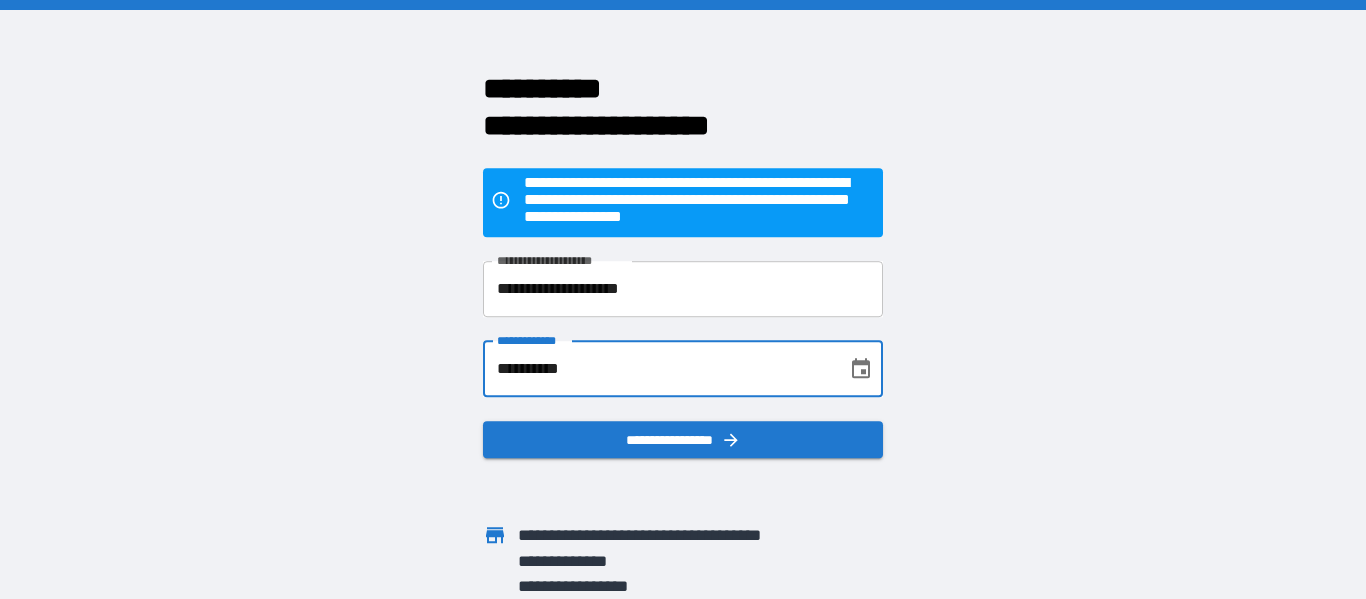 click on "**********" at bounding box center [658, 369] 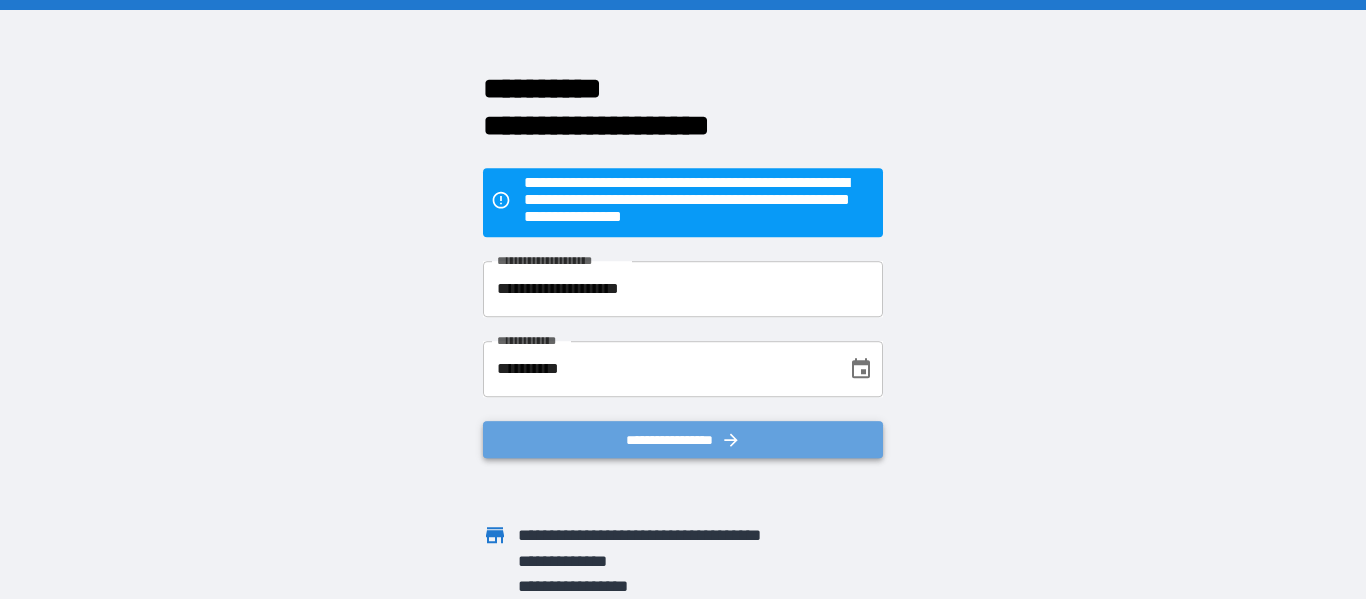 click on "**********" at bounding box center [683, 440] 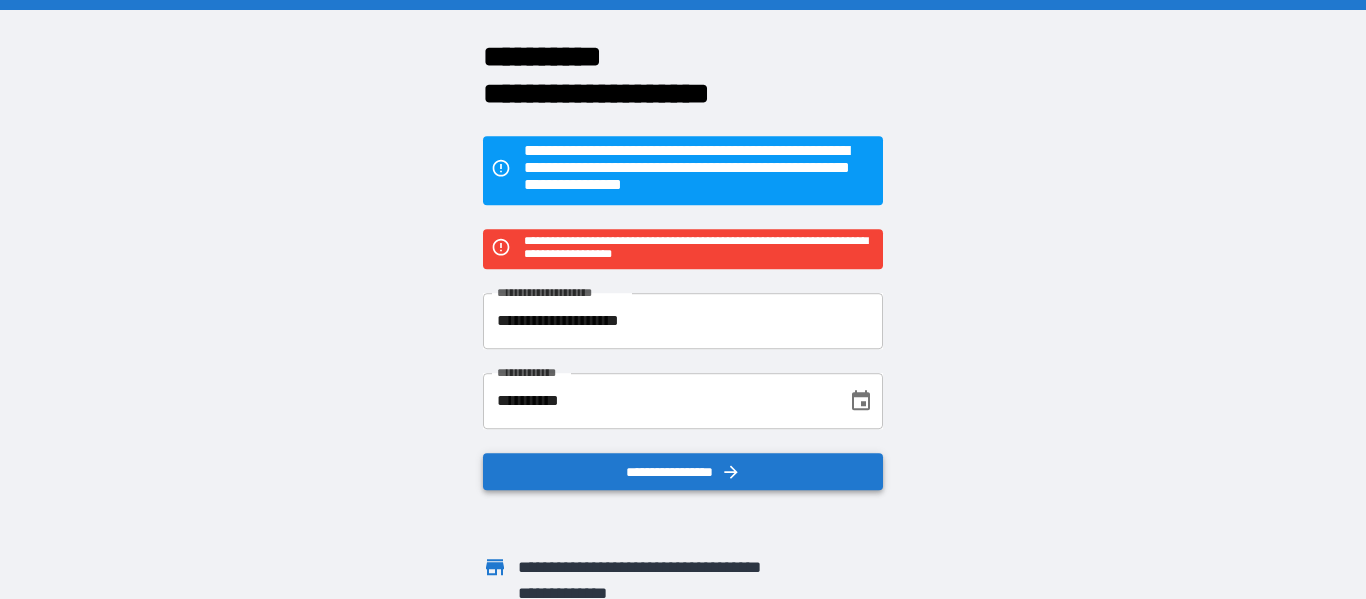 scroll, scrollTop: 59, scrollLeft: 0, axis: vertical 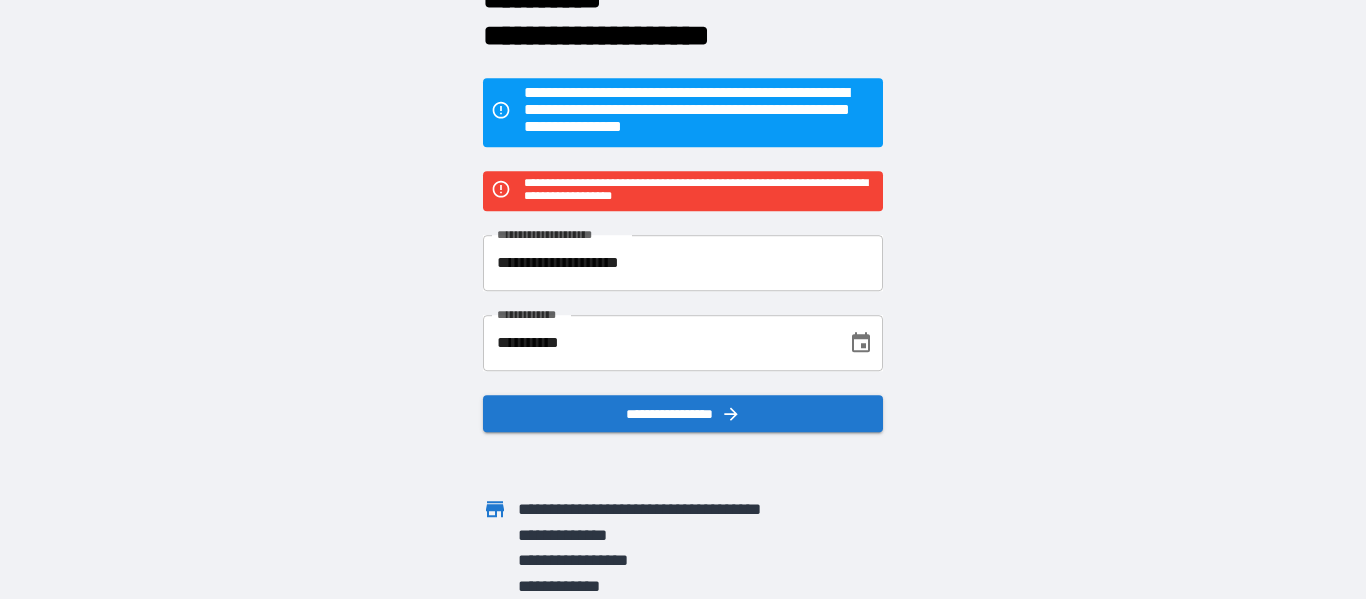 click on "**********" at bounding box center (658, 343) 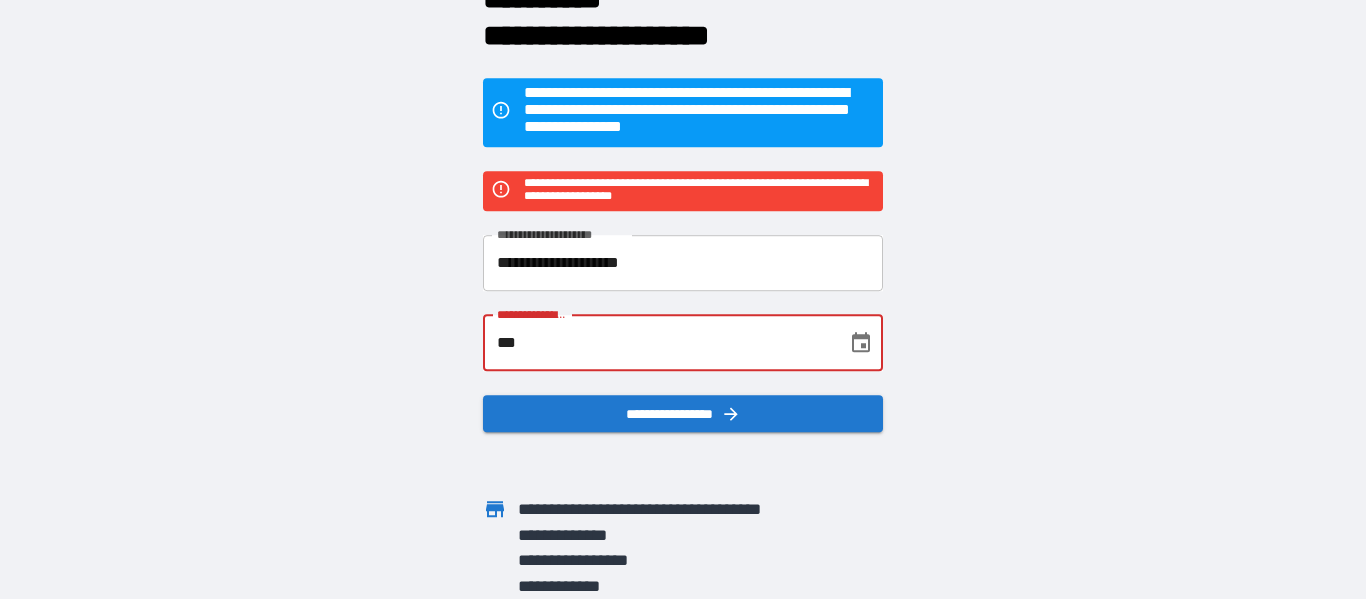 type on "*" 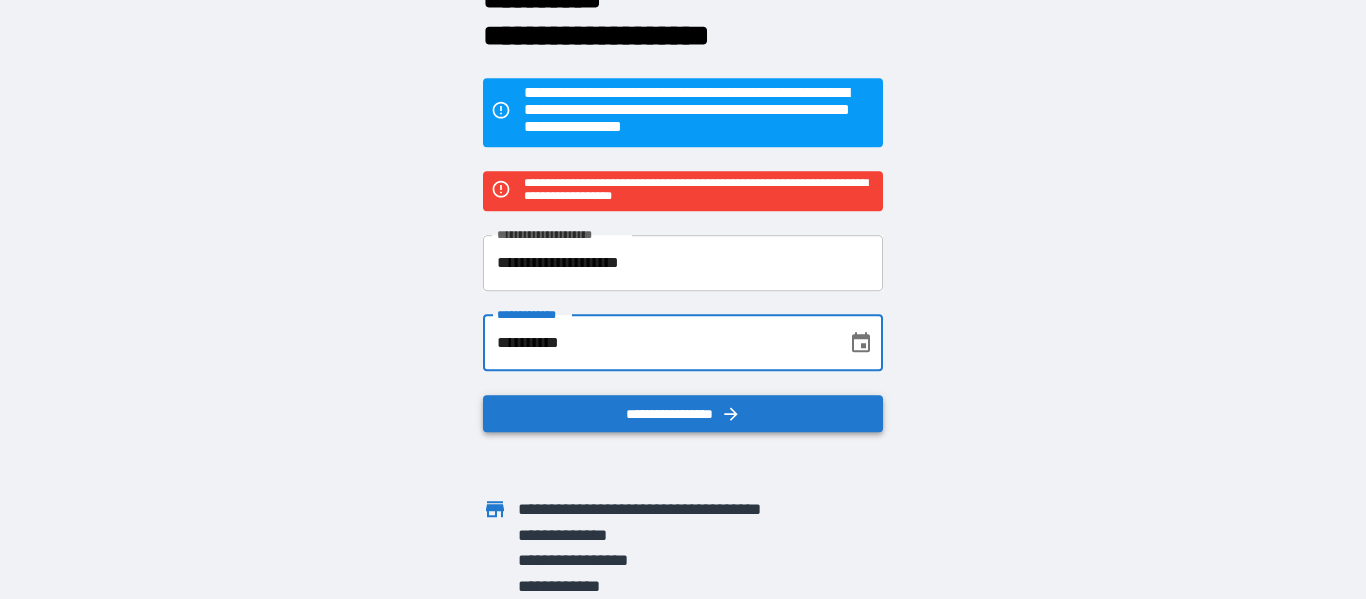type on "**********" 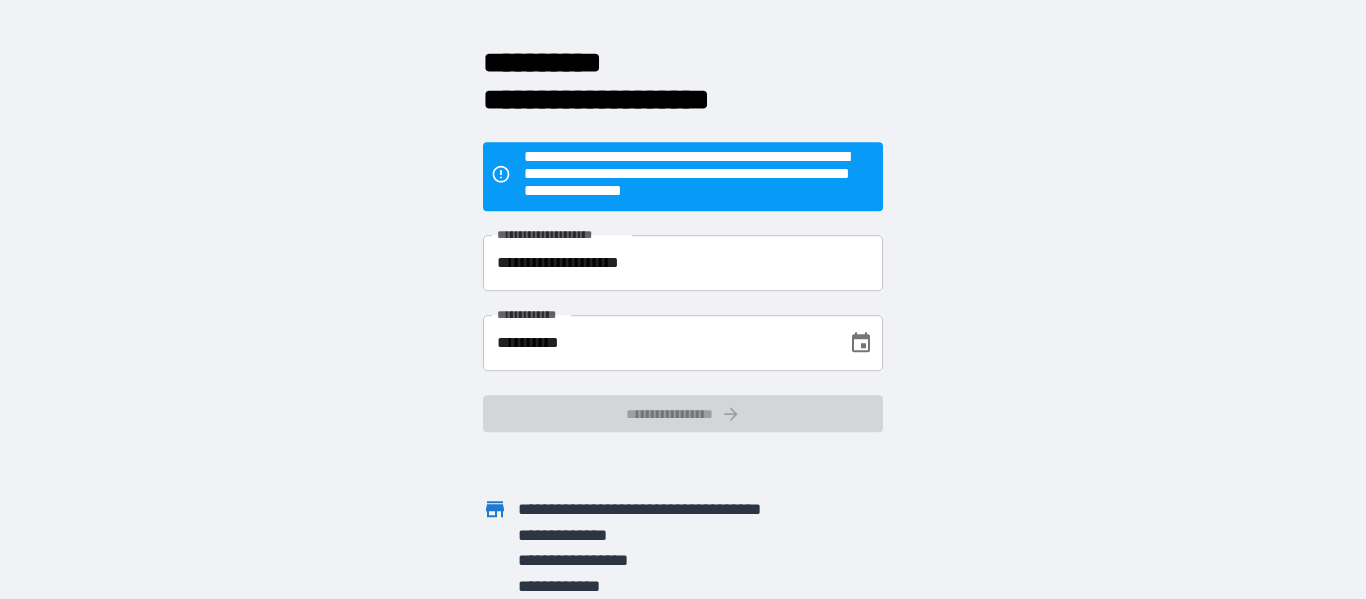 scroll, scrollTop: 0, scrollLeft: 0, axis: both 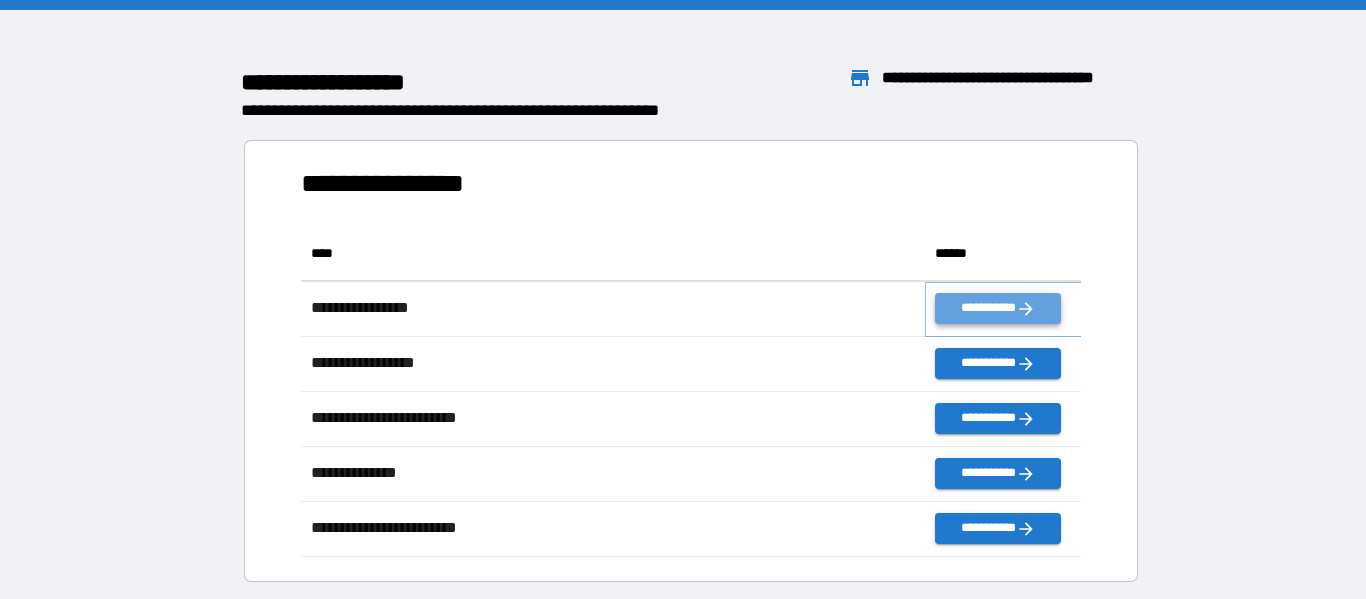 click on "**********" at bounding box center [997, 308] 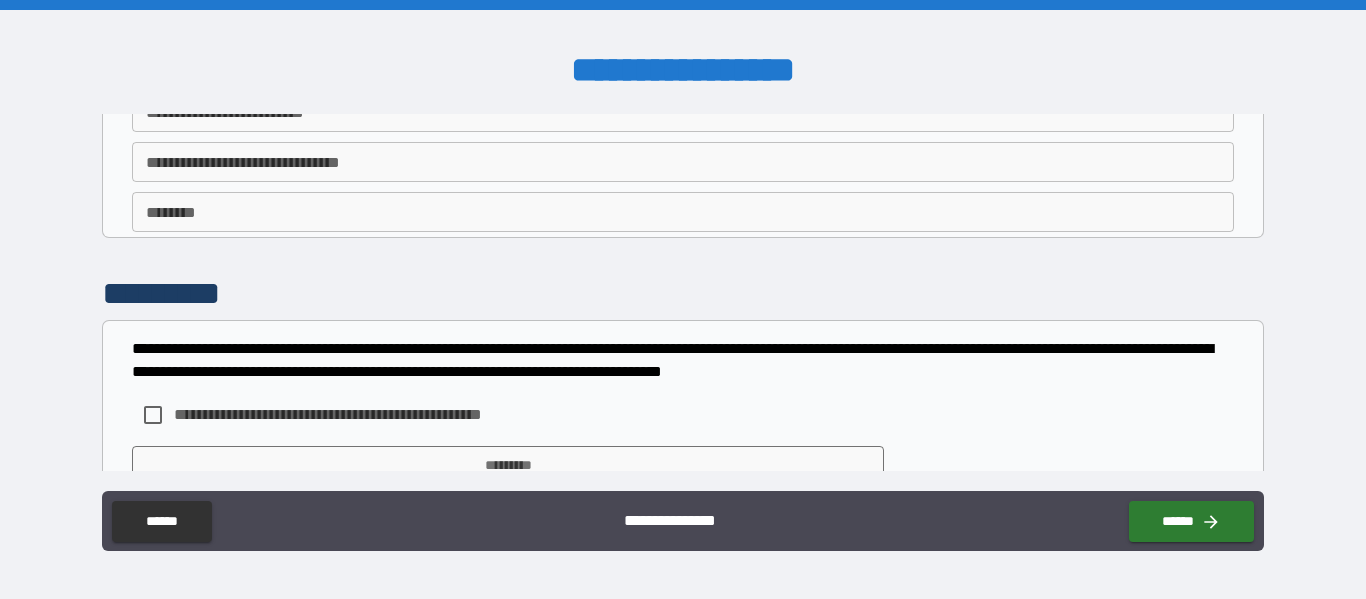 scroll, scrollTop: 1675, scrollLeft: 0, axis: vertical 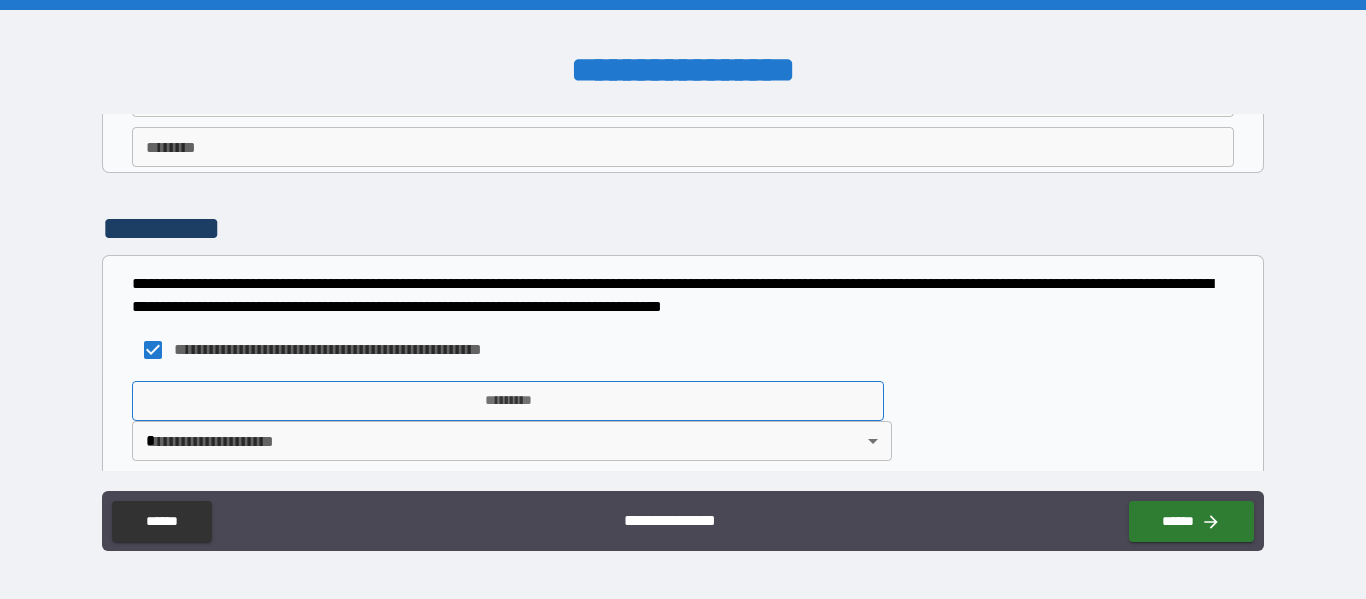 click on "*********" at bounding box center [508, 401] 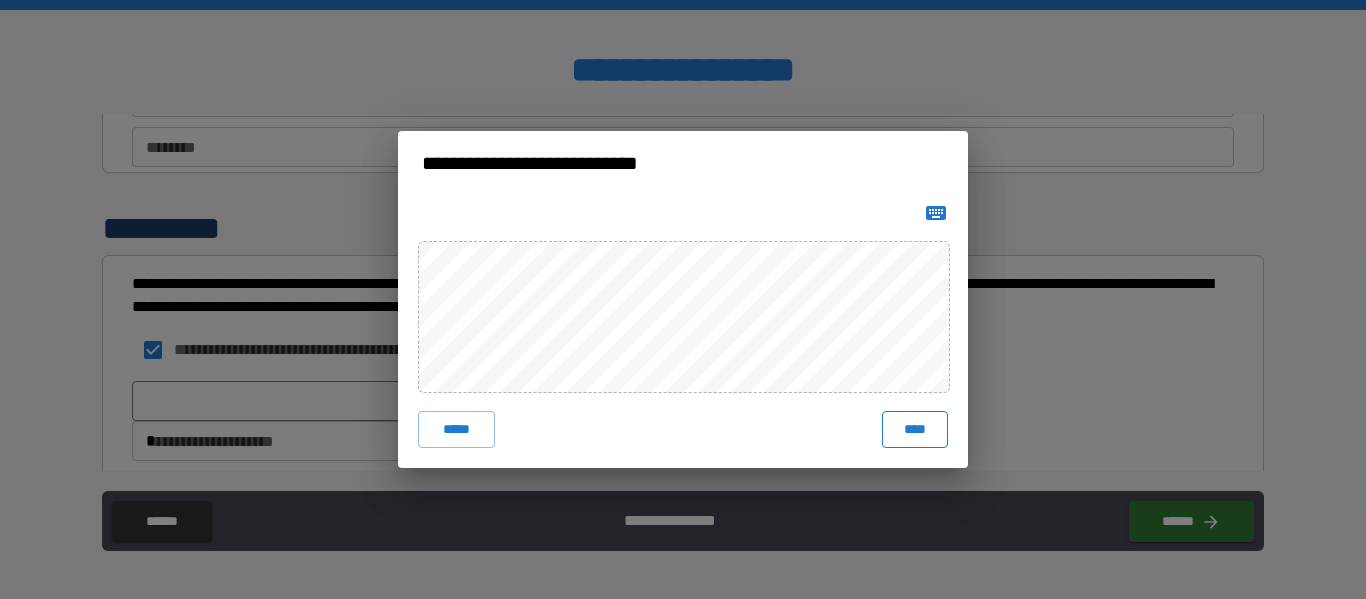 click on "****" at bounding box center (915, 429) 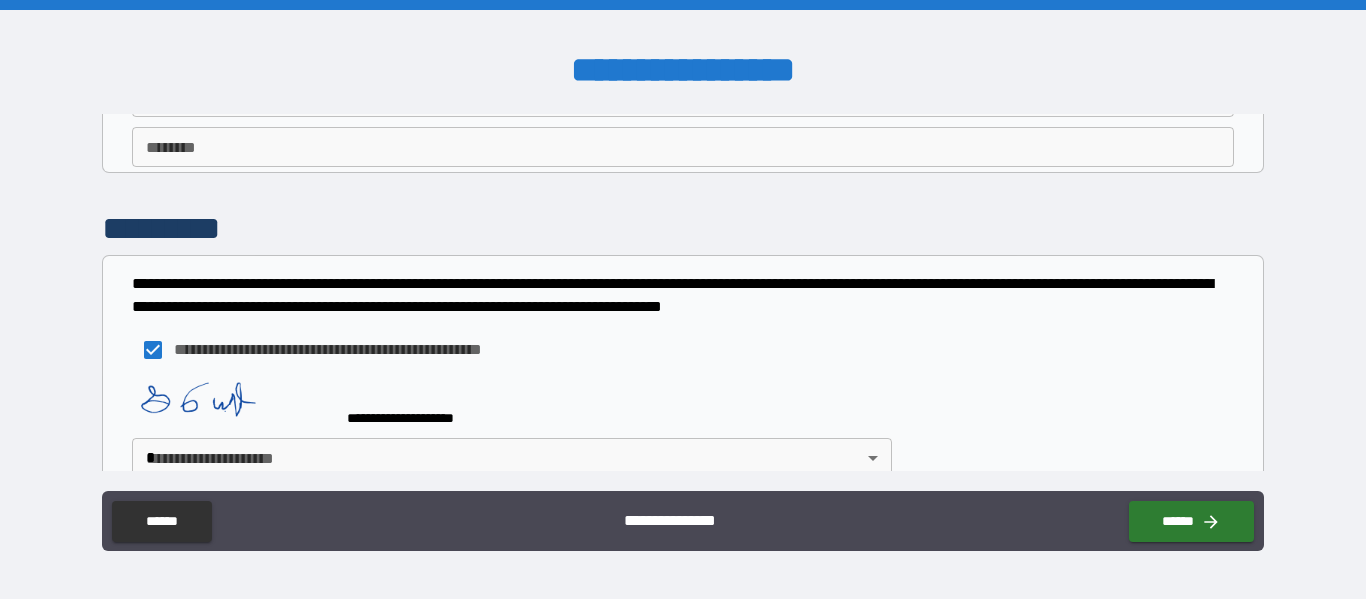 scroll, scrollTop: 1692, scrollLeft: 0, axis: vertical 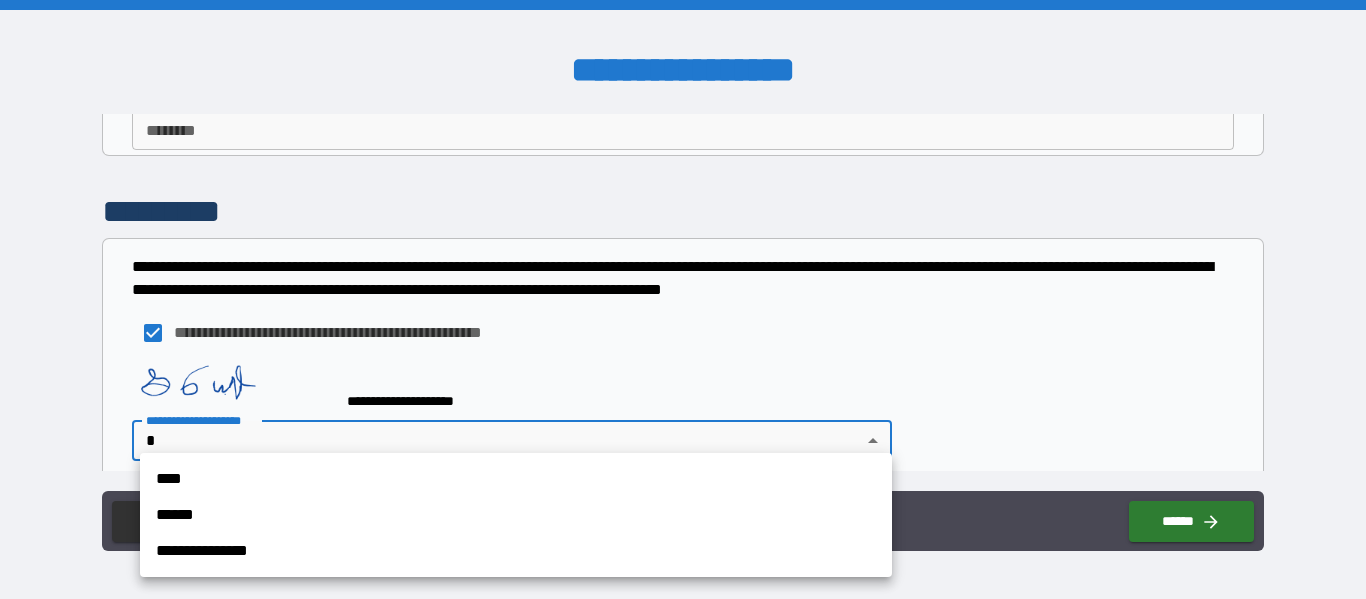click on "**********" at bounding box center (683, 299) 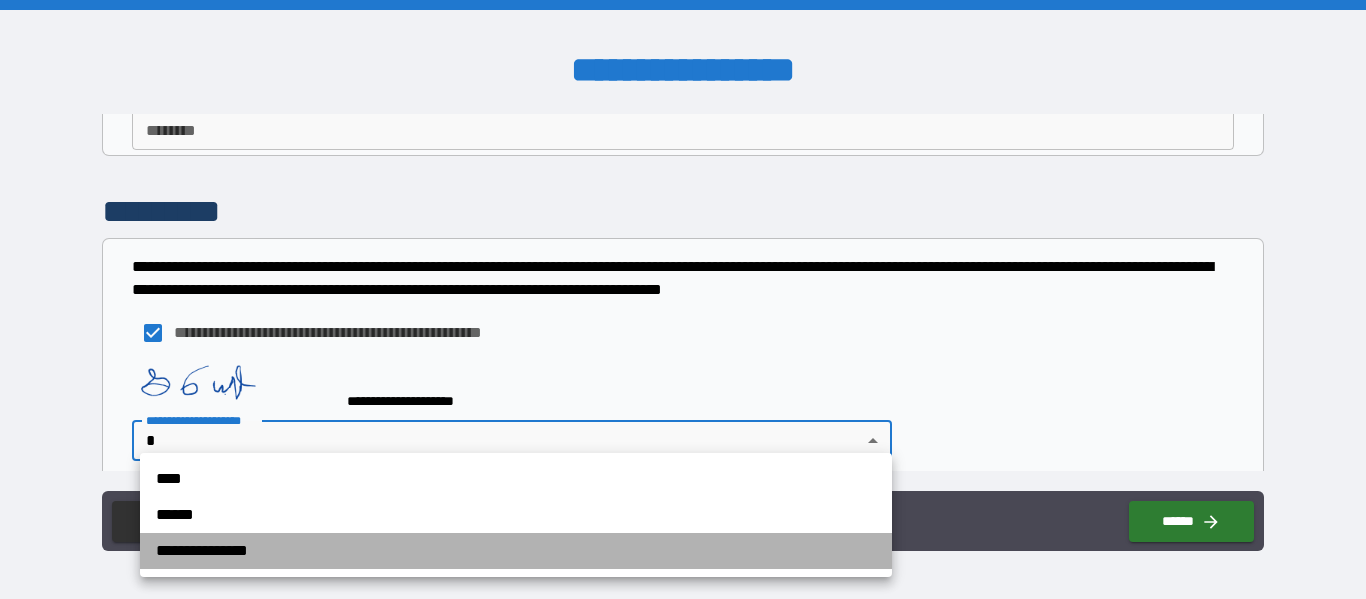 click on "**********" at bounding box center (516, 551) 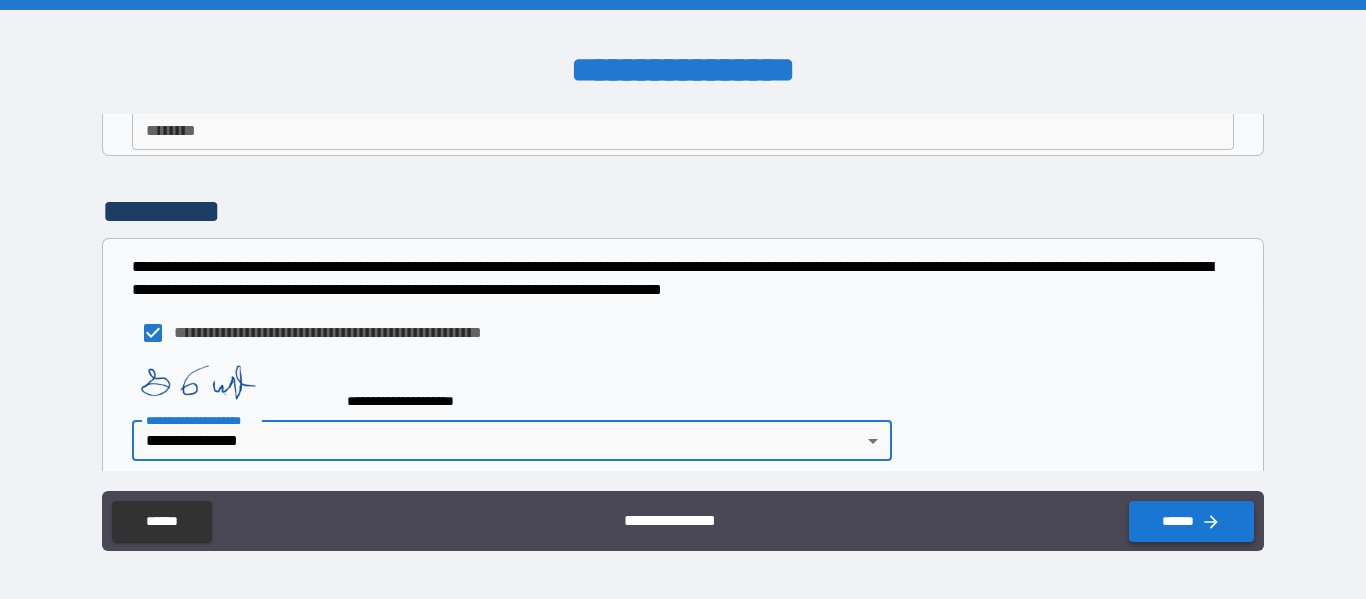 click on "******" at bounding box center [1191, 521] 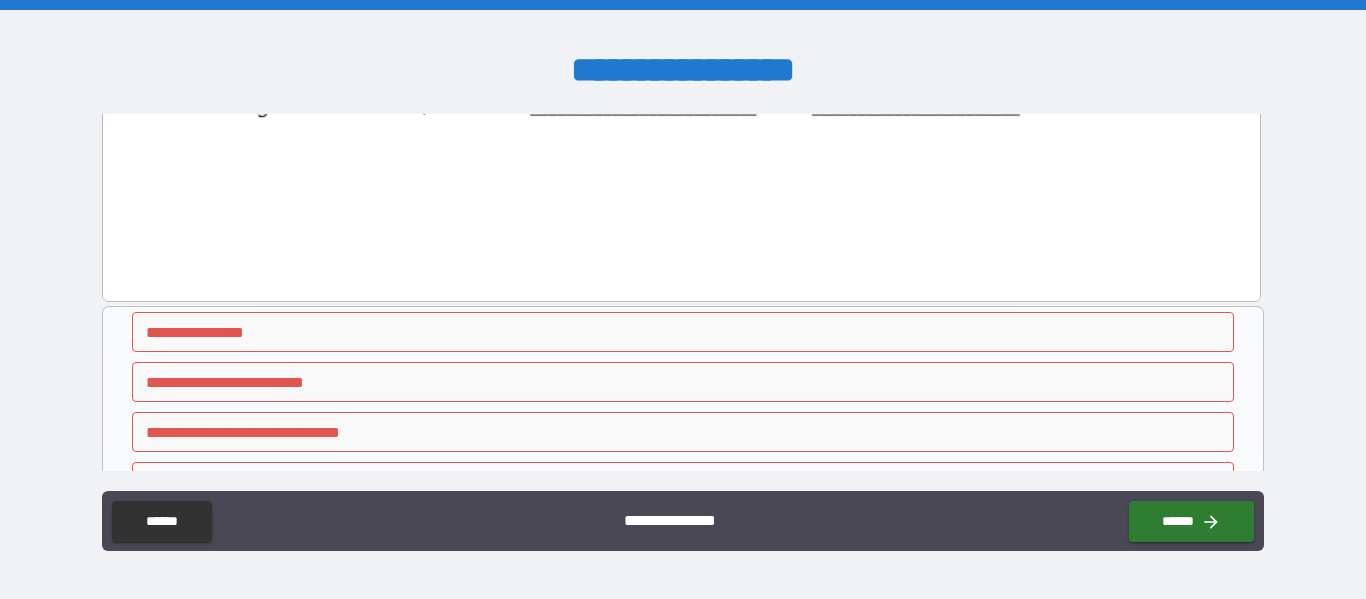 scroll, scrollTop: 1344, scrollLeft: 0, axis: vertical 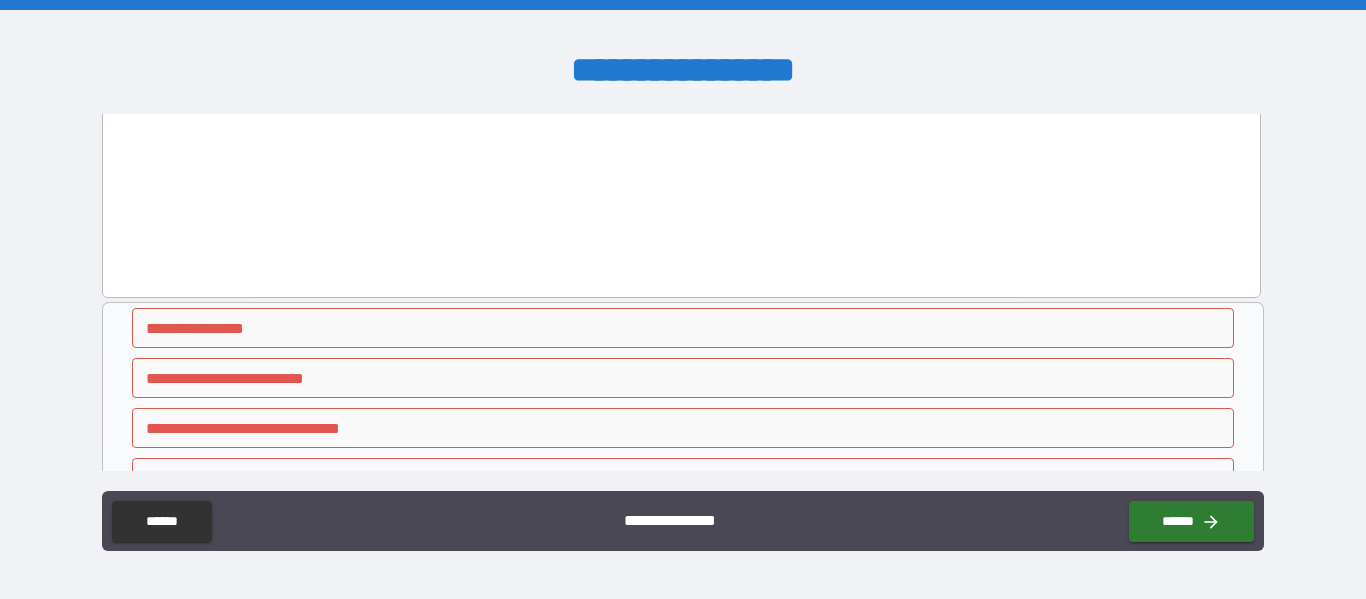click on "**********" at bounding box center [682, 328] 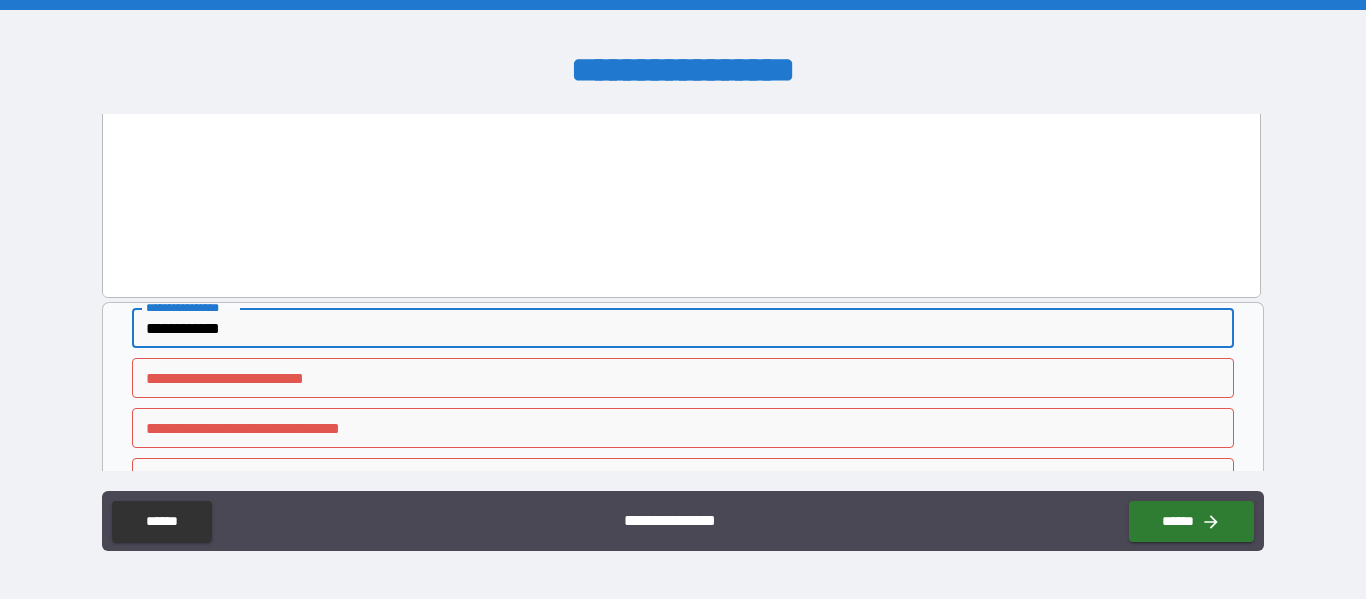 type on "**********" 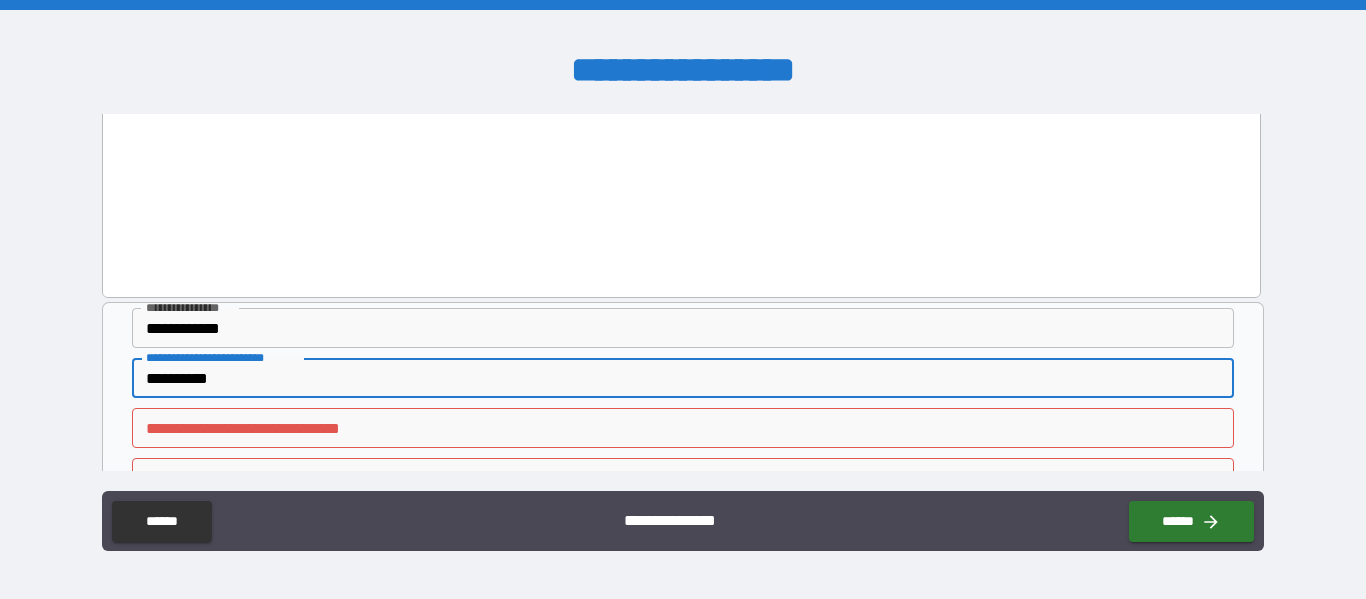 type on "**********" 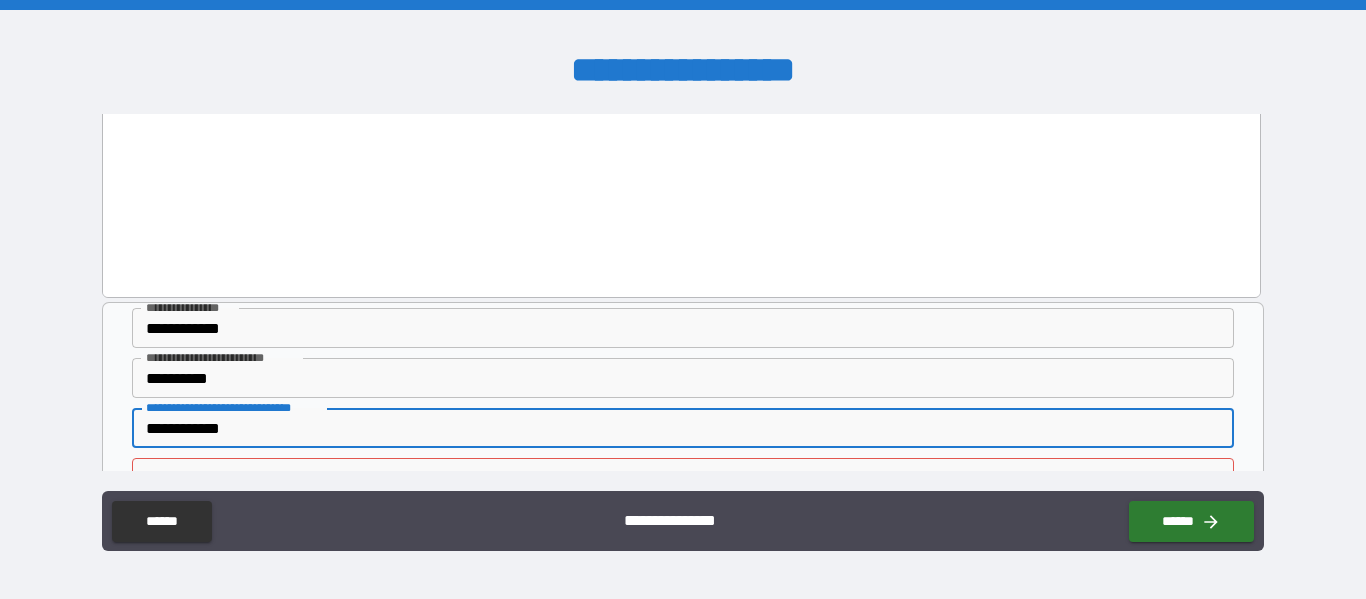 type on "**********" 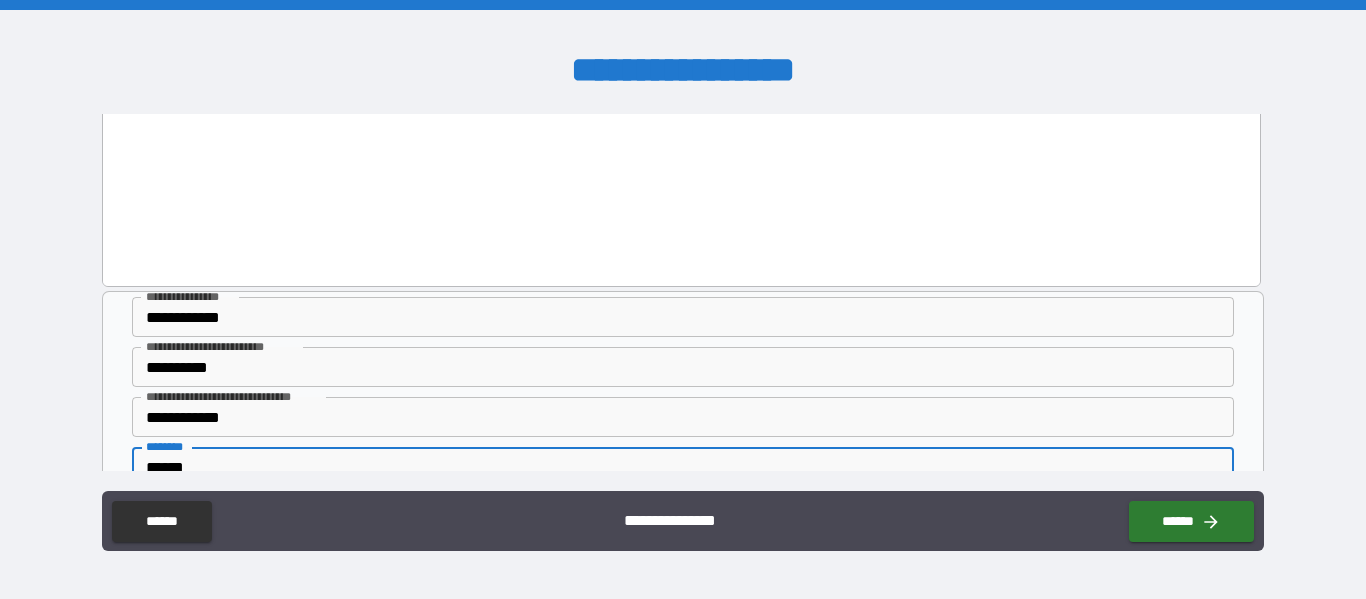 type on "*******" 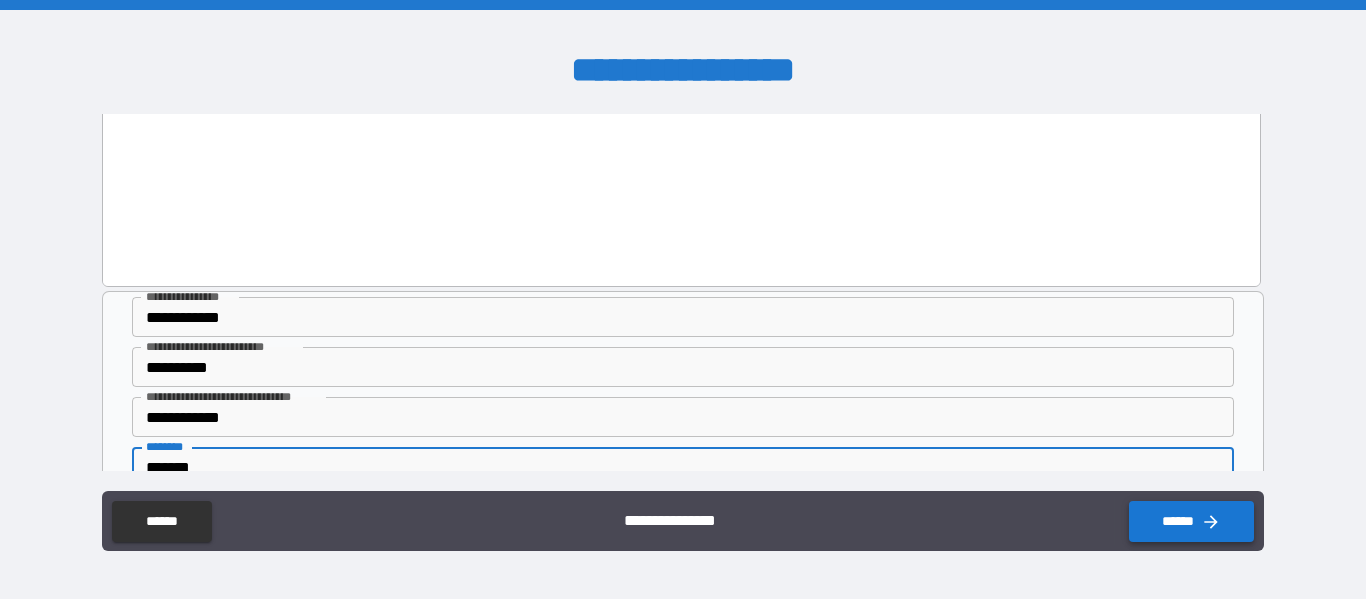 click on "******" at bounding box center (1191, 521) 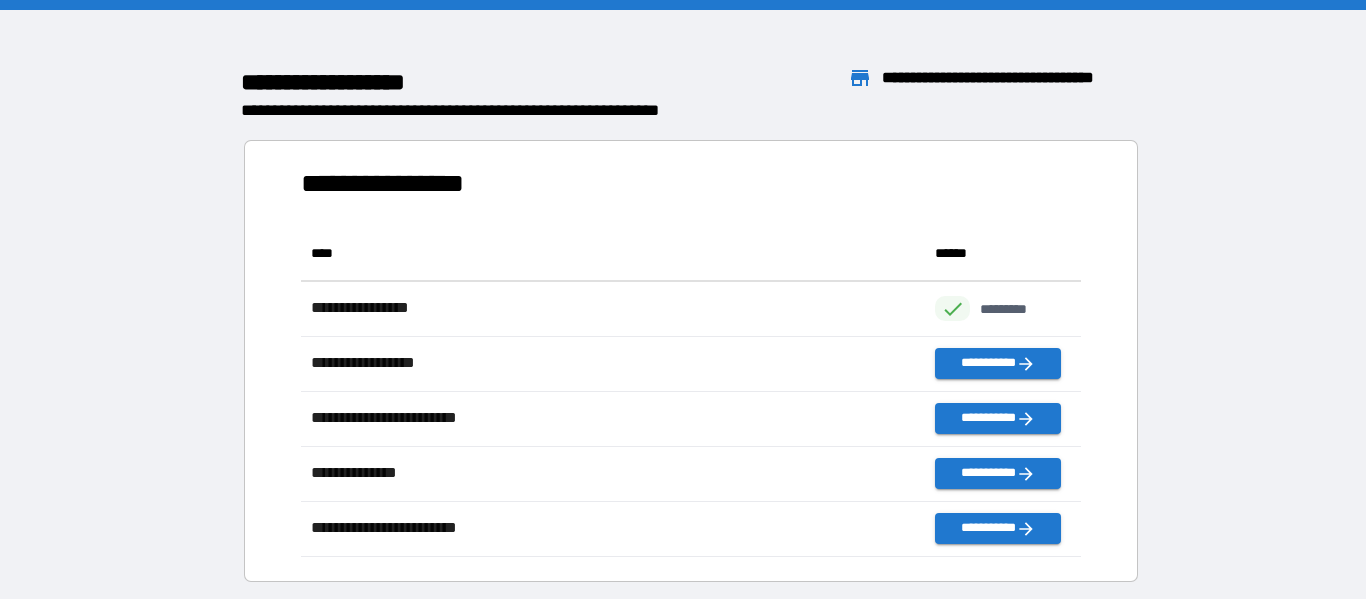 scroll, scrollTop: 1, scrollLeft: 1, axis: both 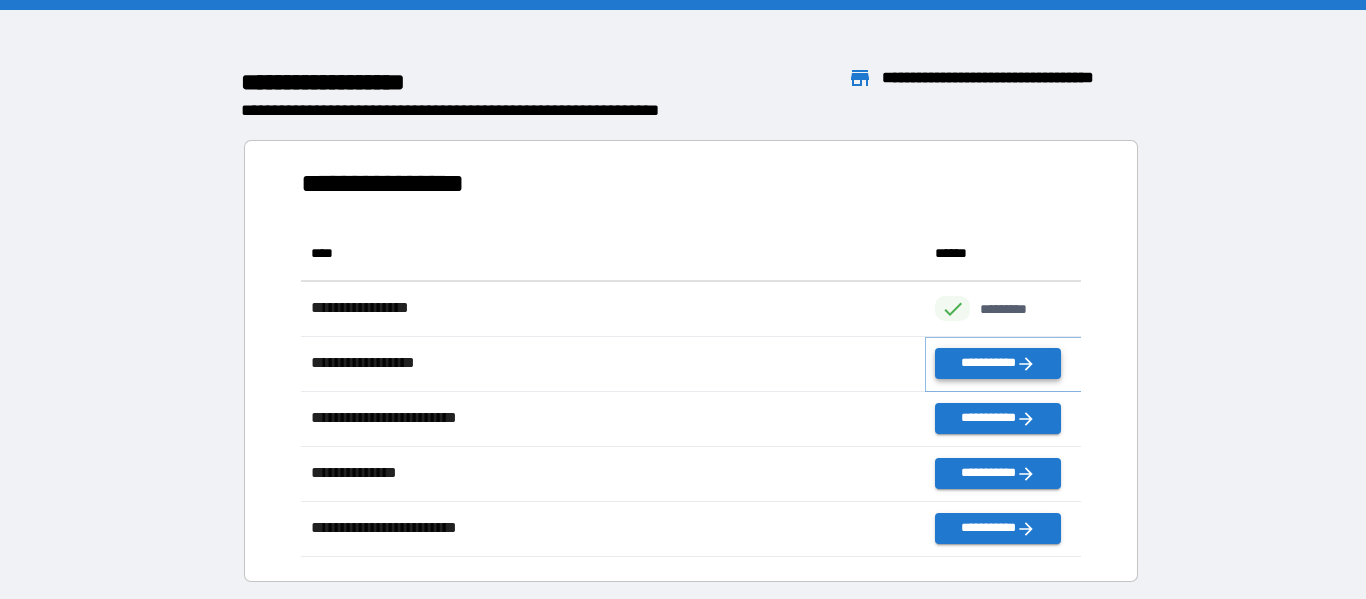 click 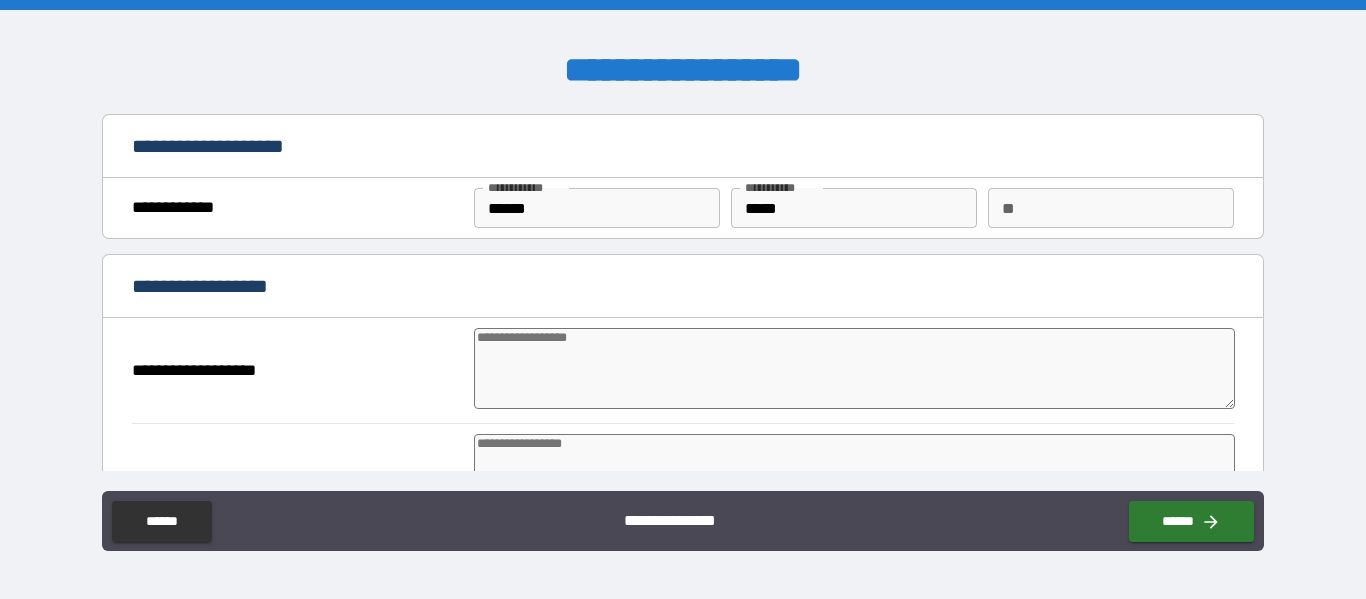 type on "*" 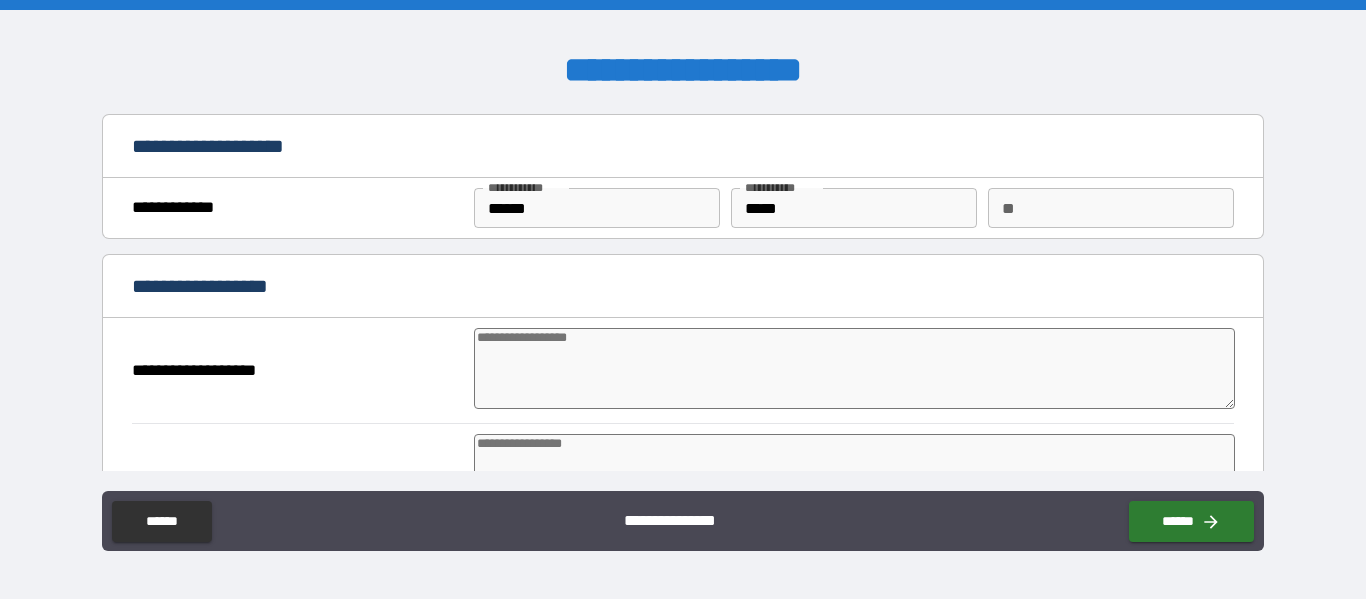 type on "*" 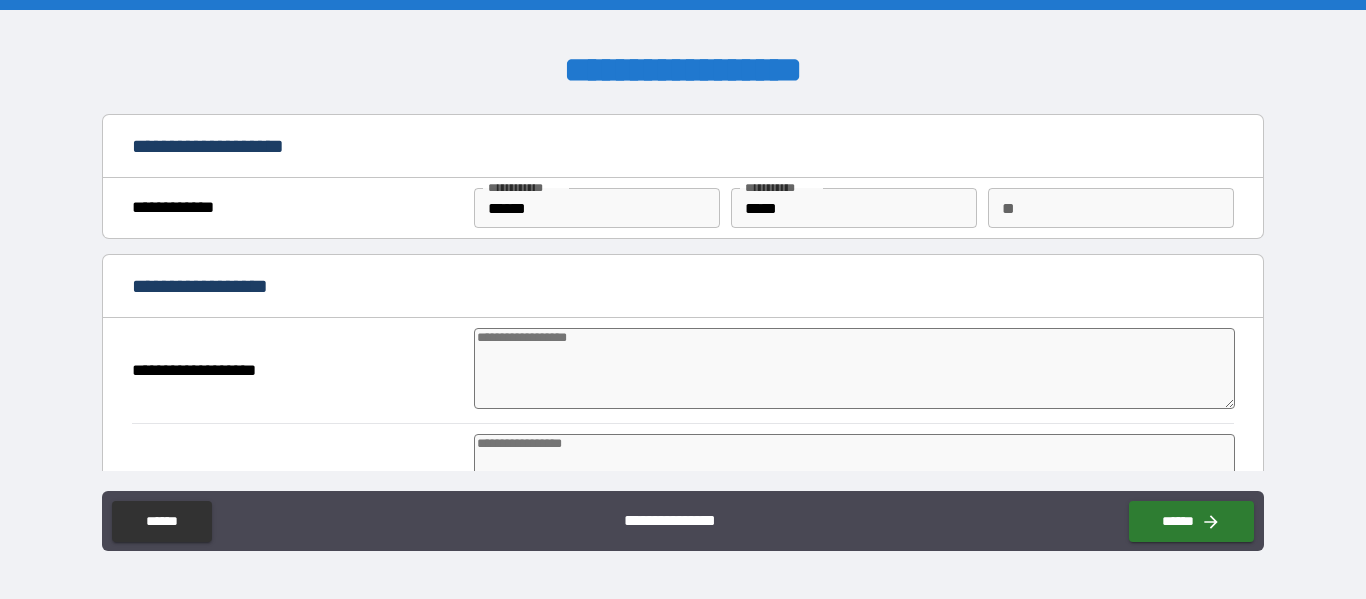 type on "*" 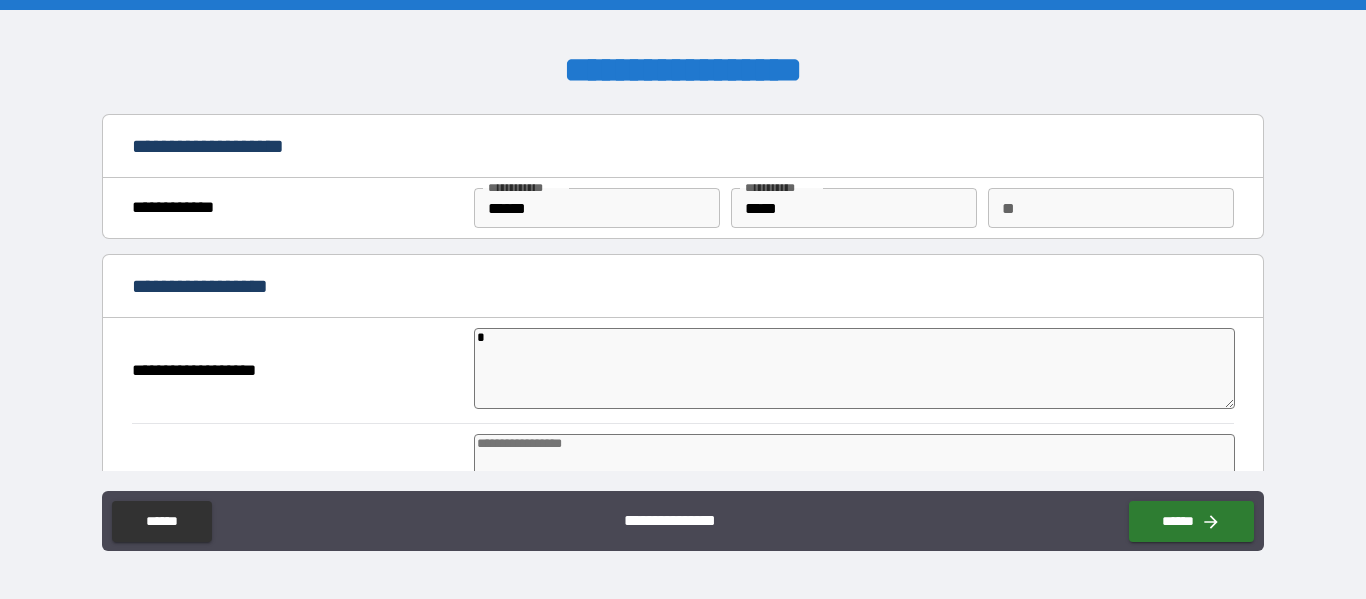 type on "*" 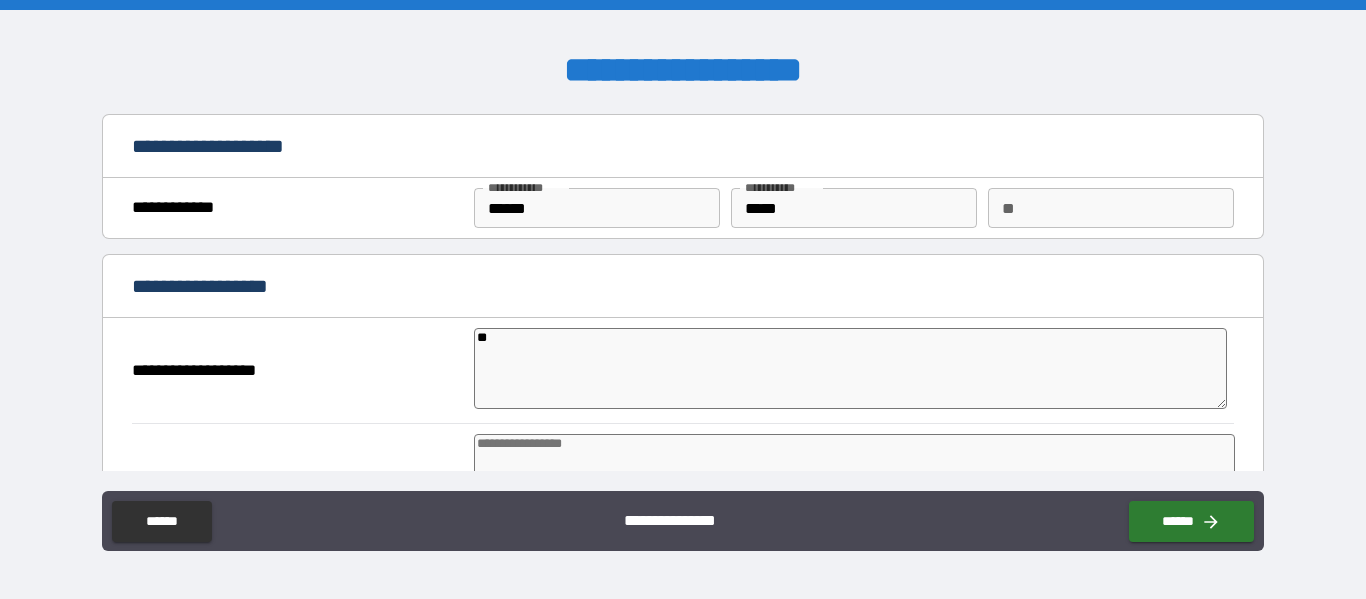 type on "***" 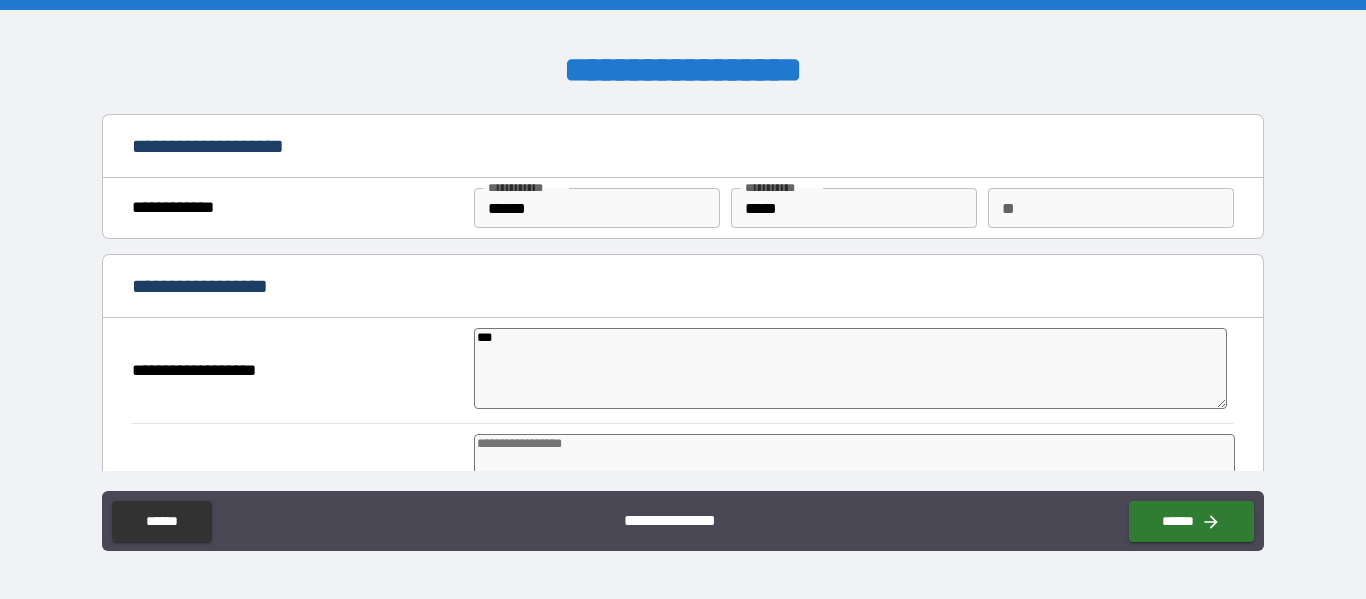 type on "*" 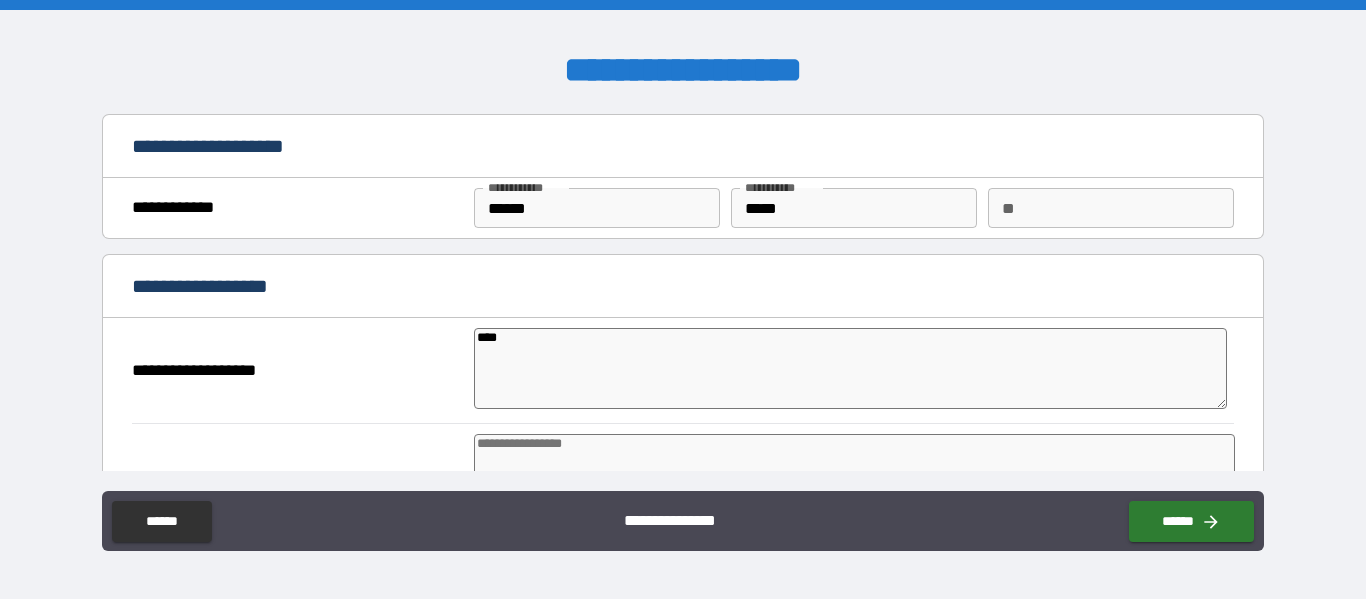 type on "*" 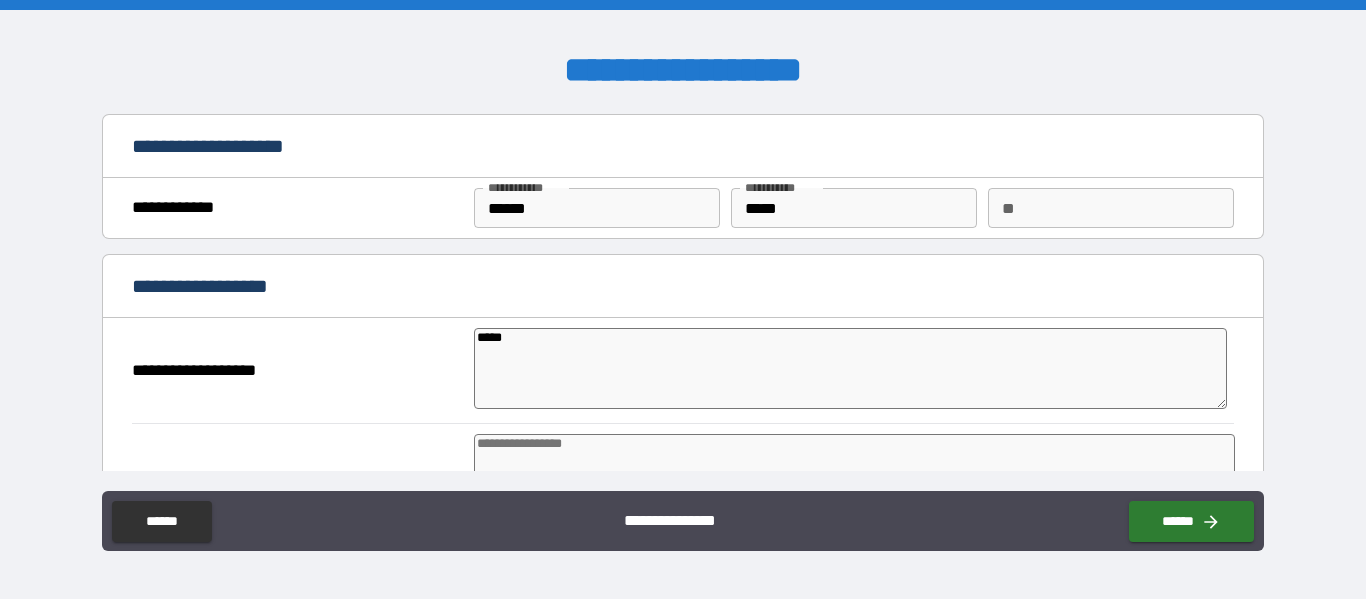 type on "*" 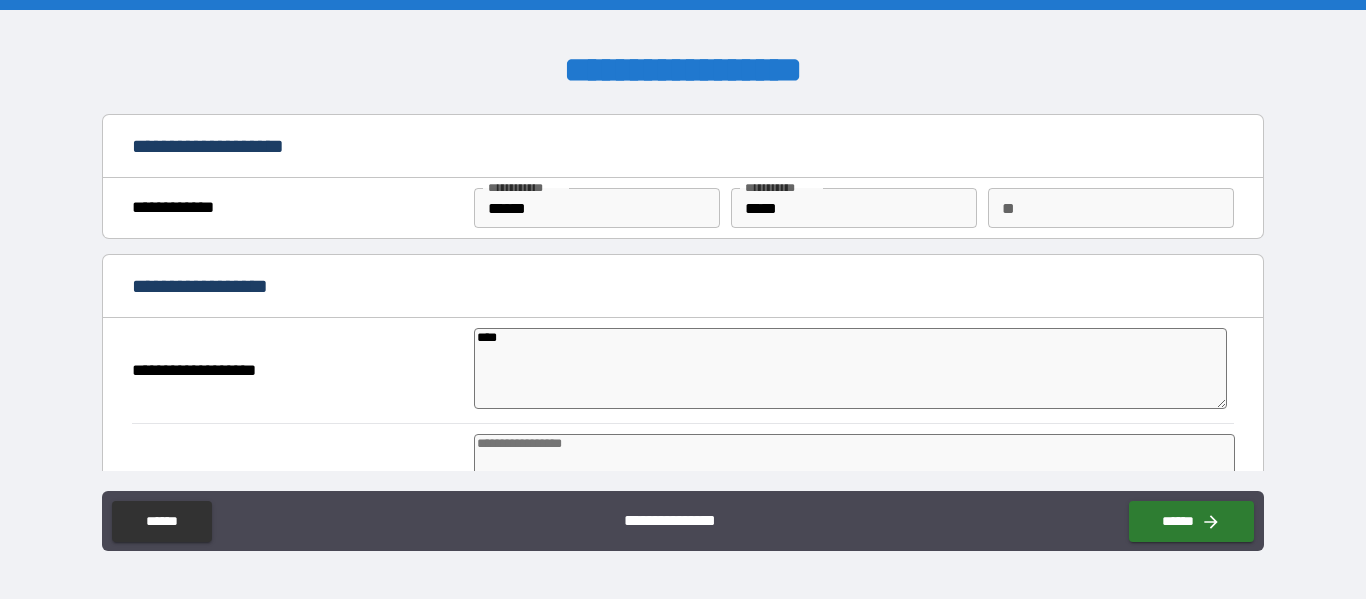 type on "*" 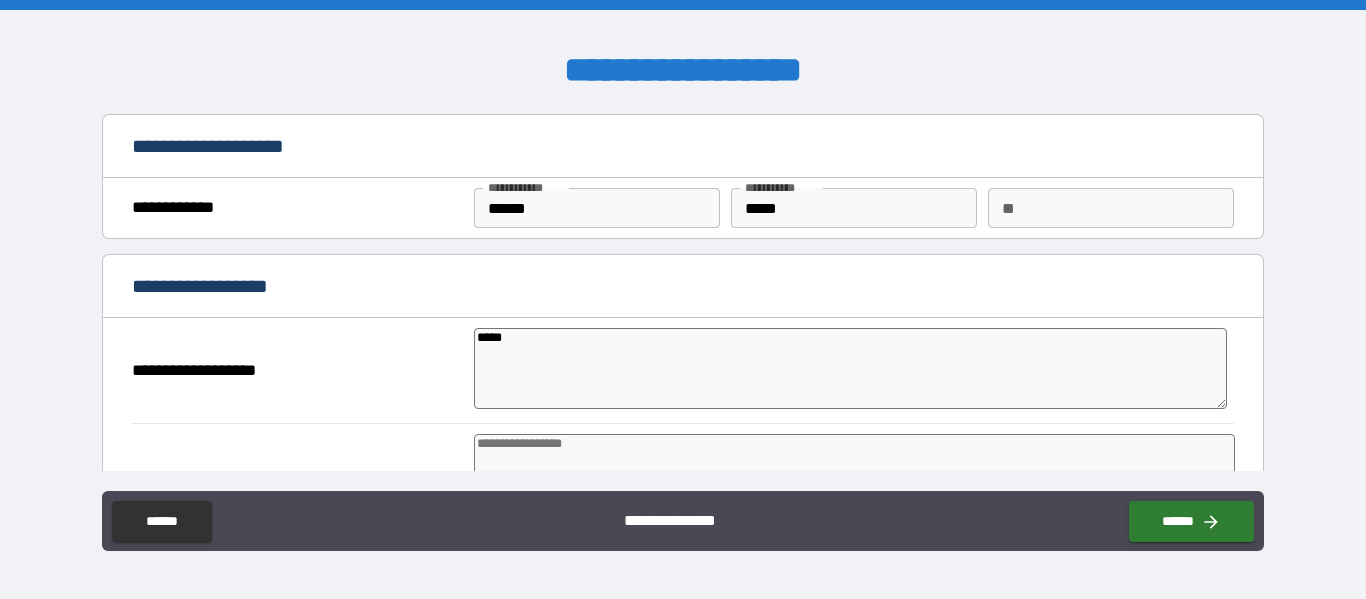 type on "*" 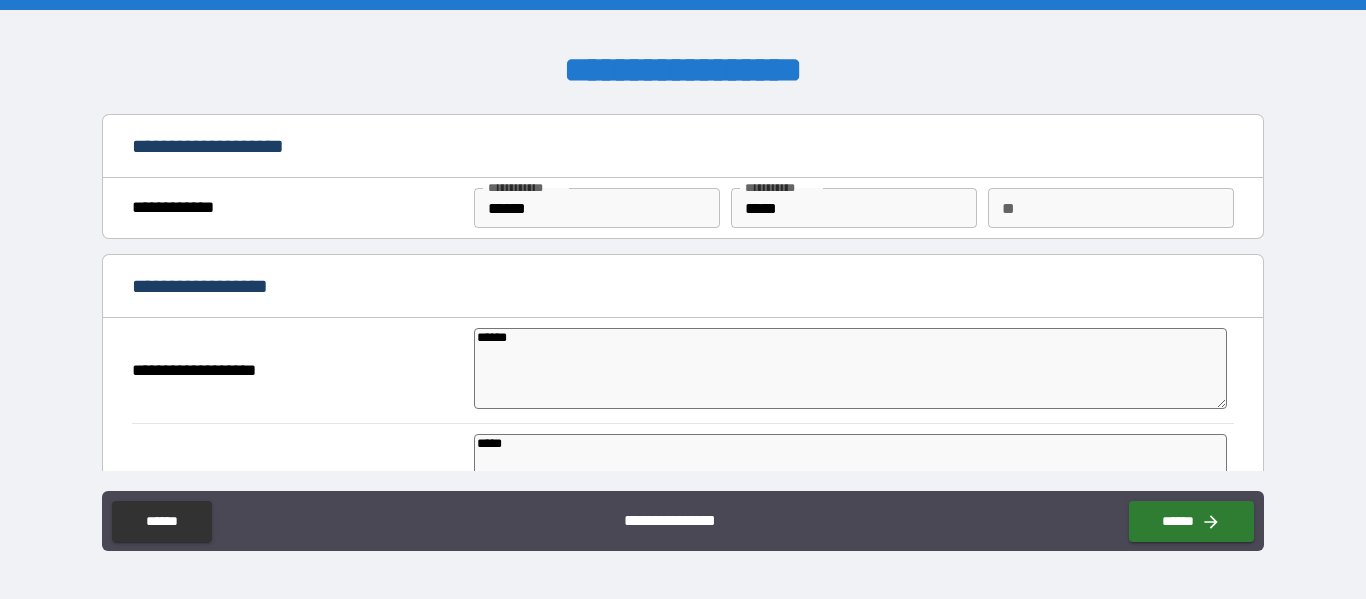 scroll, scrollTop: 258, scrollLeft: 0, axis: vertical 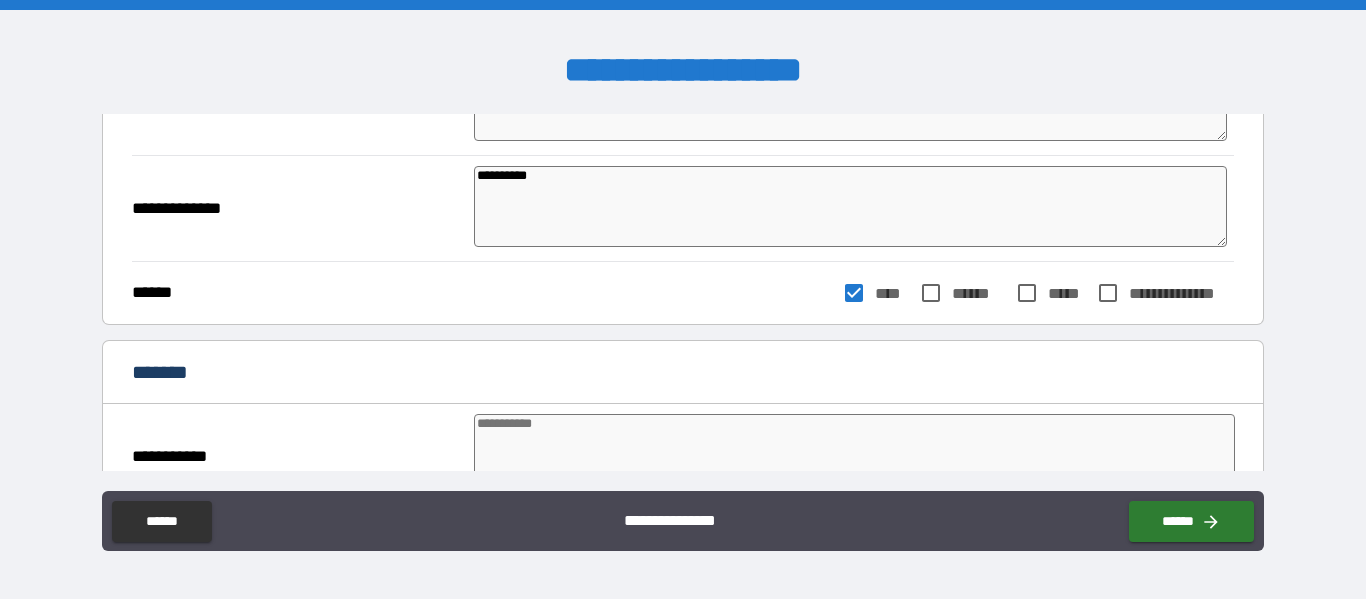 click at bounding box center [854, 454] 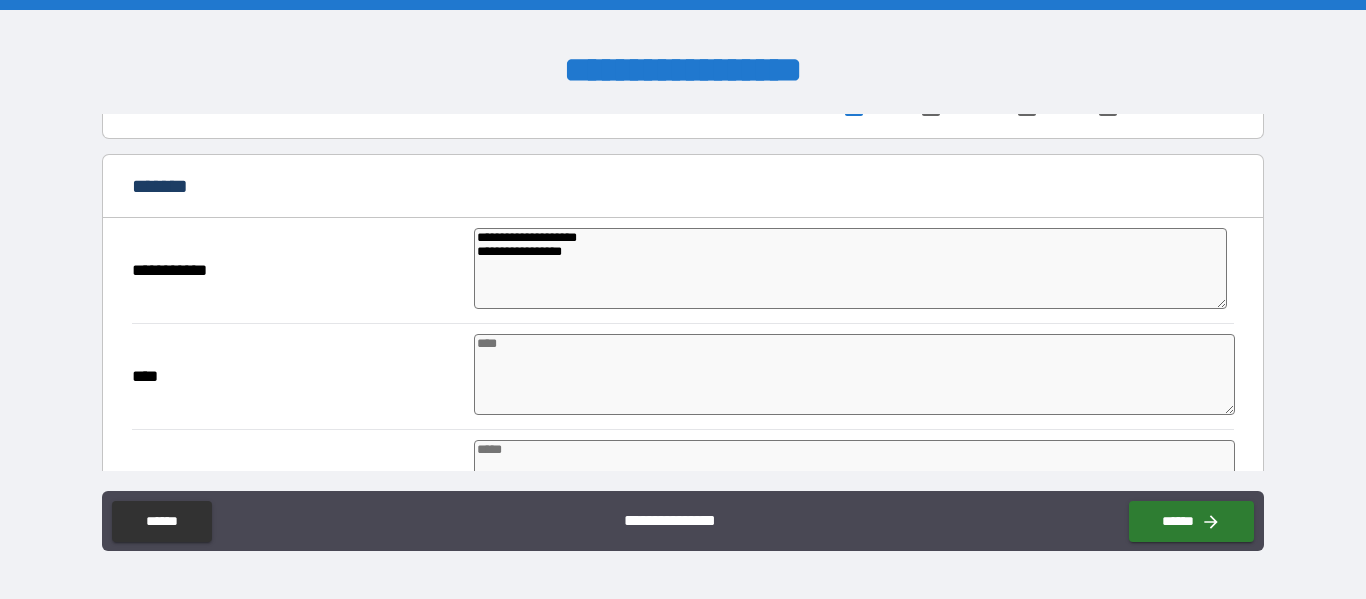scroll, scrollTop: 665, scrollLeft: 0, axis: vertical 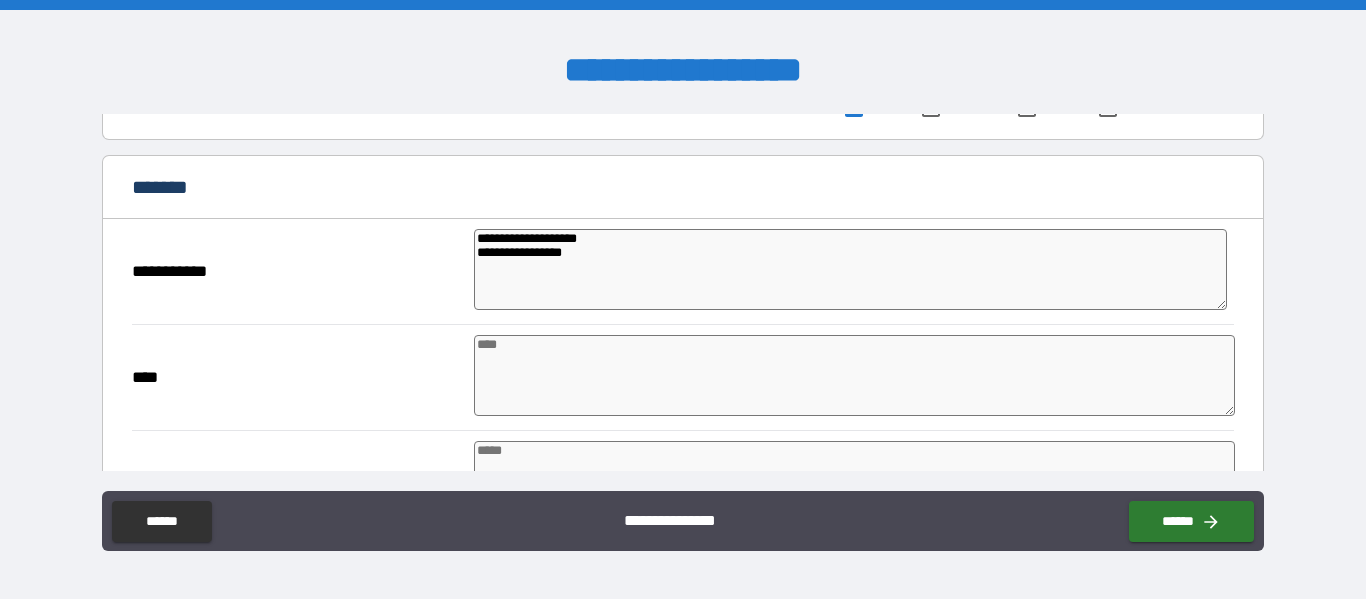 click on "**********" at bounding box center (850, 269) 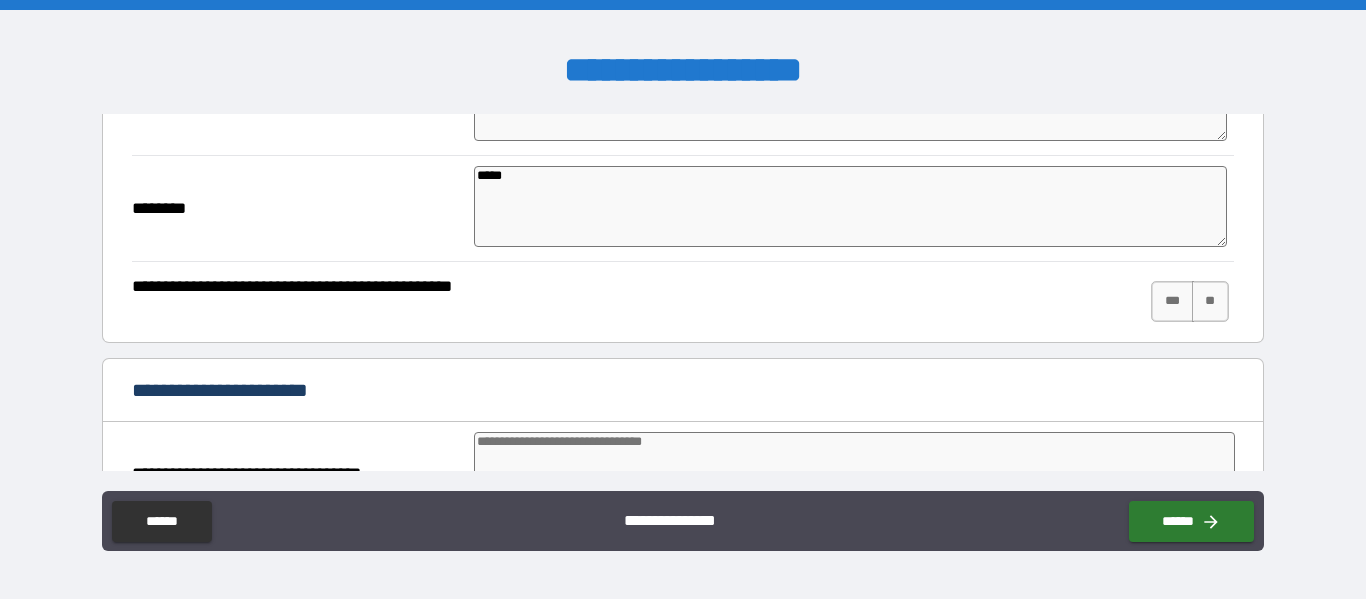 scroll, scrollTop: 1047, scrollLeft: 0, axis: vertical 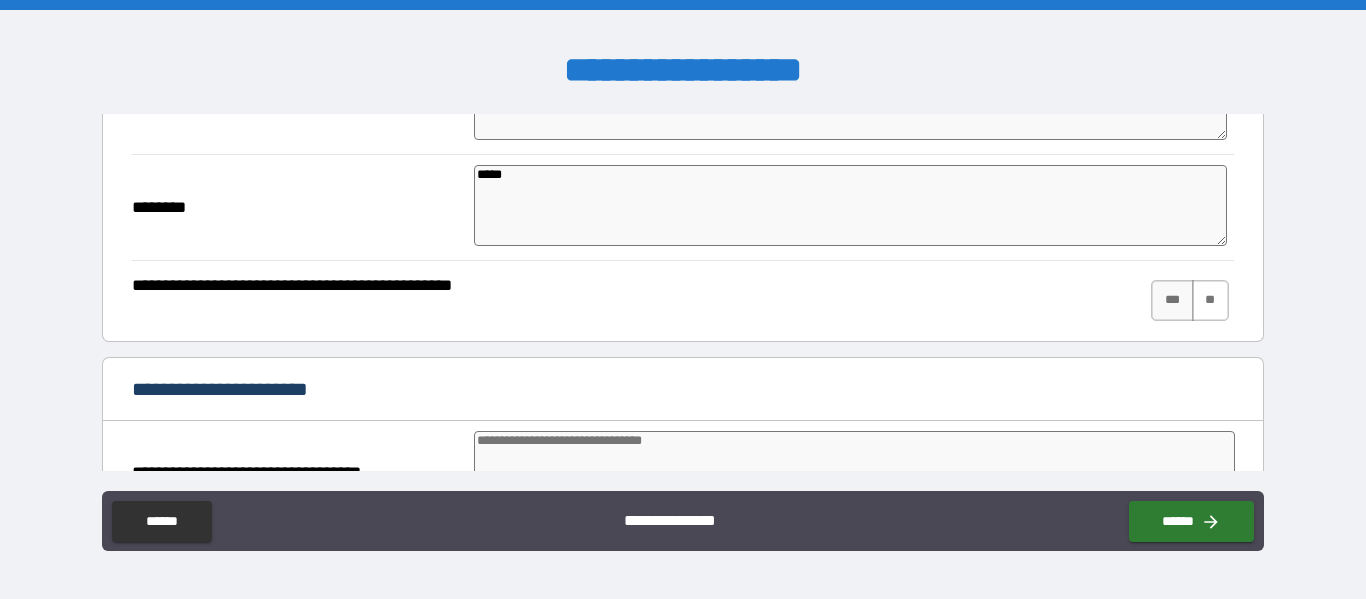 click on "**" at bounding box center (1210, 300) 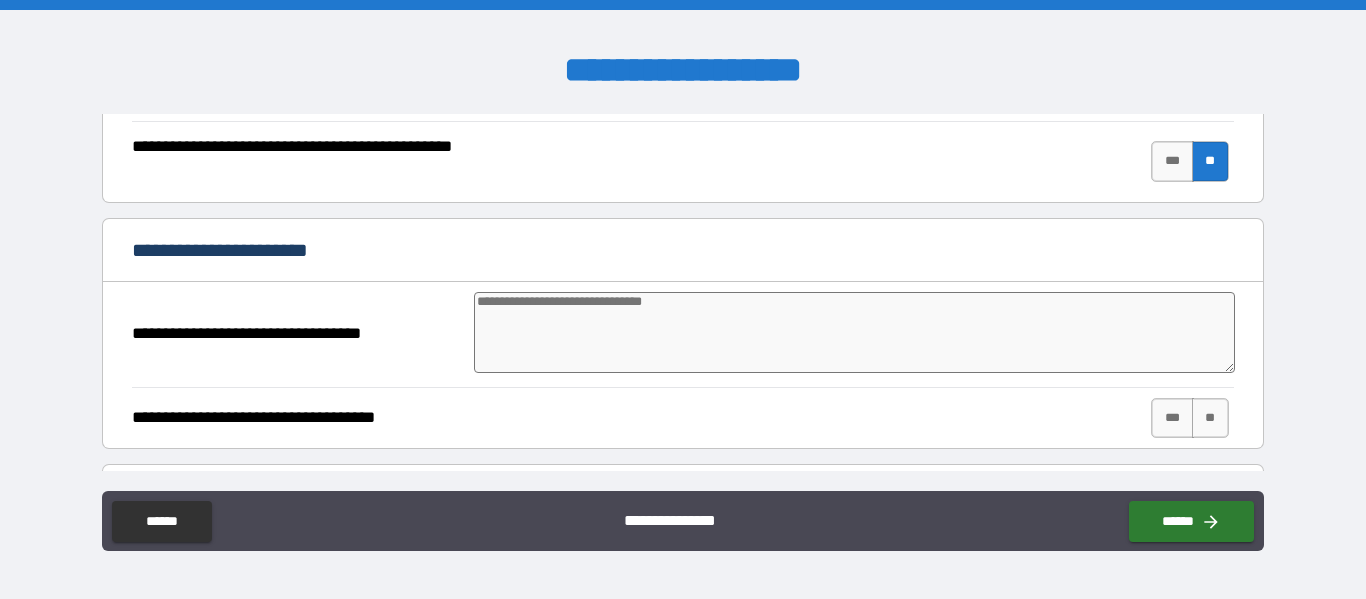 scroll, scrollTop: 1191, scrollLeft: 0, axis: vertical 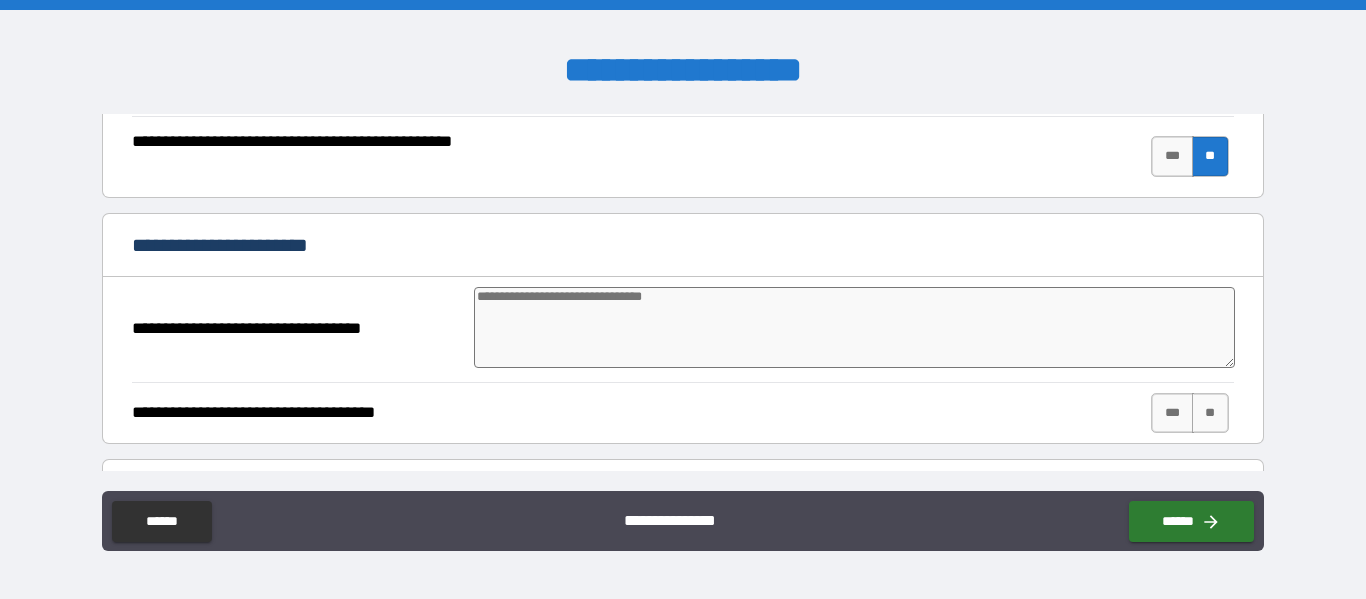 click at bounding box center [854, 327] 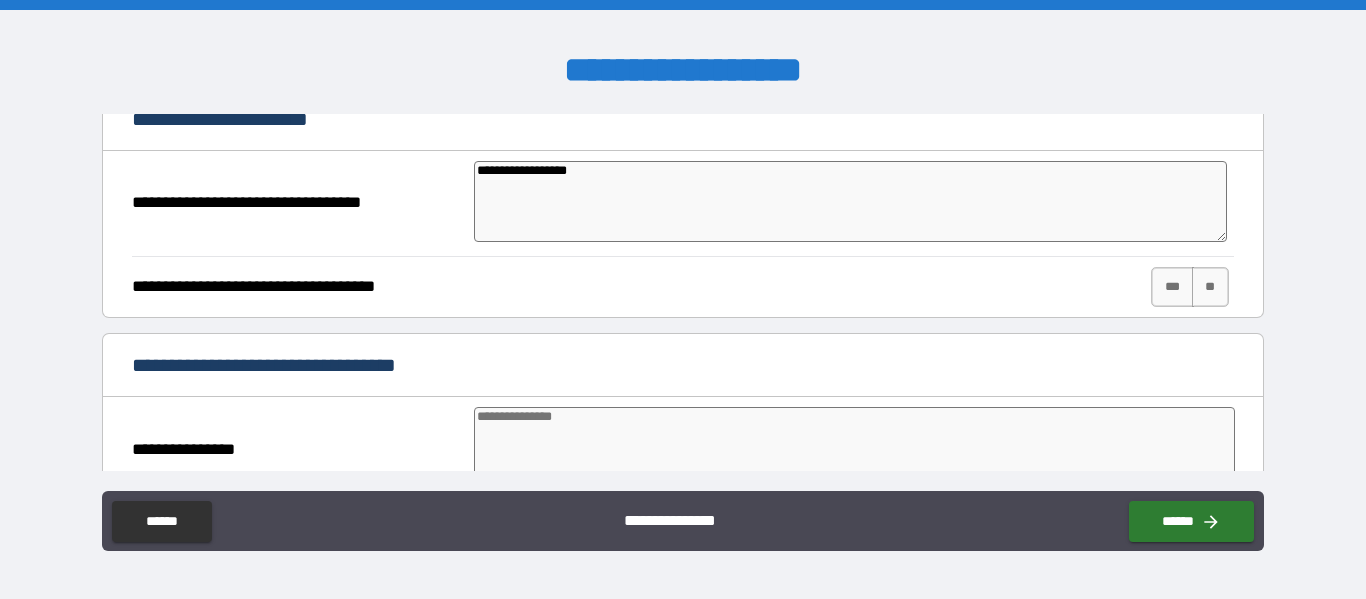 scroll, scrollTop: 1318, scrollLeft: 0, axis: vertical 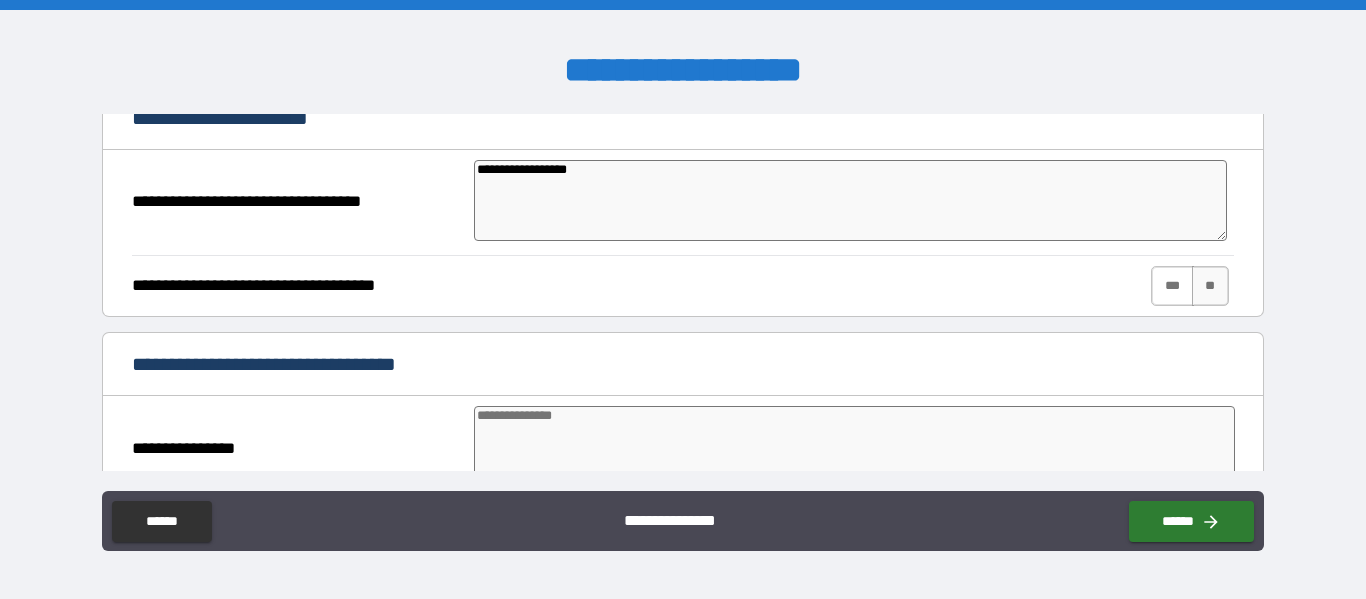 click on "***" at bounding box center (1172, 286) 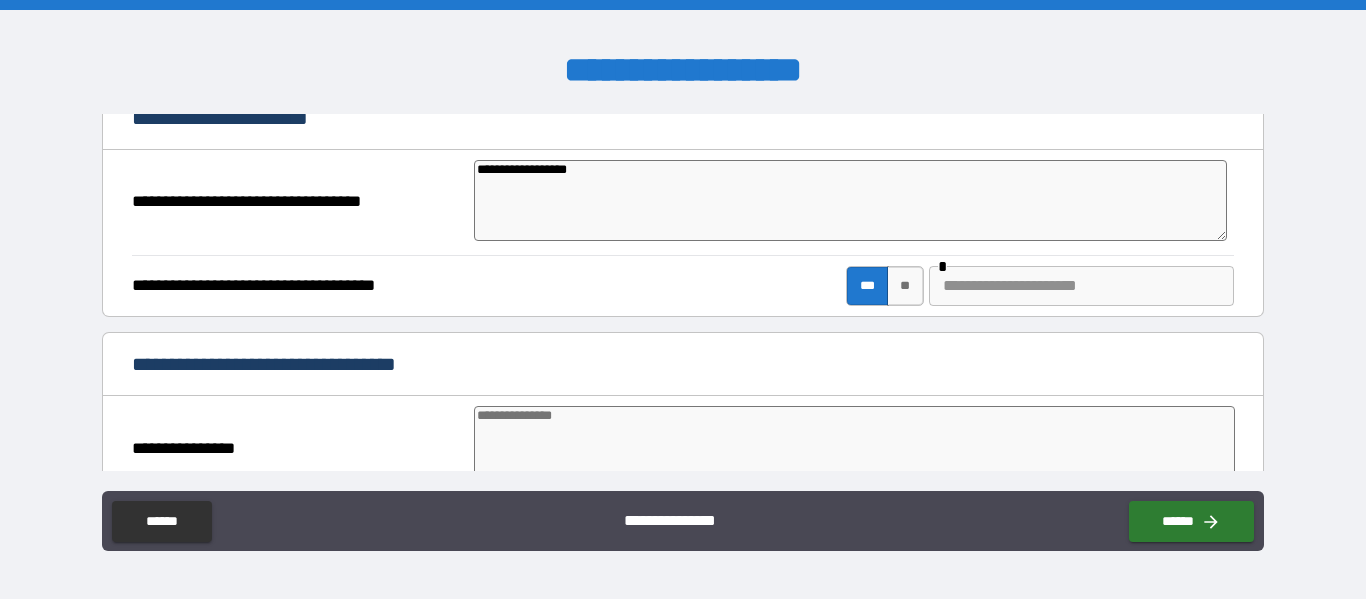 click at bounding box center (1081, 286) 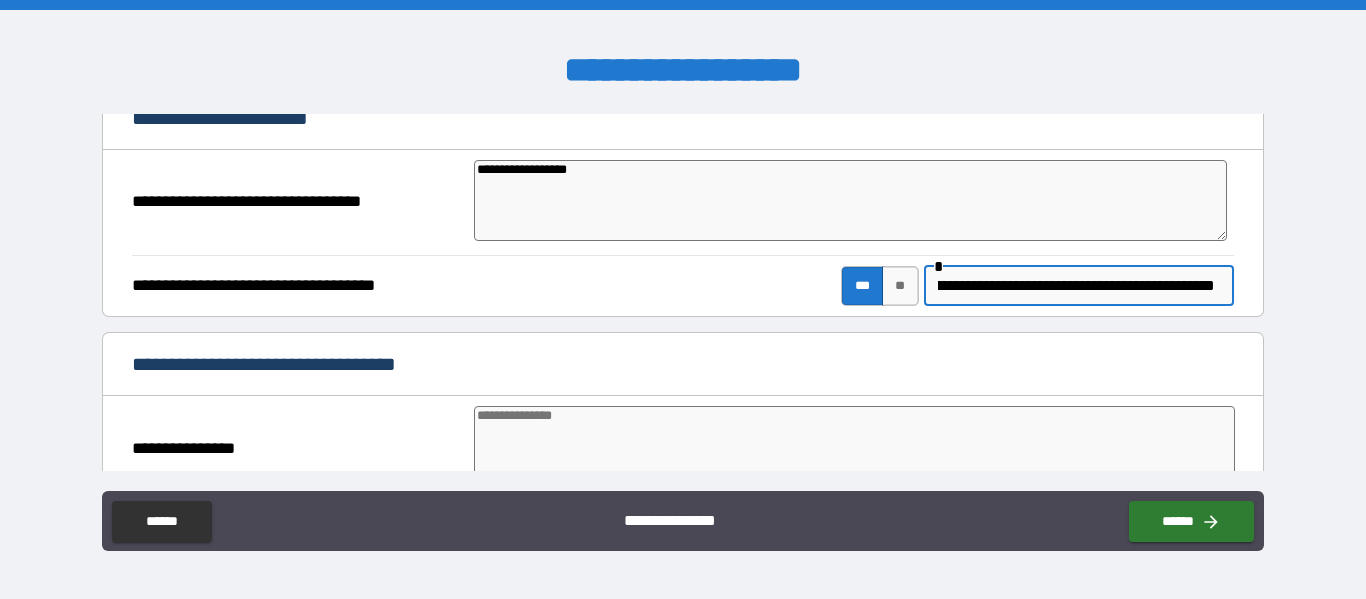 scroll, scrollTop: 0, scrollLeft: 181, axis: horizontal 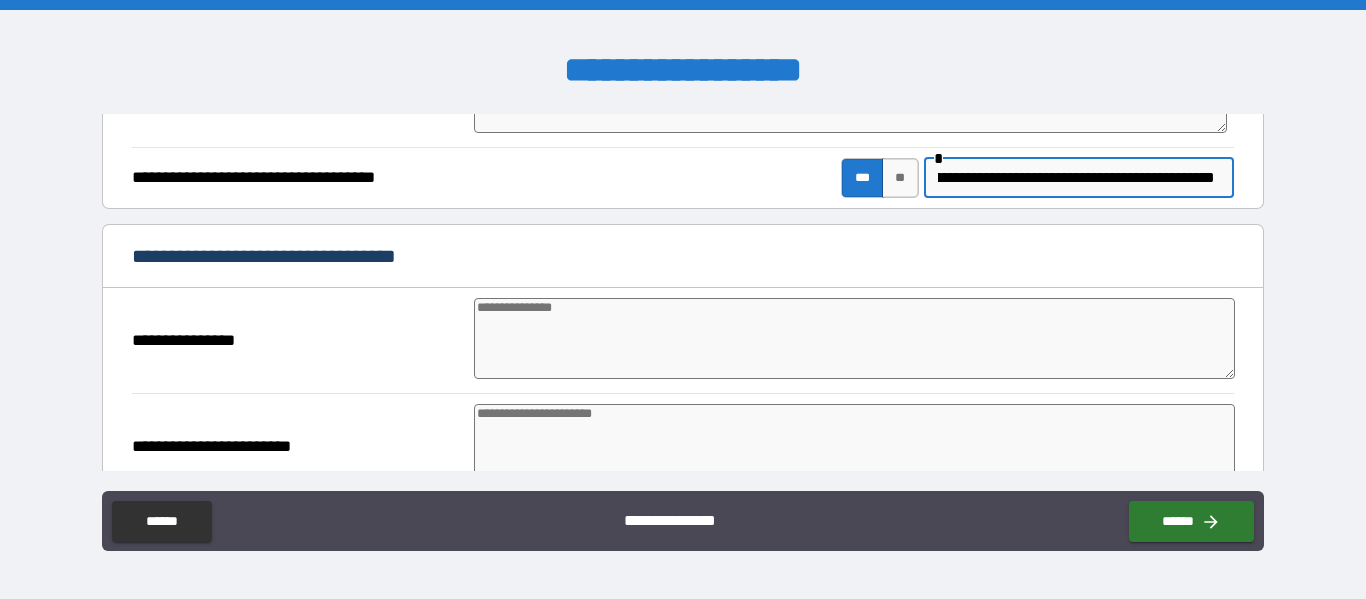 click at bounding box center (854, 338) 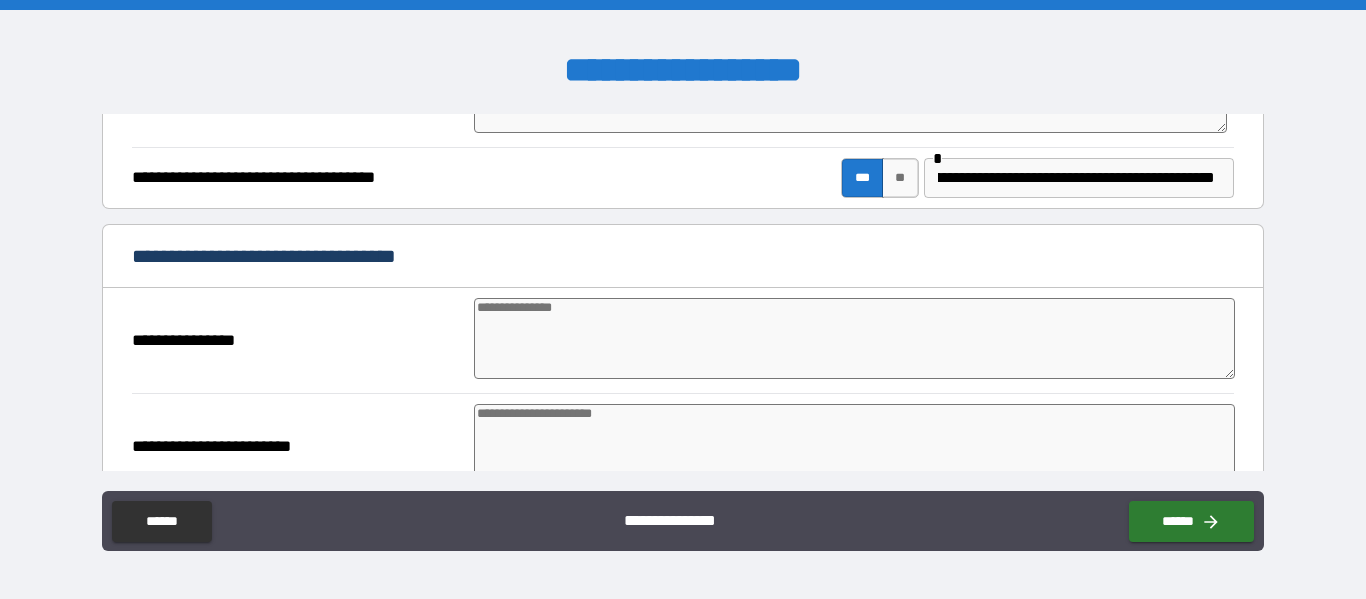 scroll, scrollTop: 0, scrollLeft: 0, axis: both 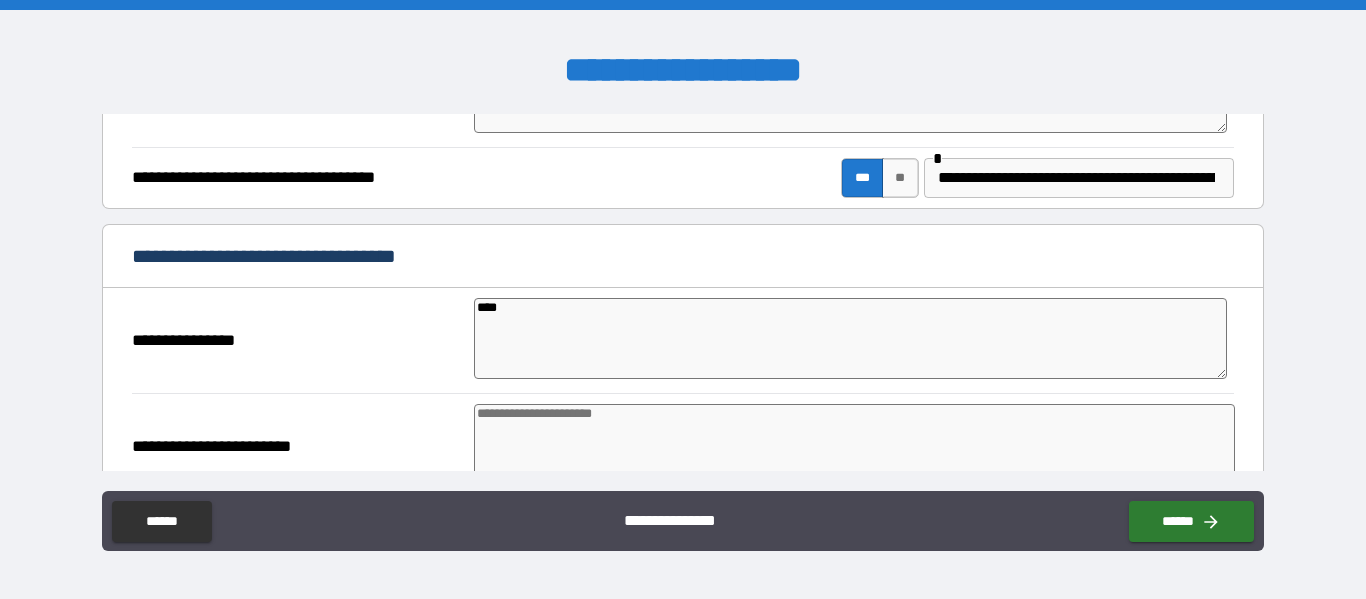 click on "****" at bounding box center (850, 338) 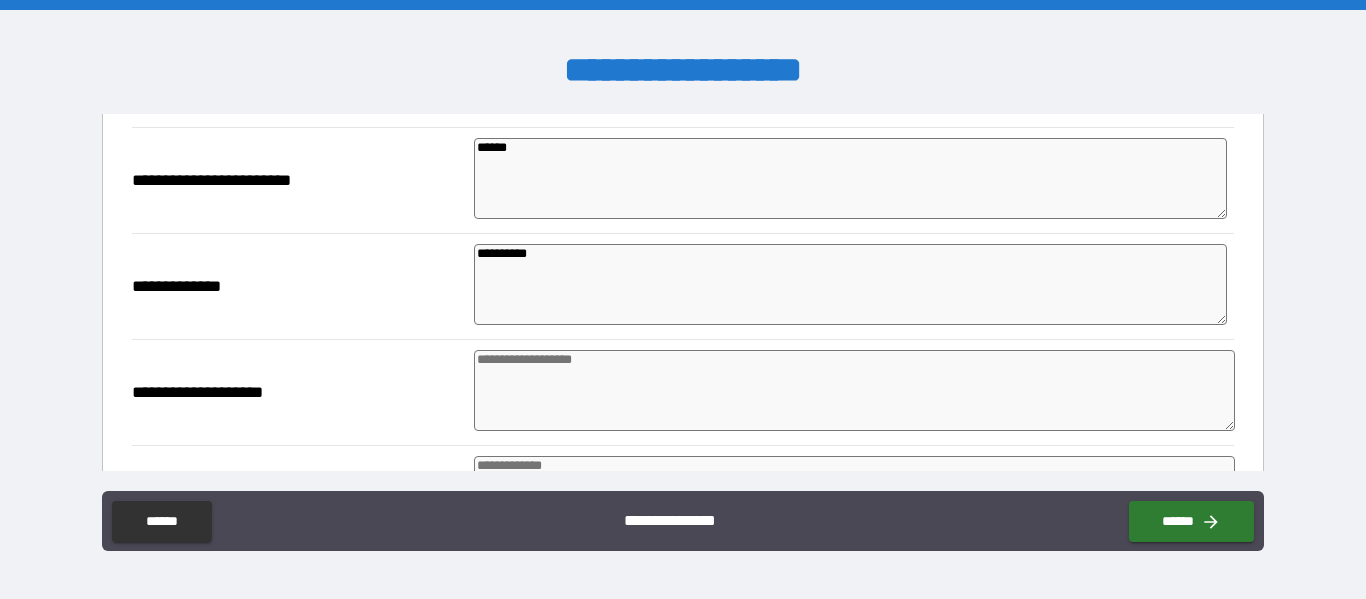 scroll, scrollTop: 1715, scrollLeft: 0, axis: vertical 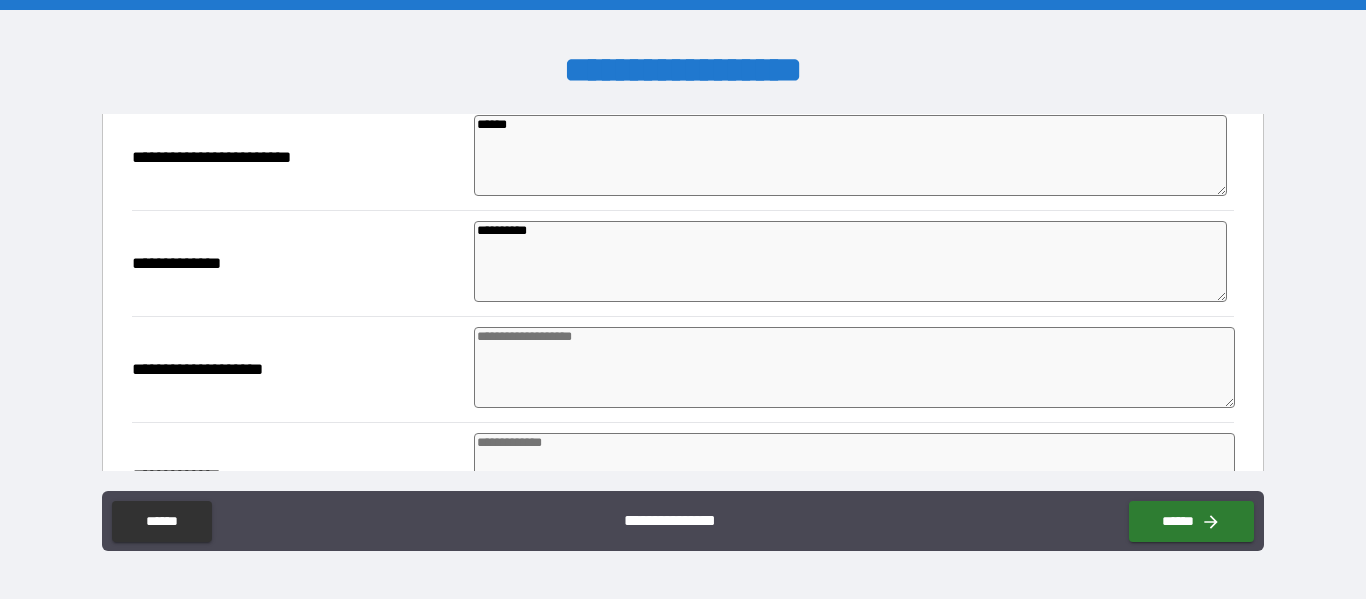 click on "**********" at bounding box center [850, 261] 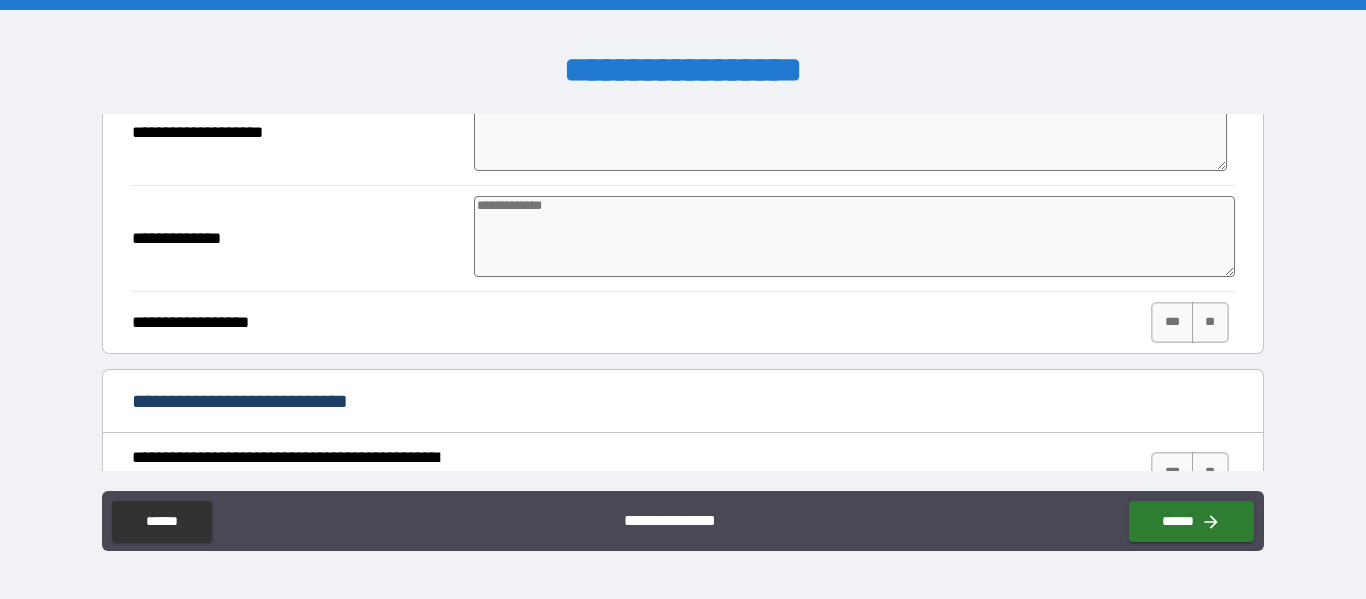 scroll, scrollTop: 1956, scrollLeft: 0, axis: vertical 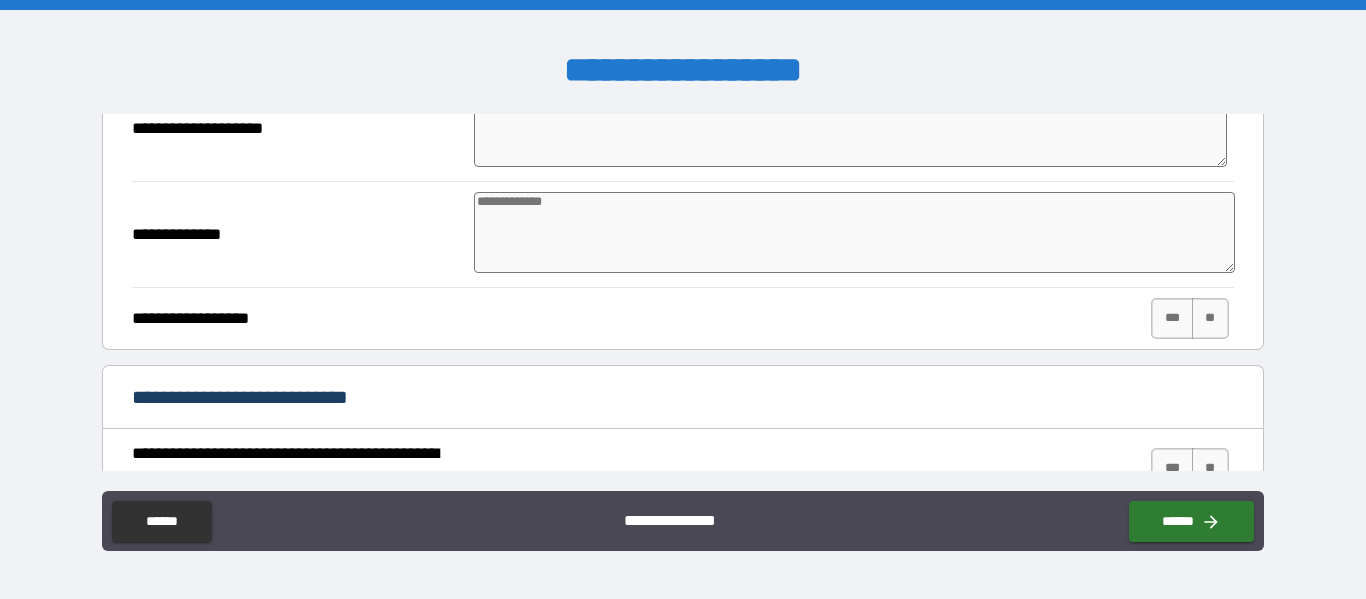 click at bounding box center (854, 232) 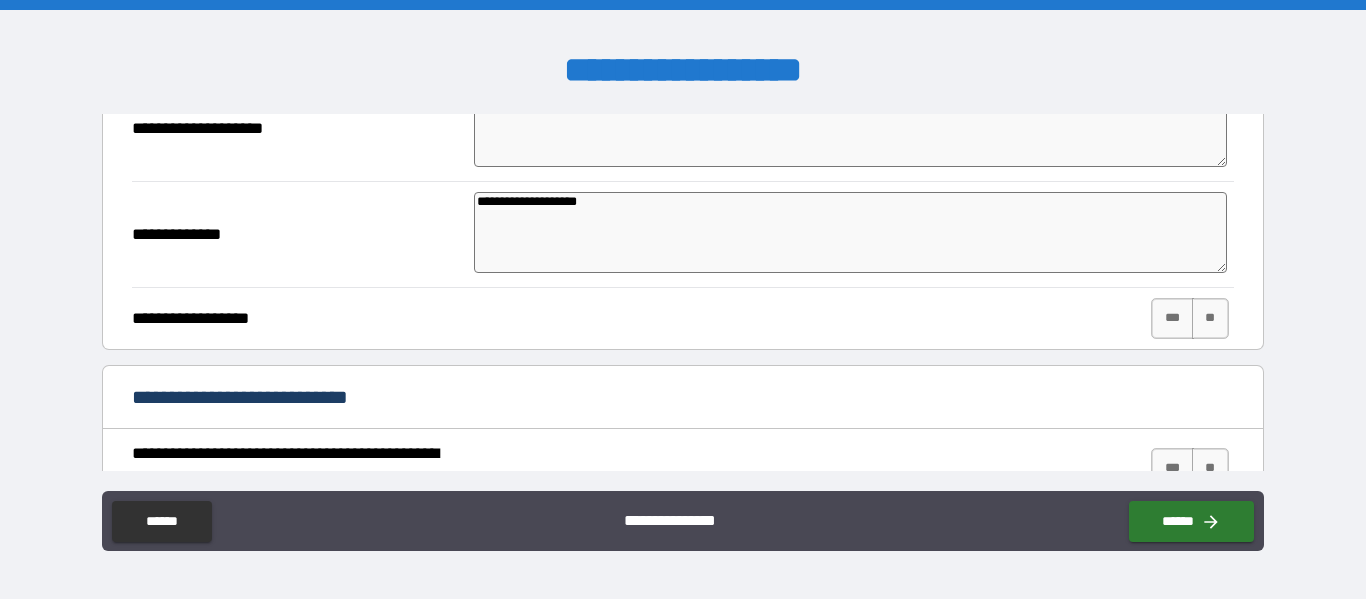 click on "**********" at bounding box center (682, 318) 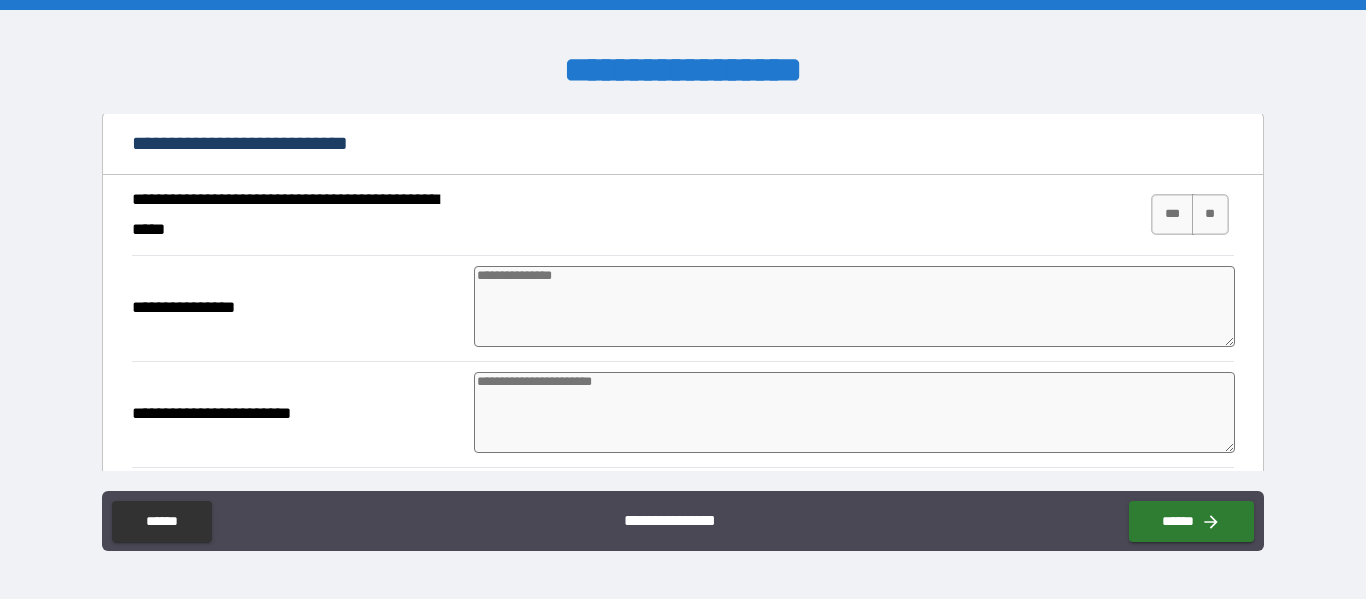 scroll, scrollTop: 2220, scrollLeft: 0, axis: vertical 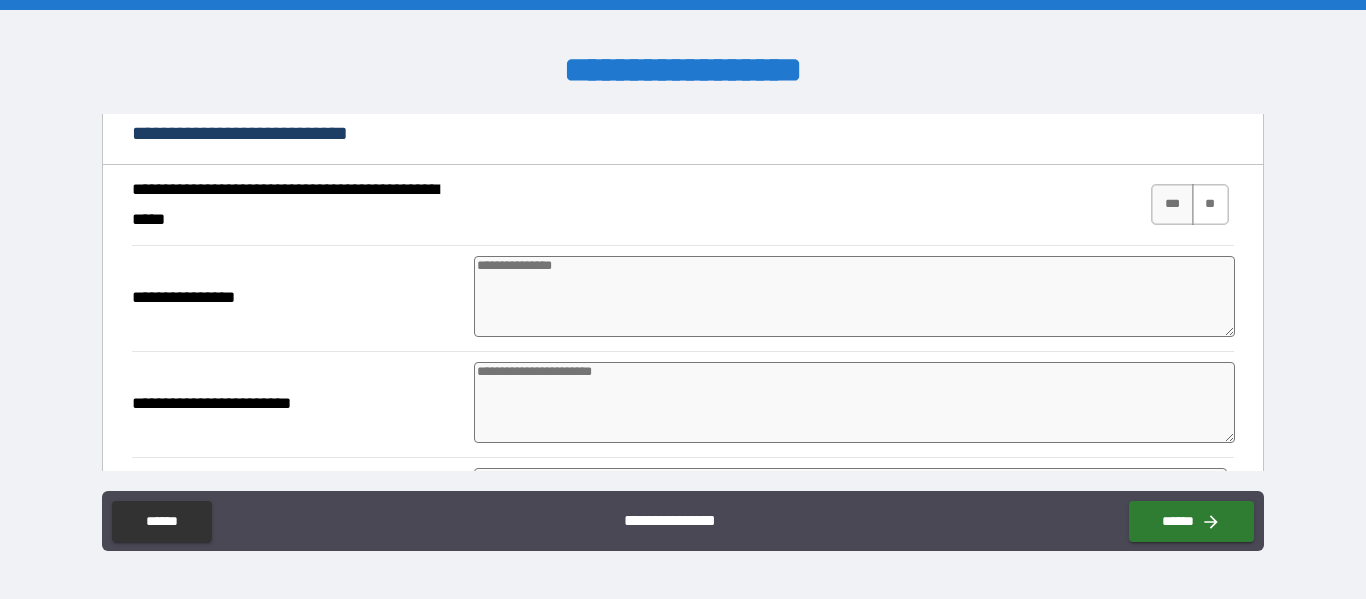 click on "**" at bounding box center (1210, 204) 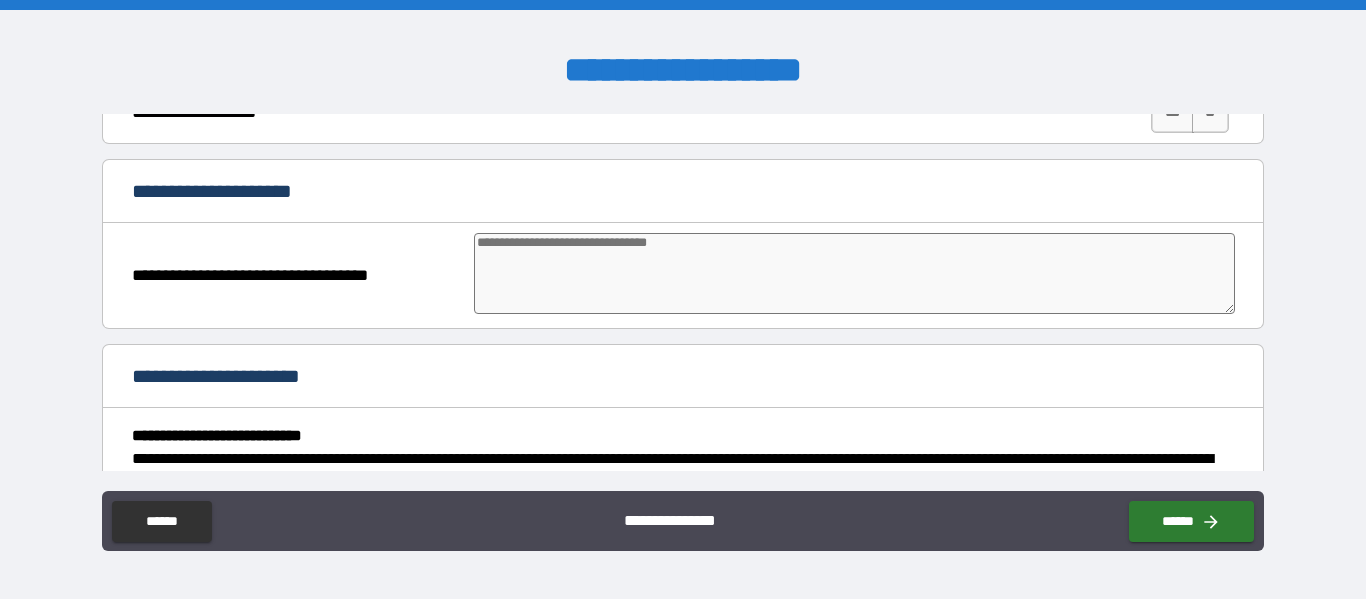 scroll, scrollTop: 2915, scrollLeft: 0, axis: vertical 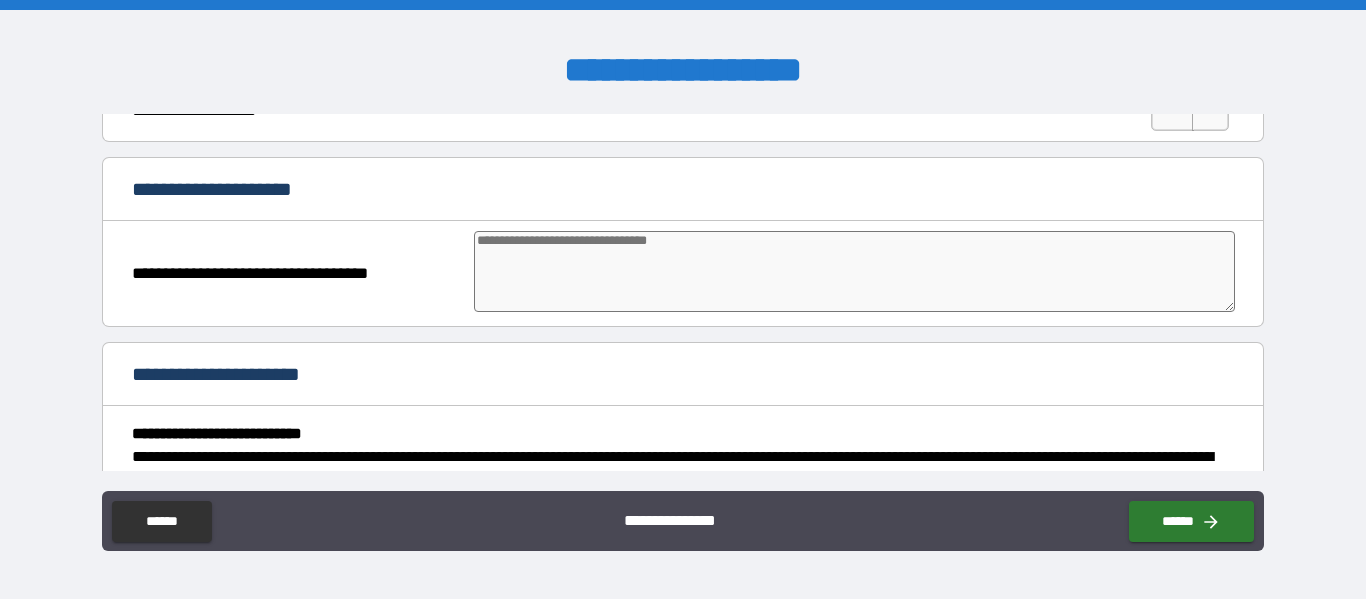 click at bounding box center (854, 271) 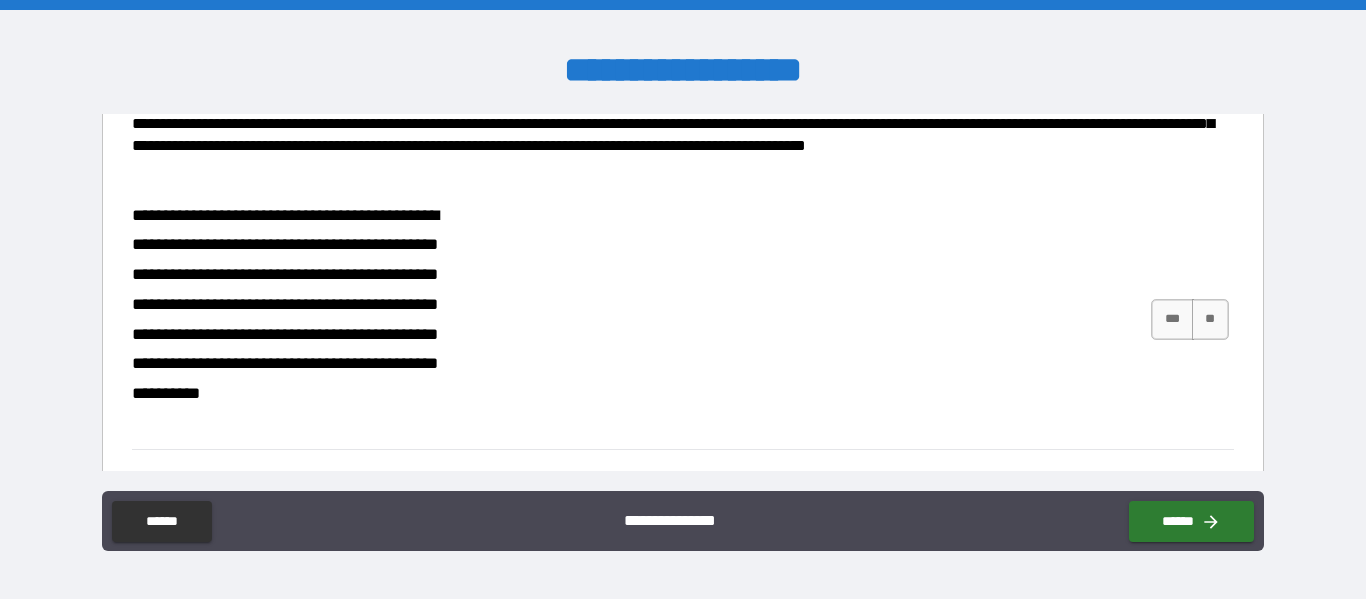 scroll, scrollTop: 3372, scrollLeft: 0, axis: vertical 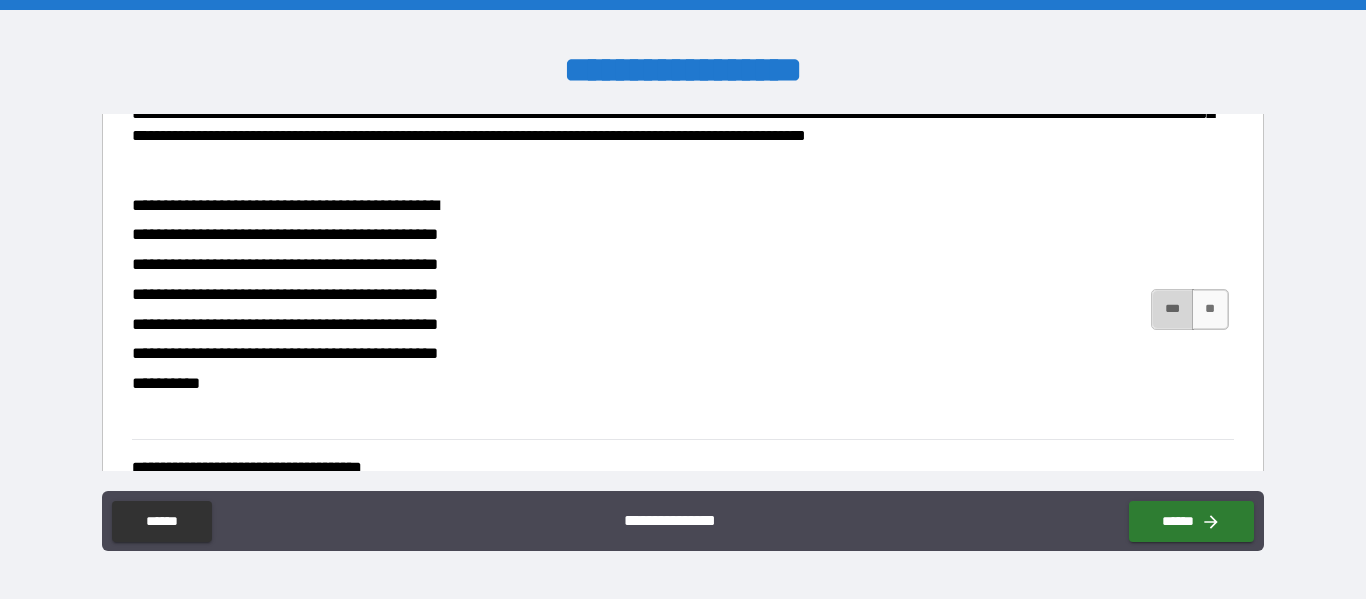 click on "***" at bounding box center [1172, 309] 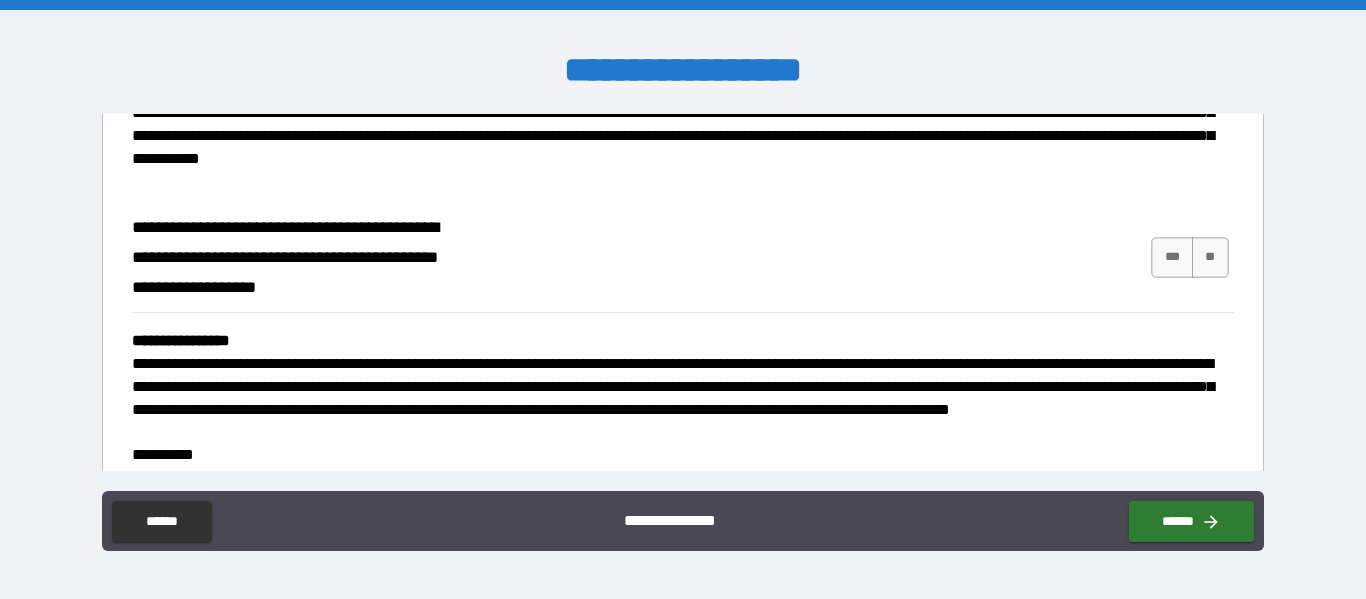 scroll, scrollTop: 4566, scrollLeft: 0, axis: vertical 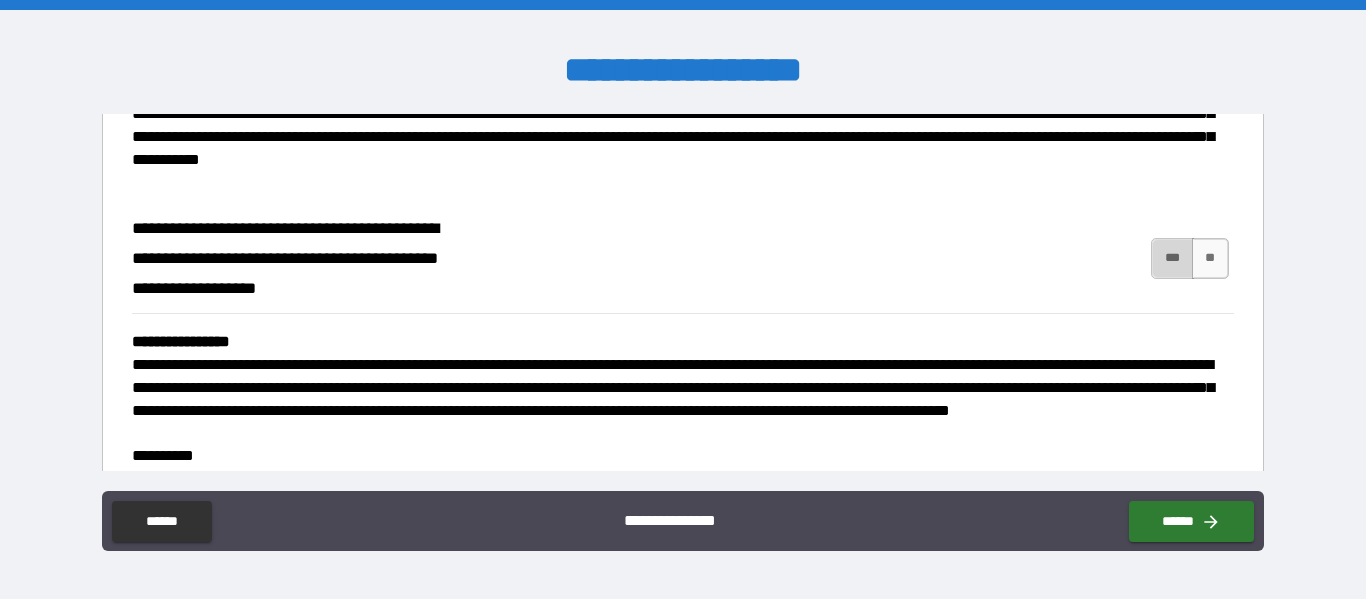 click on "***" at bounding box center [1172, 258] 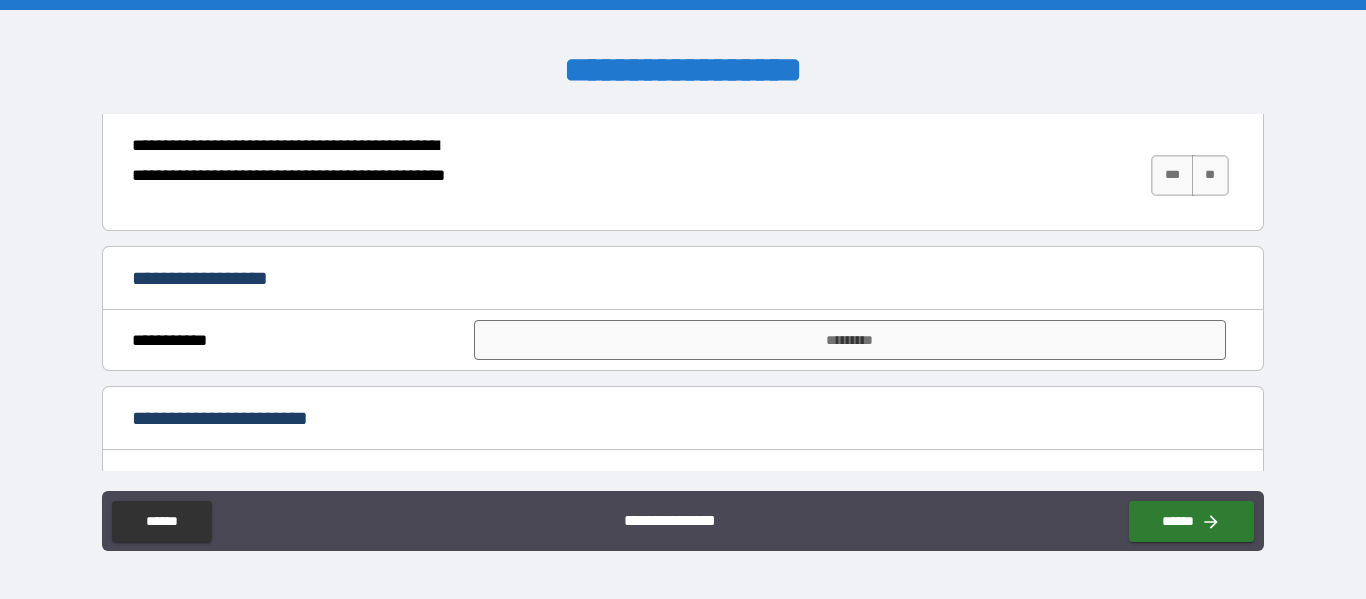 scroll, scrollTop: 5376, scrollLeft: 0, axis: vertical 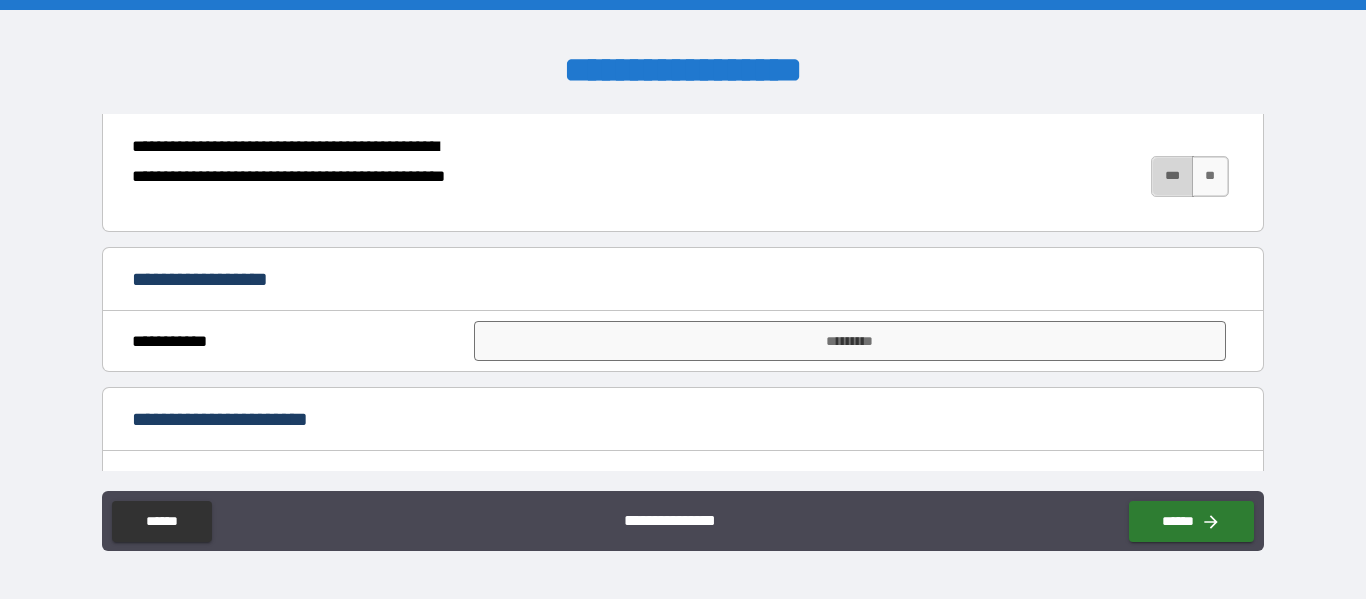 click on "***" at bounding box center [1172, 176] 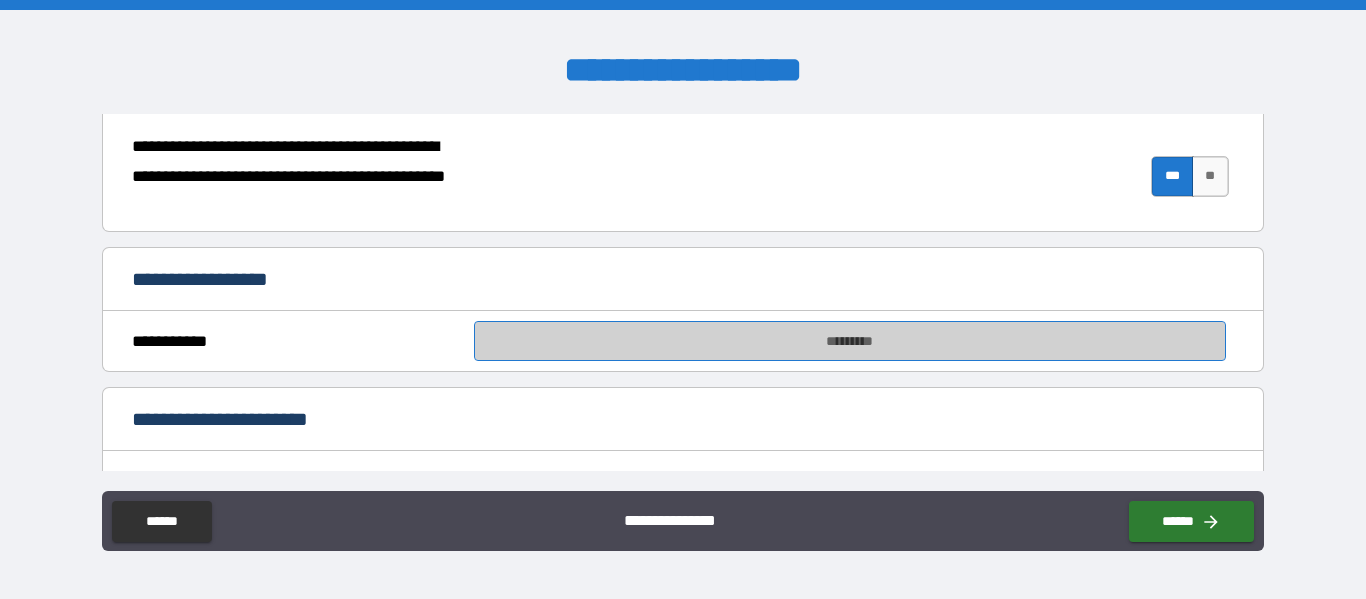 click on "*********" at bounding box center [850, 341] 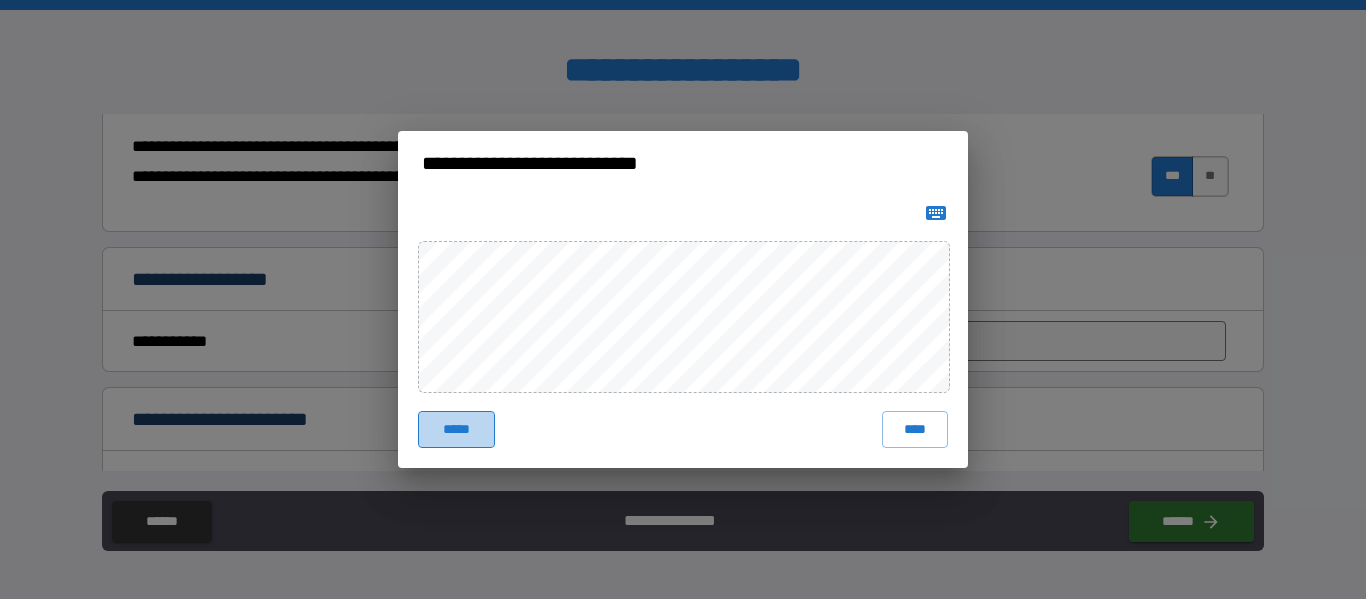 click on "*****" at bounding box center (456, 429) 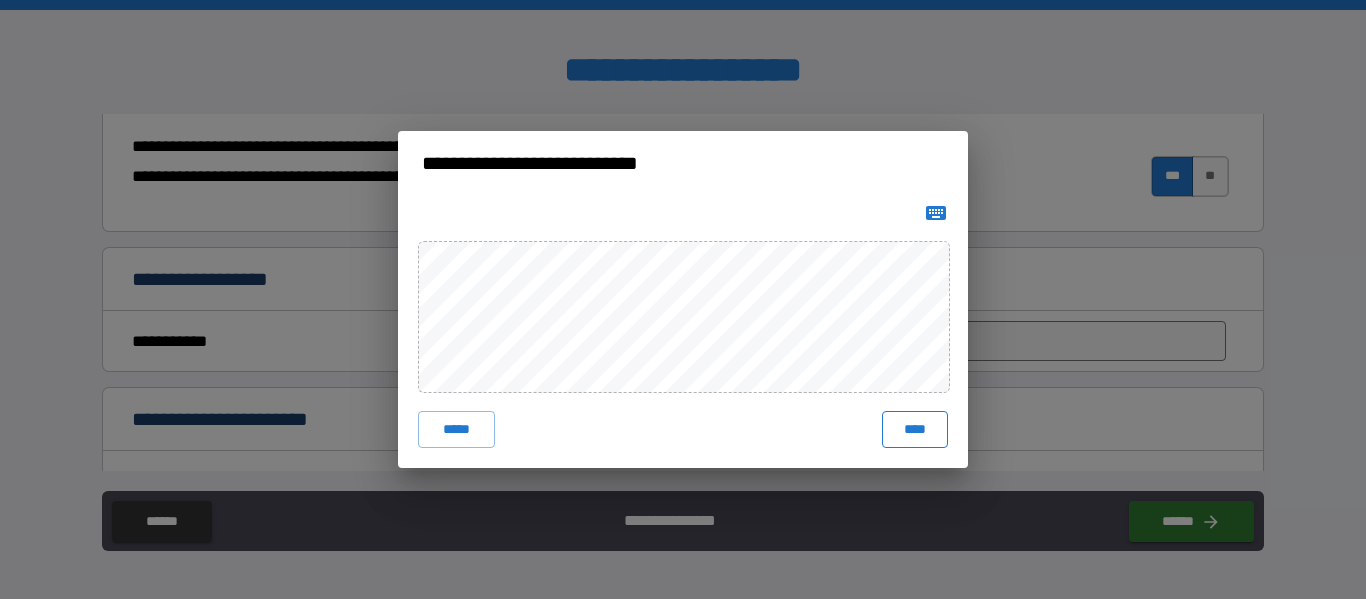 click on "****" at bounding box center (915, 429) 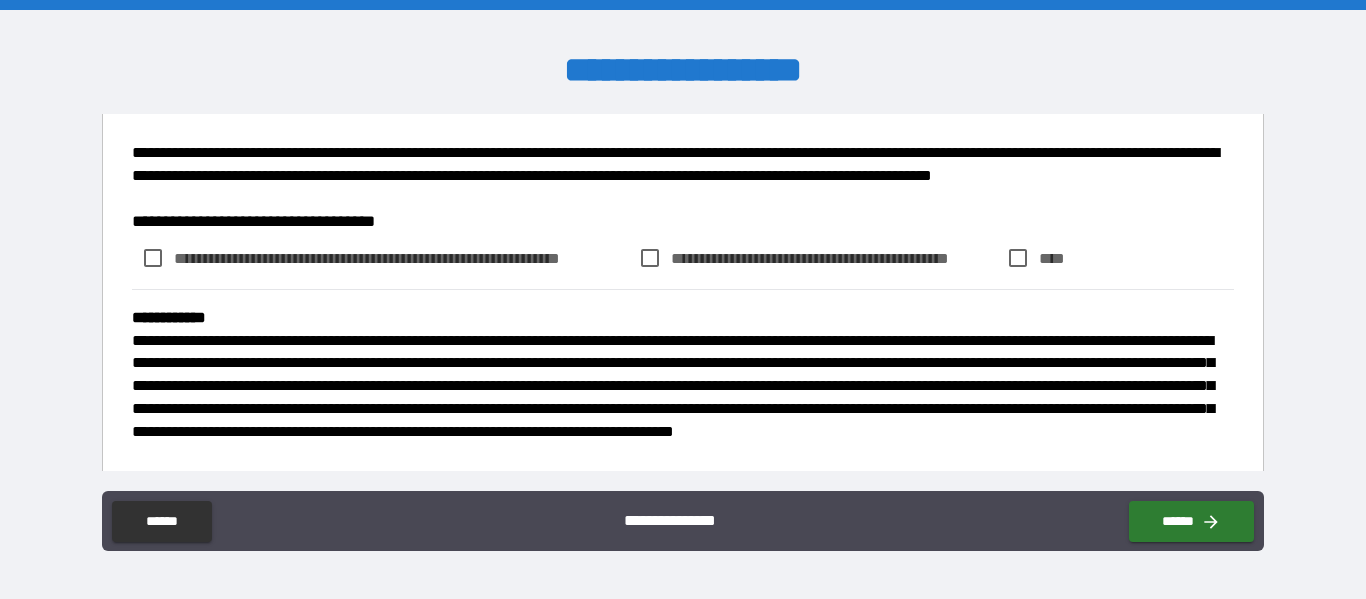 scroll, scrollTop: 5944, scrollLeft: 0, axis: vertical 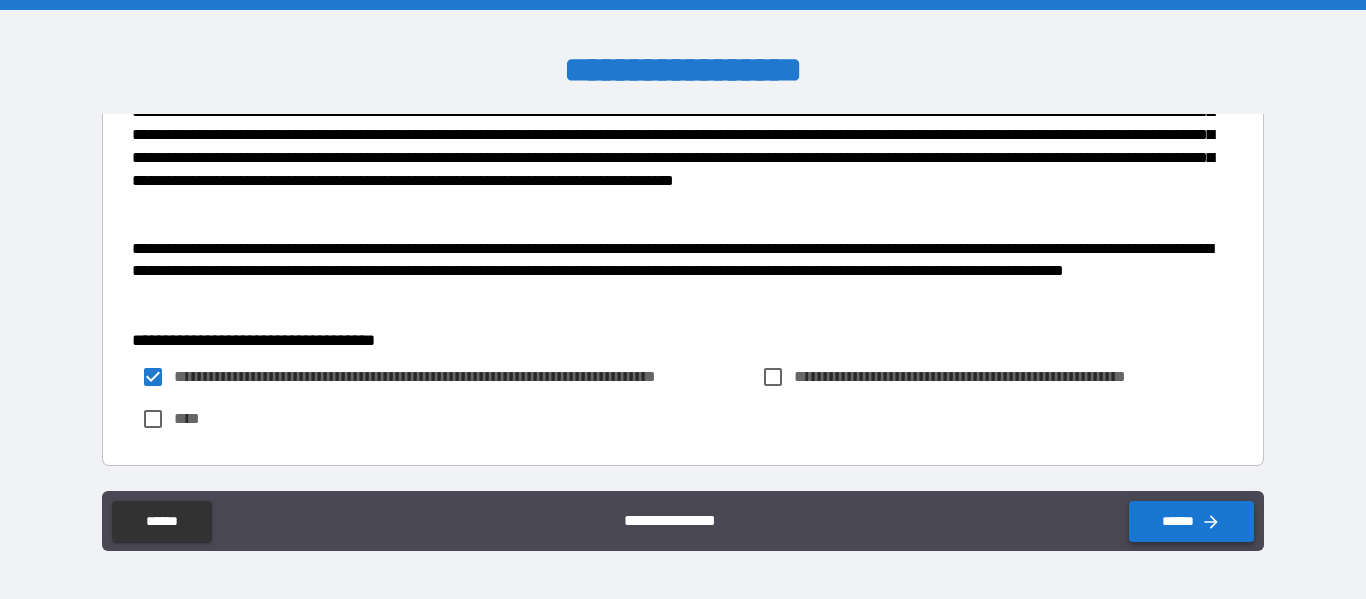 click on "******" at bounding box center [1191, 521] 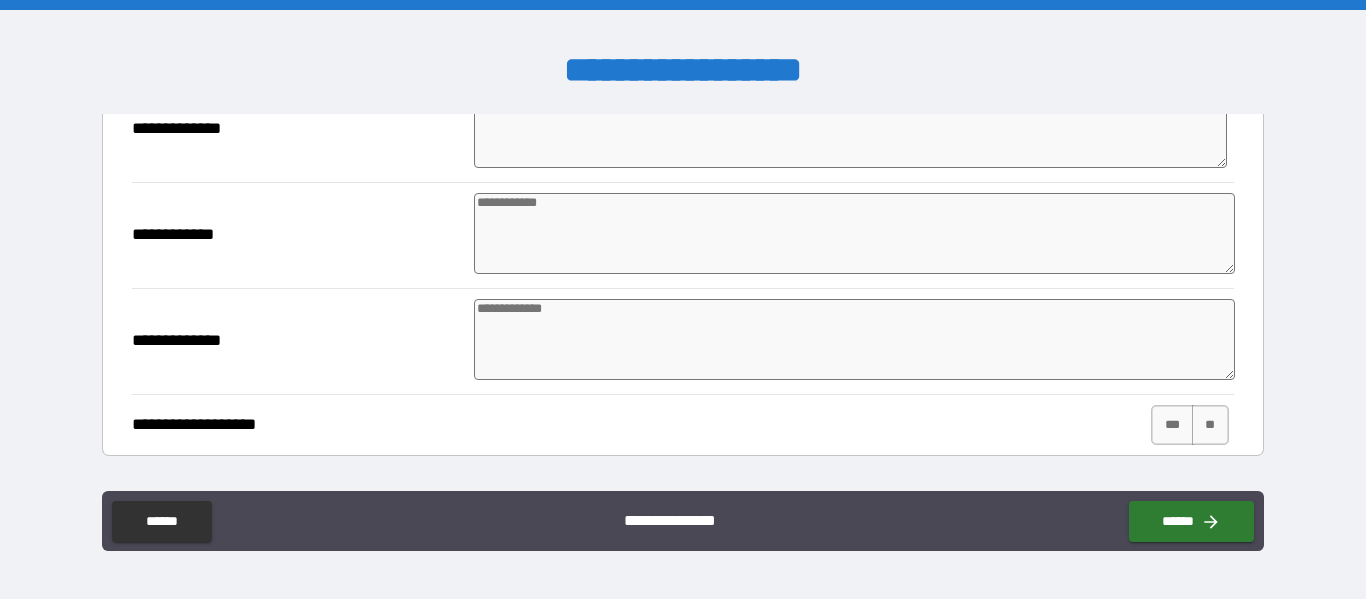 scroll, scrollTop: 2598, scrollLeft: 0, axis: vertical 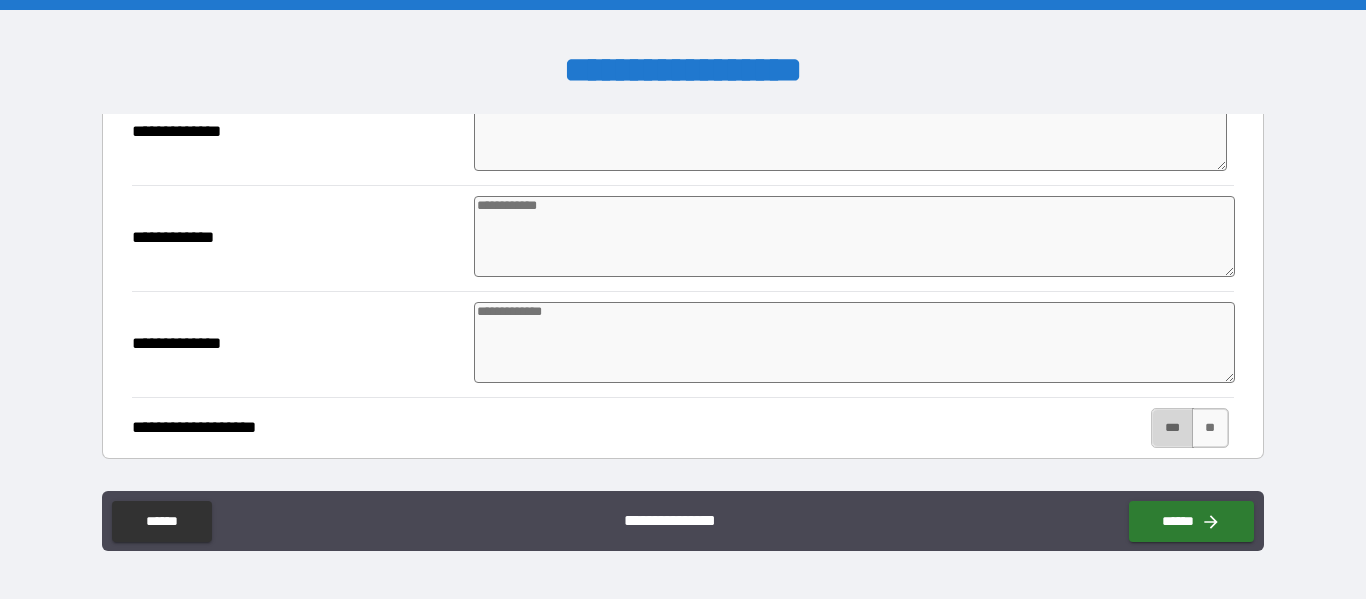 click on "***" at bounding box center (1172, 428) 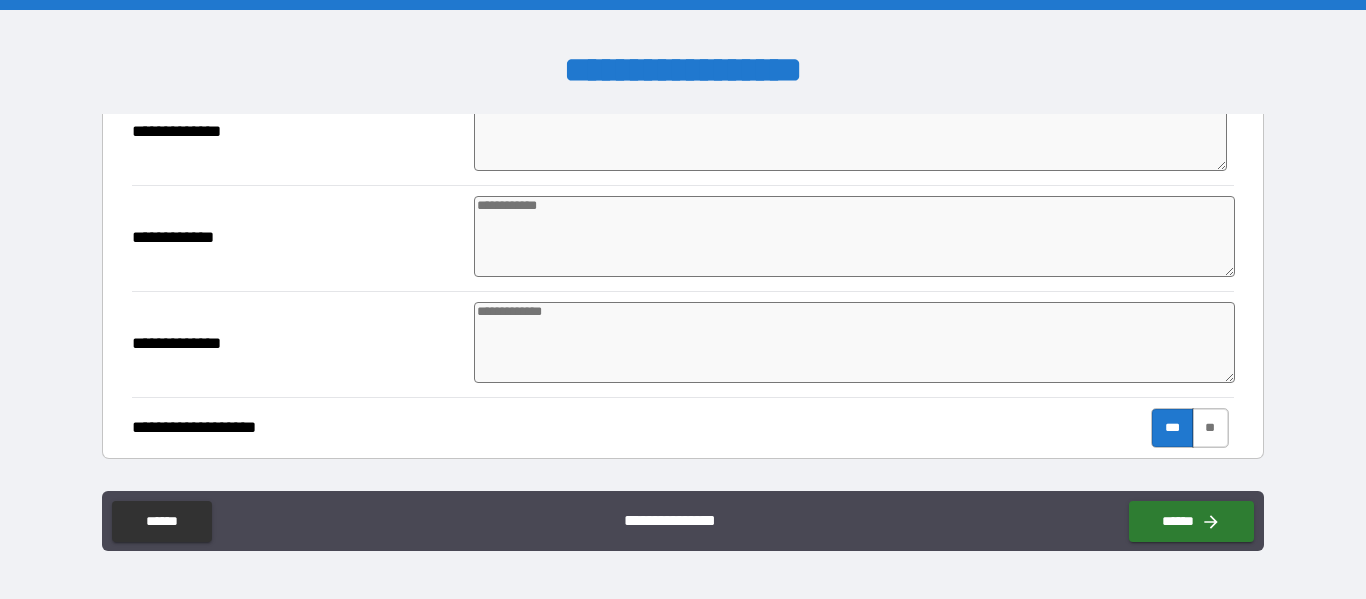 click on "**" at bounding box center [1210, 428] 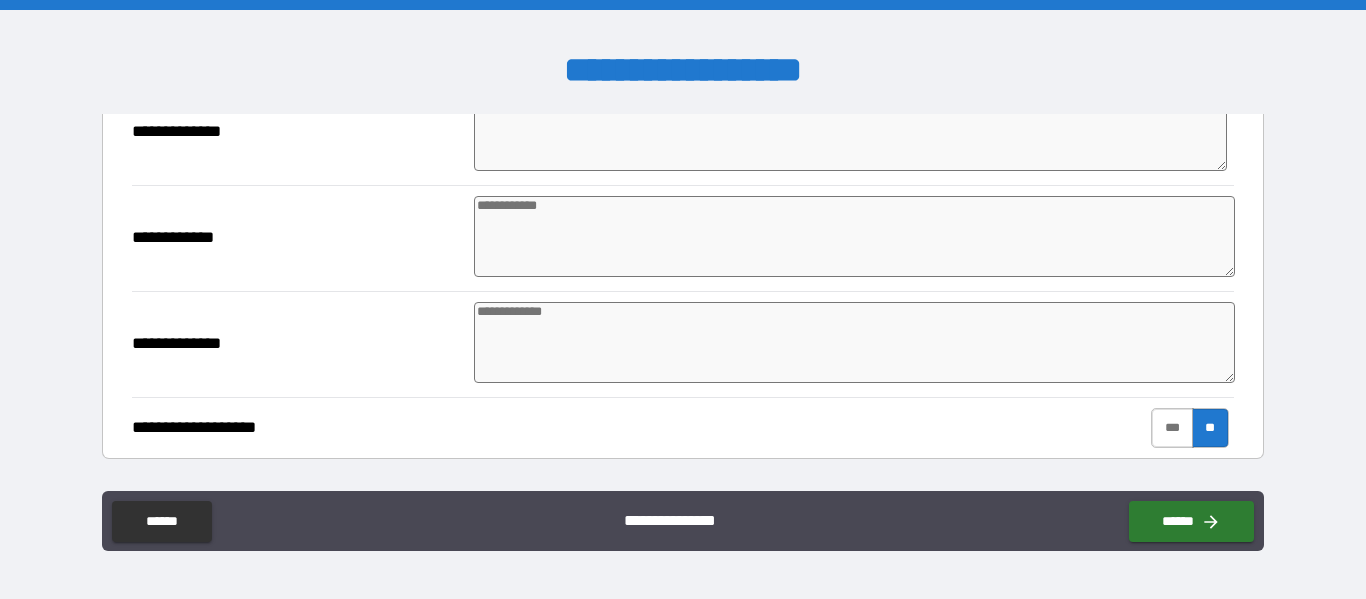 click on "***" at bounding box center (1172, 428) 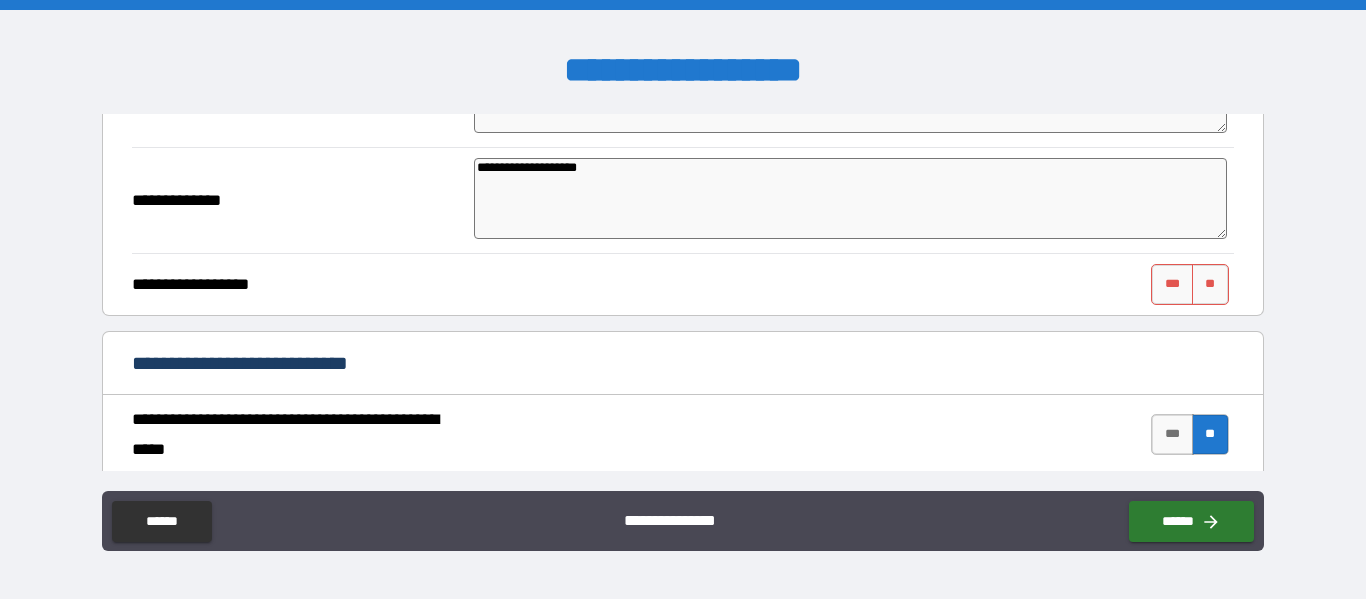 scroll, scrollTop: 2056, scrollLeft: 0, axis: vertical 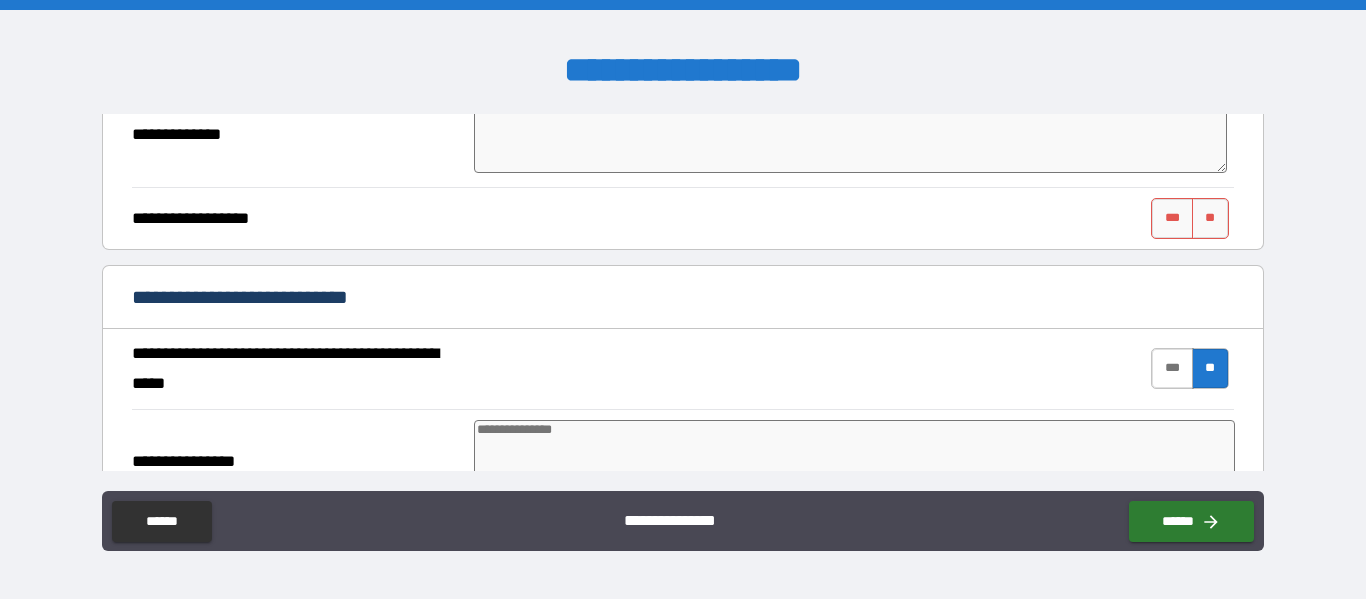 click on "***" at bounding box center [1172, 368] 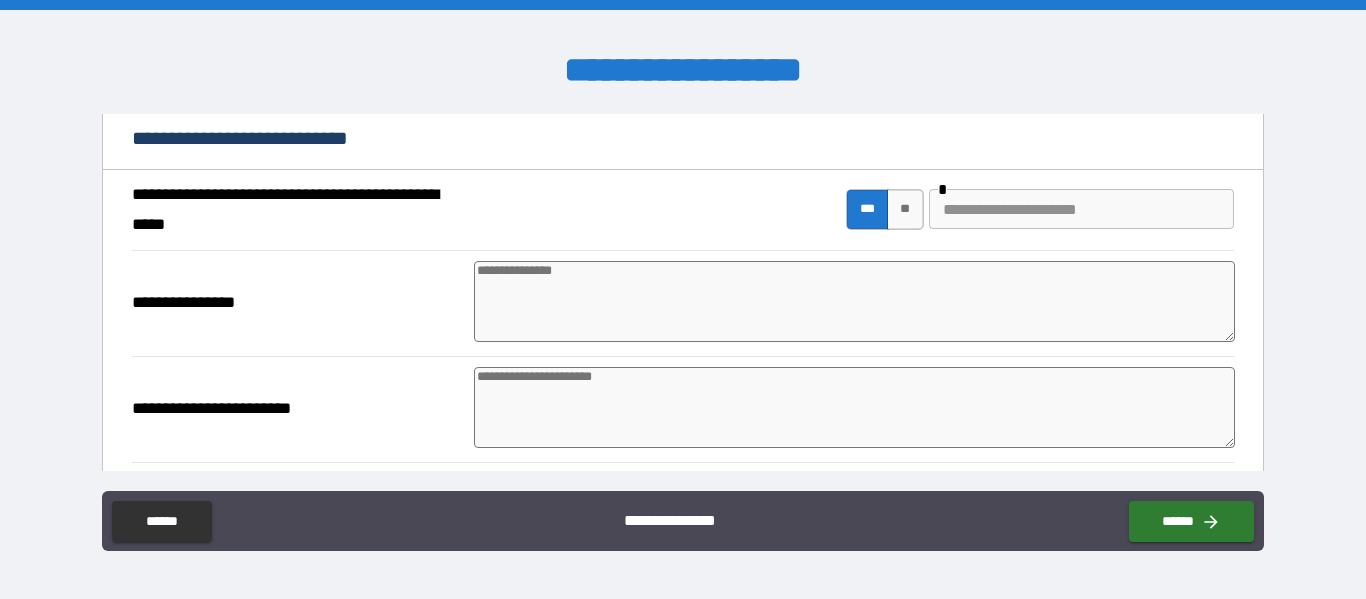 scroll, scrollTop: 2219, scrollLeft: 0, axis: vertical 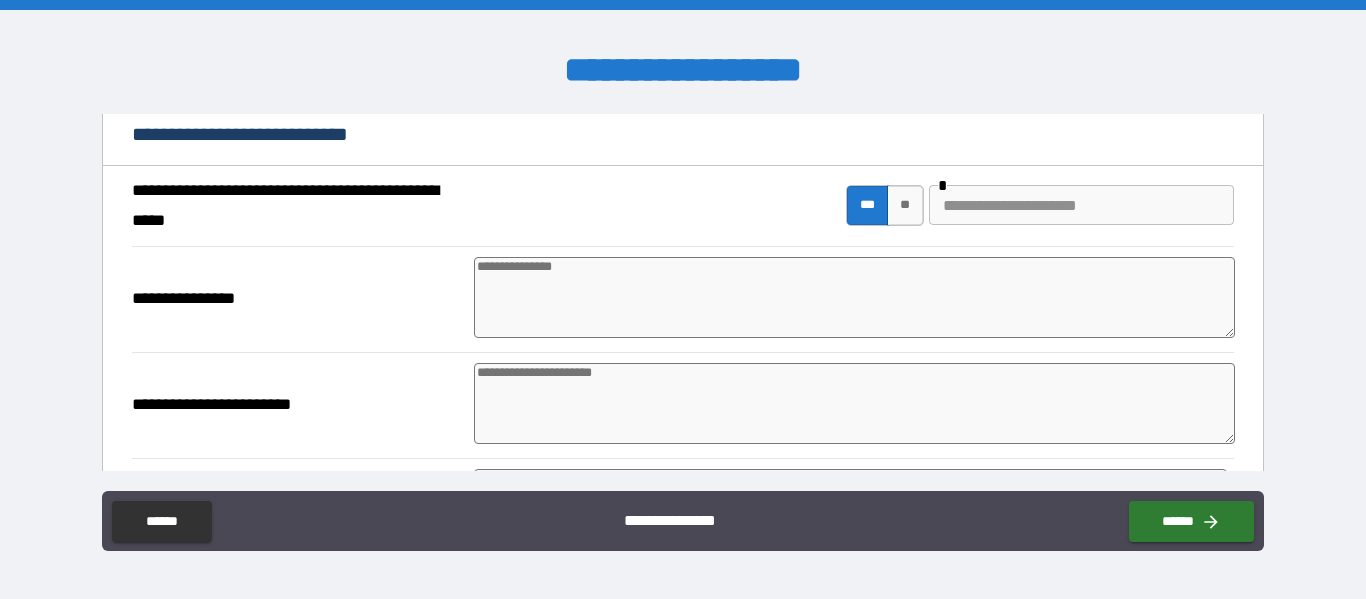 click at bounding box center [1081, 205] 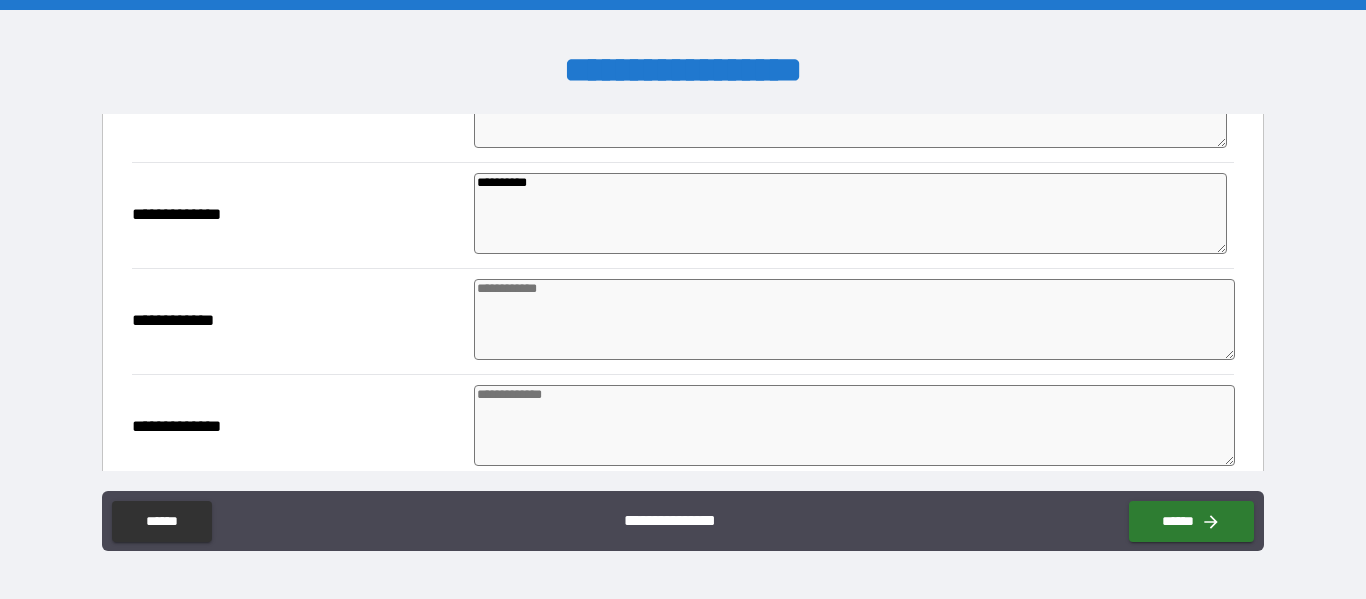 scroll, scrollTop: 2516, scrollLeft: 0, axis: vertical 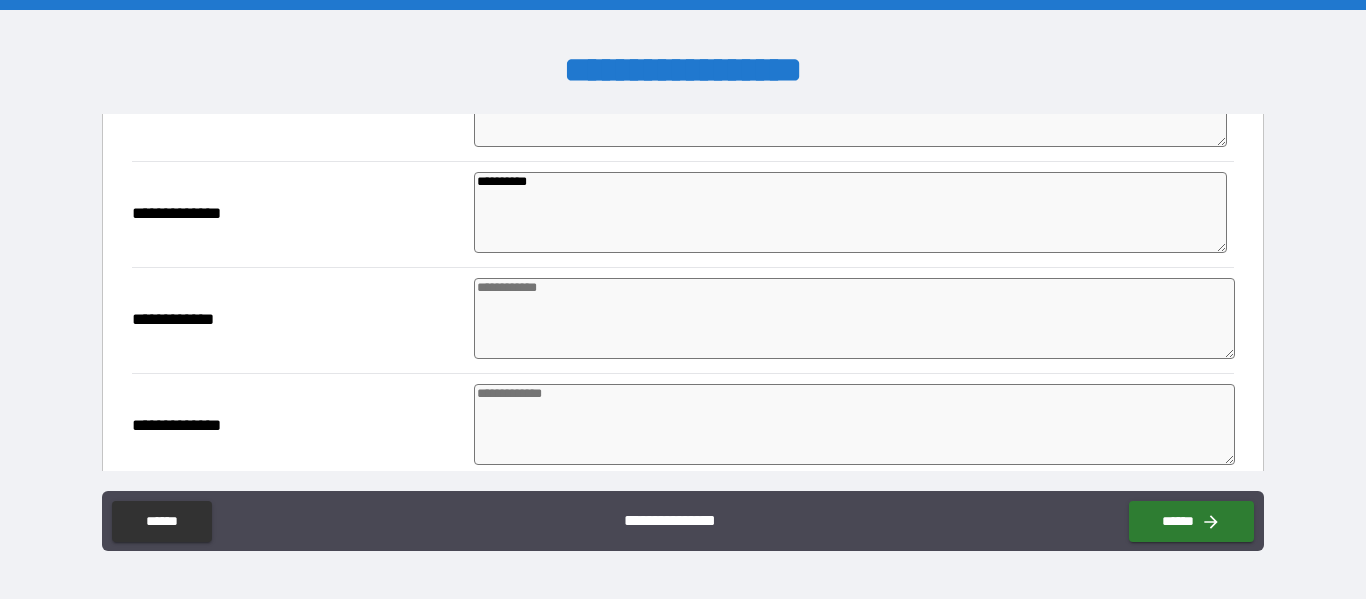 click at bounding box center (854, 318) 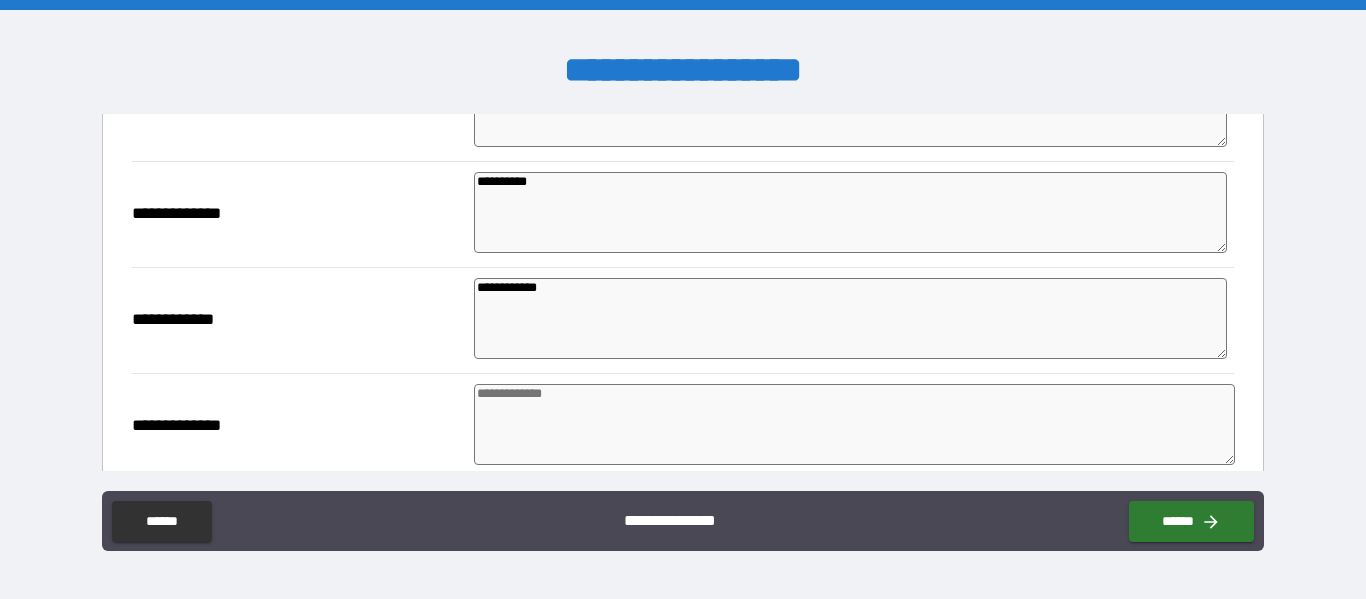 click at bounding box center (854, 424) 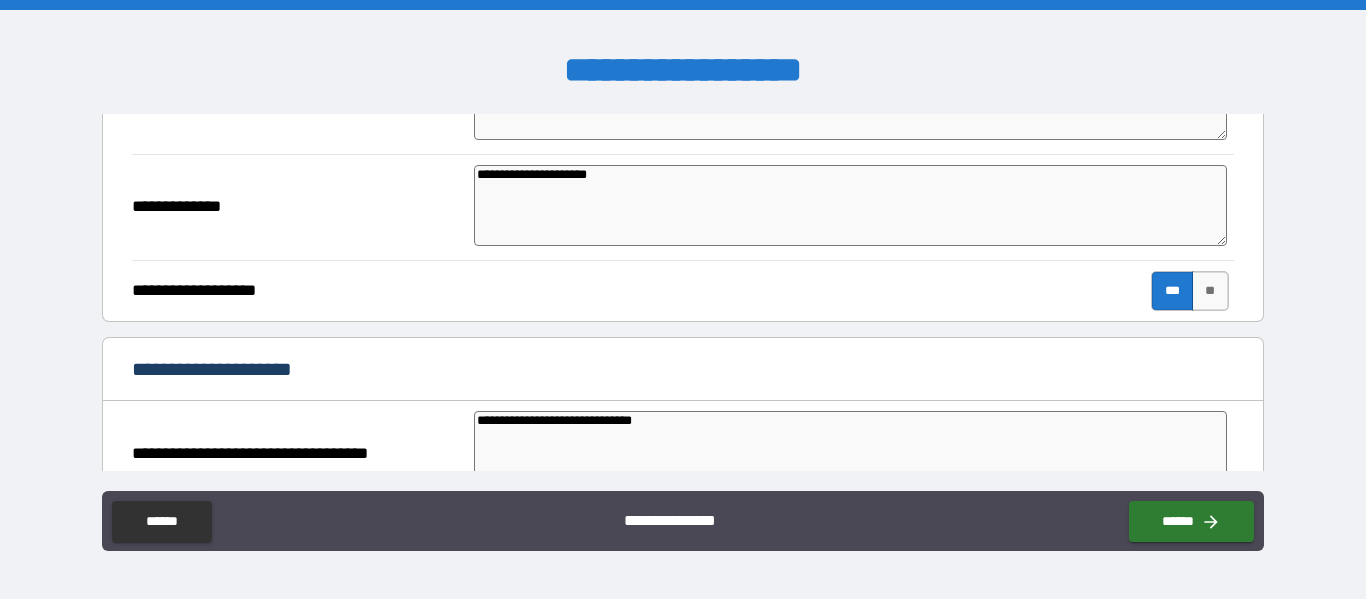scroll, scrollTop: 2737, scrollLeft: 0, axis: vertical 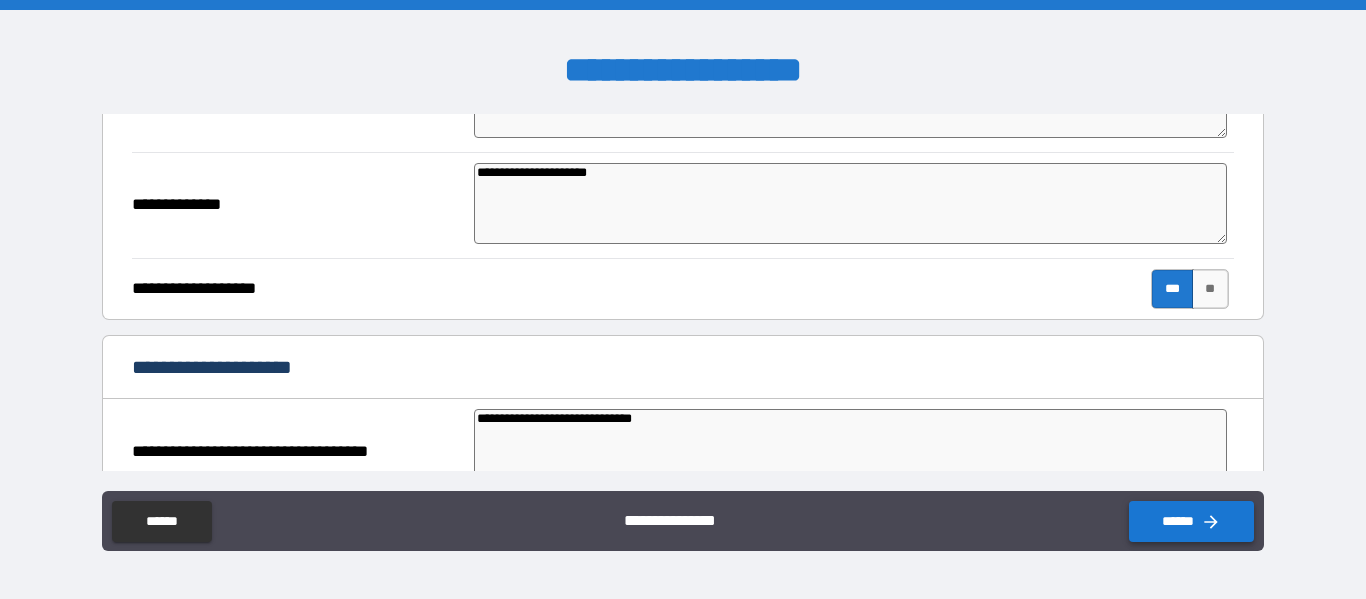 click on "******" at bounding box center [1191, 521] 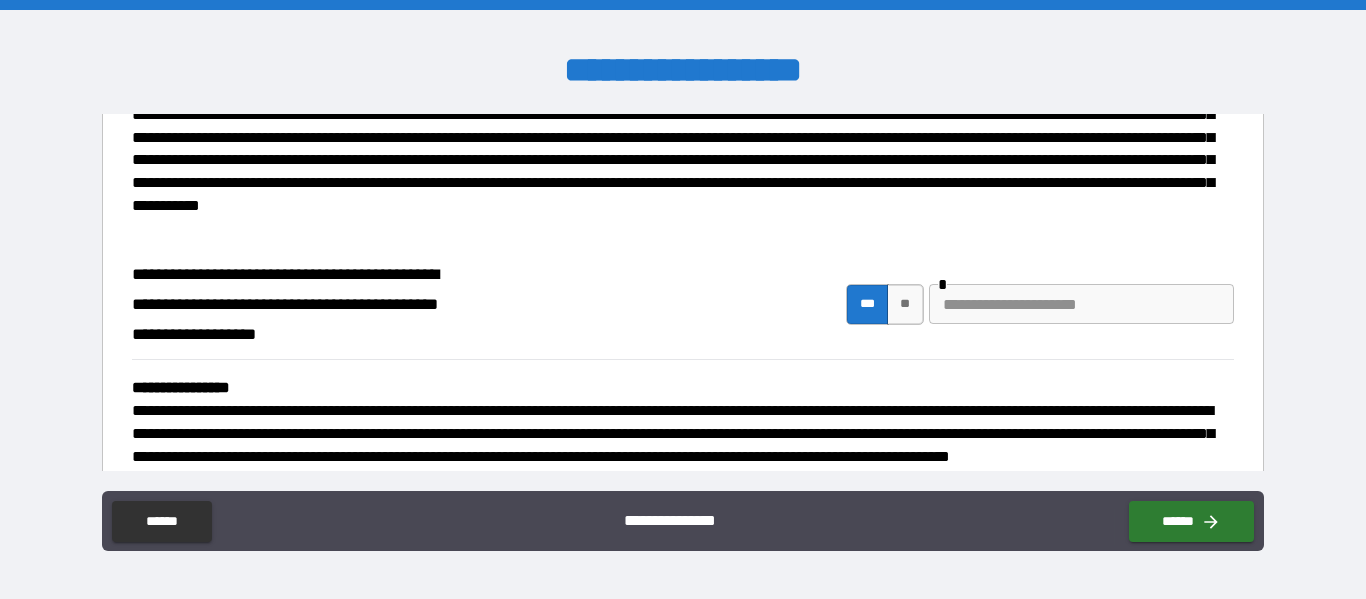 scroll, scrollTop: 4522, scrollLeft: 0, axis: vertical 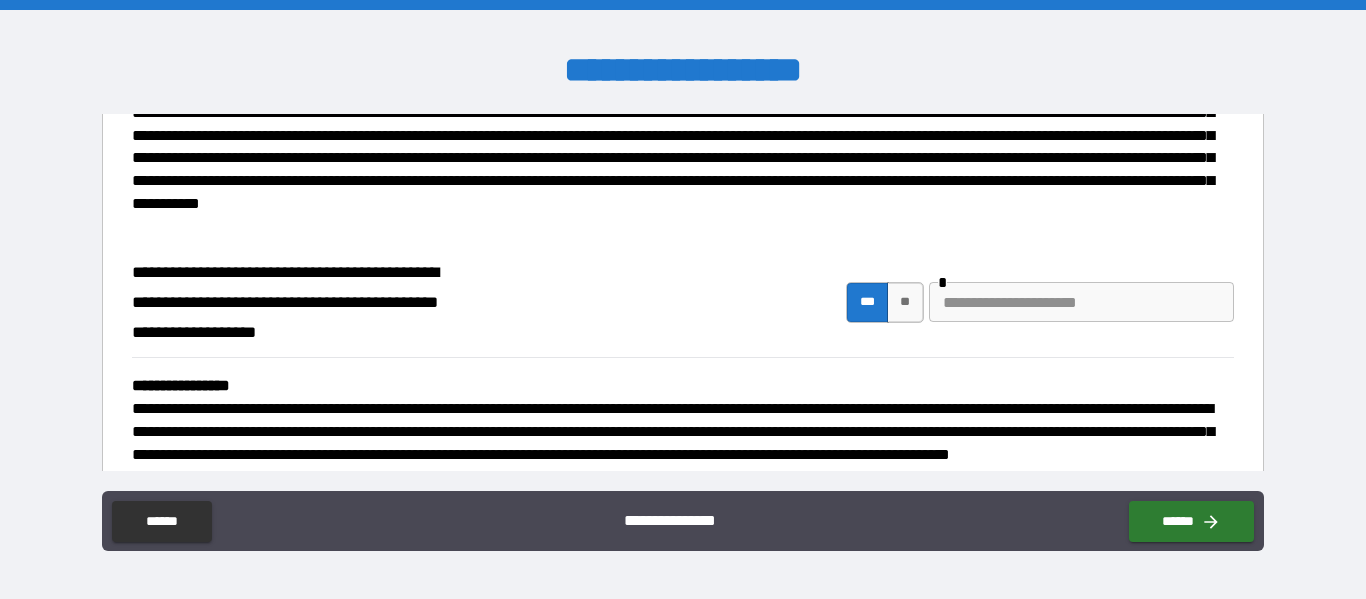 click at bounding box center [1081, 302] 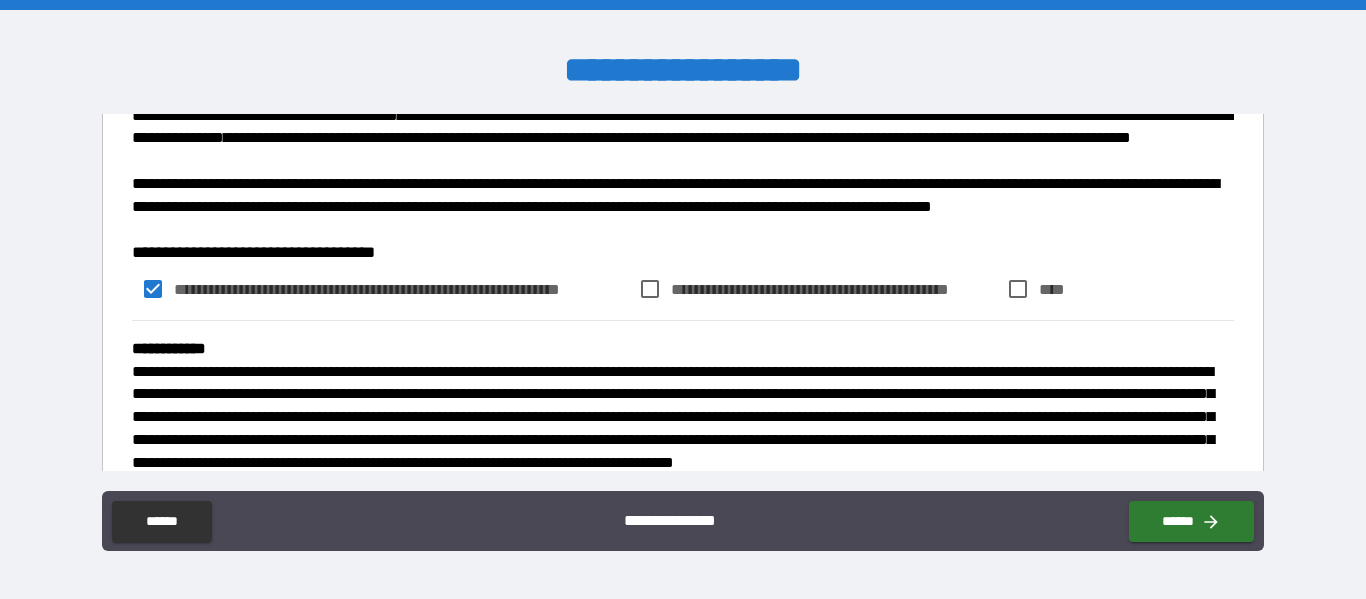 scroll, scrollTop: 6152, scrollLeft: 0, axis: vertical 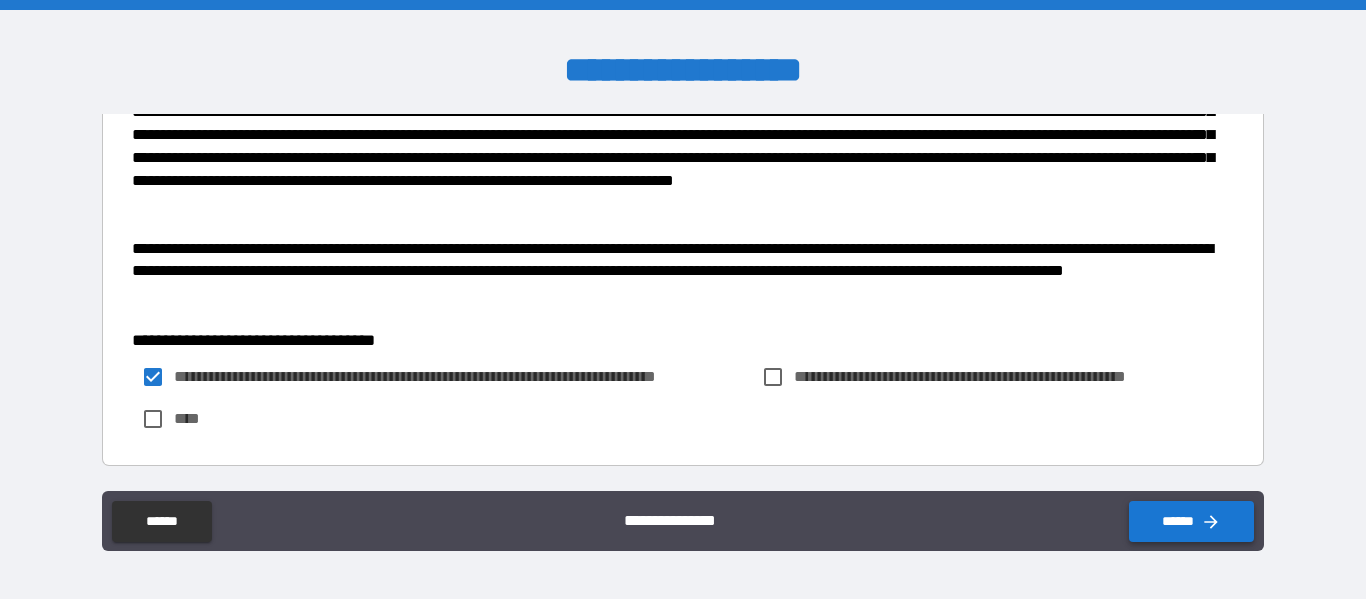 click 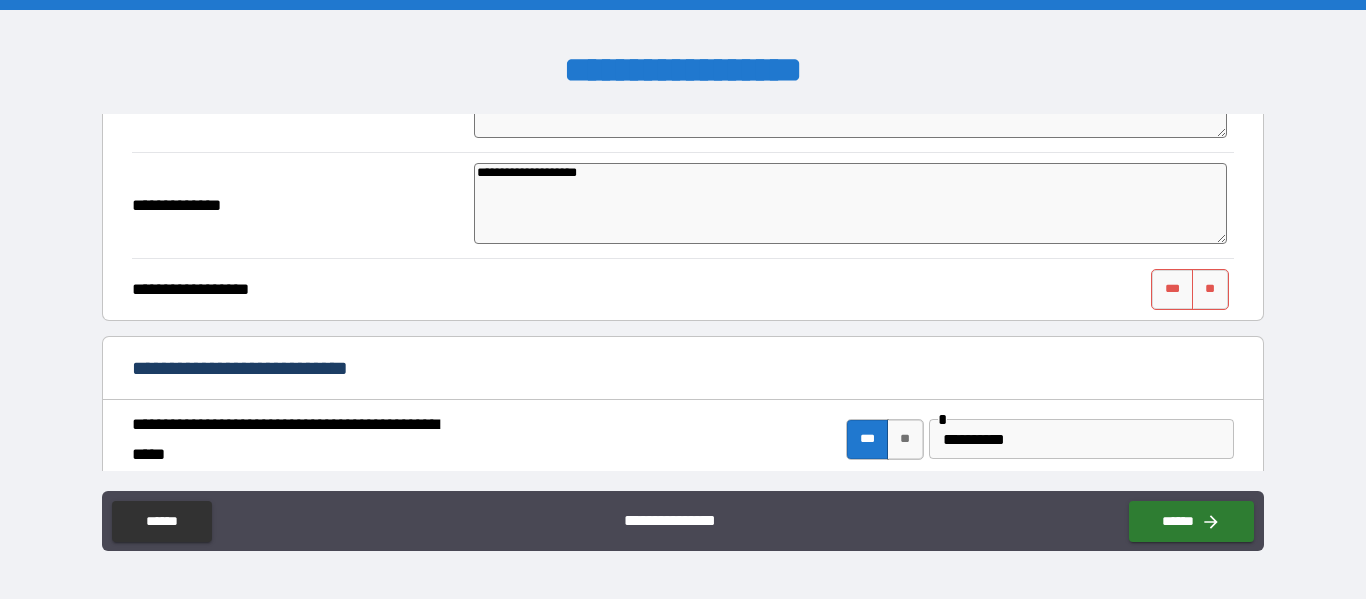 scroll, scrollTop: 1986, scrollLeft: 0, axis: vertical 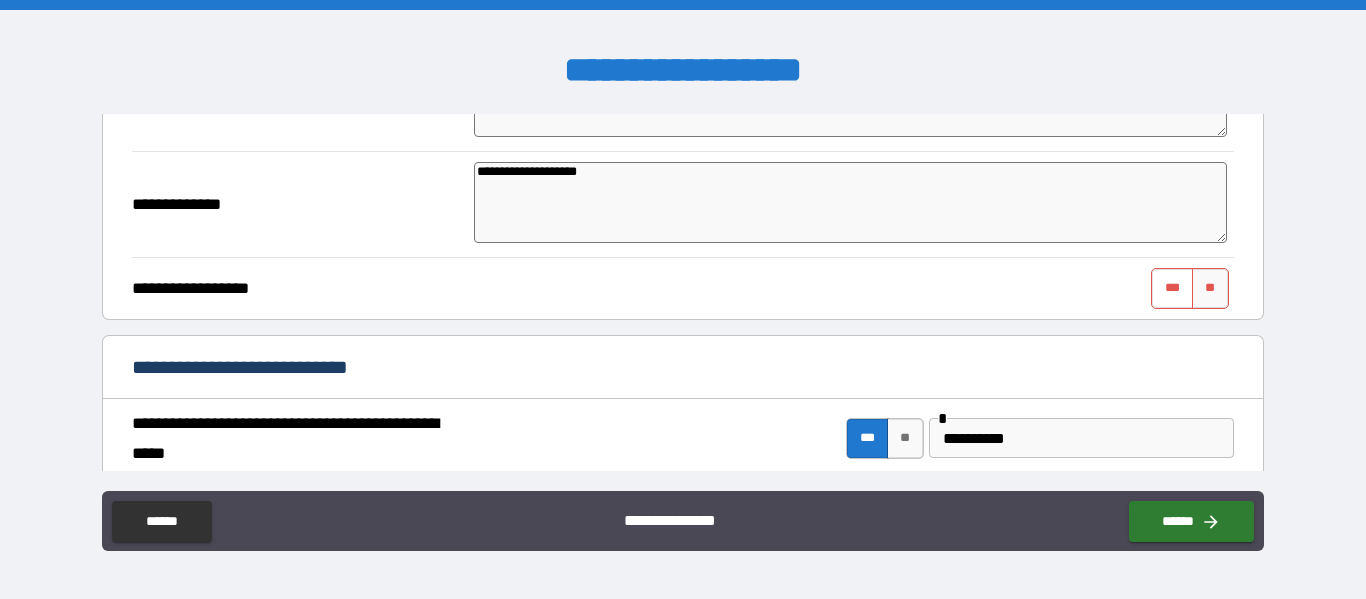 click on "***" at bounding box center (1172, 288) 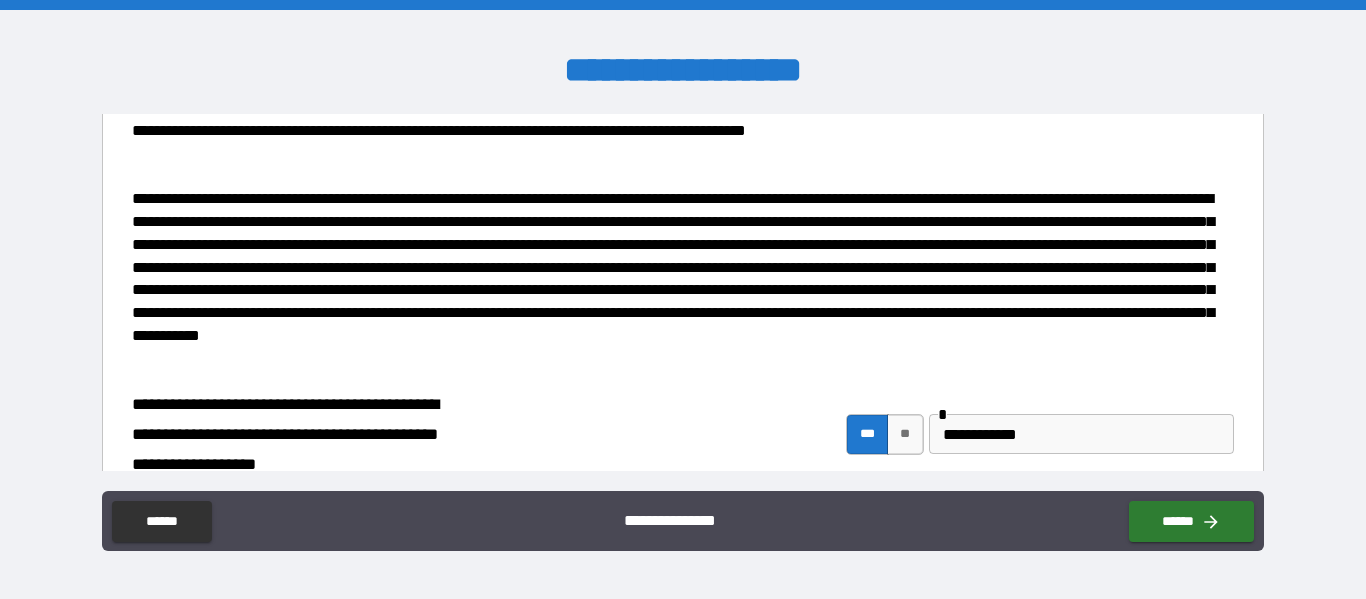 scroll, scrollTop: 6152, scrollLeft: 0, axis: vertical 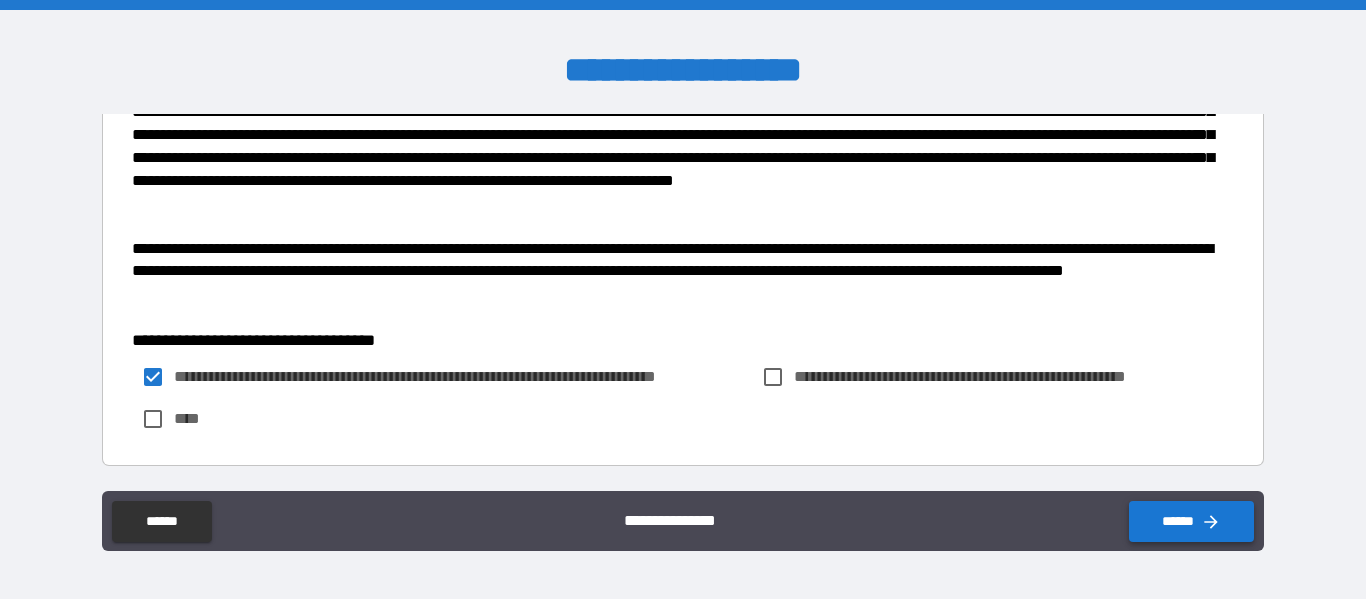 click 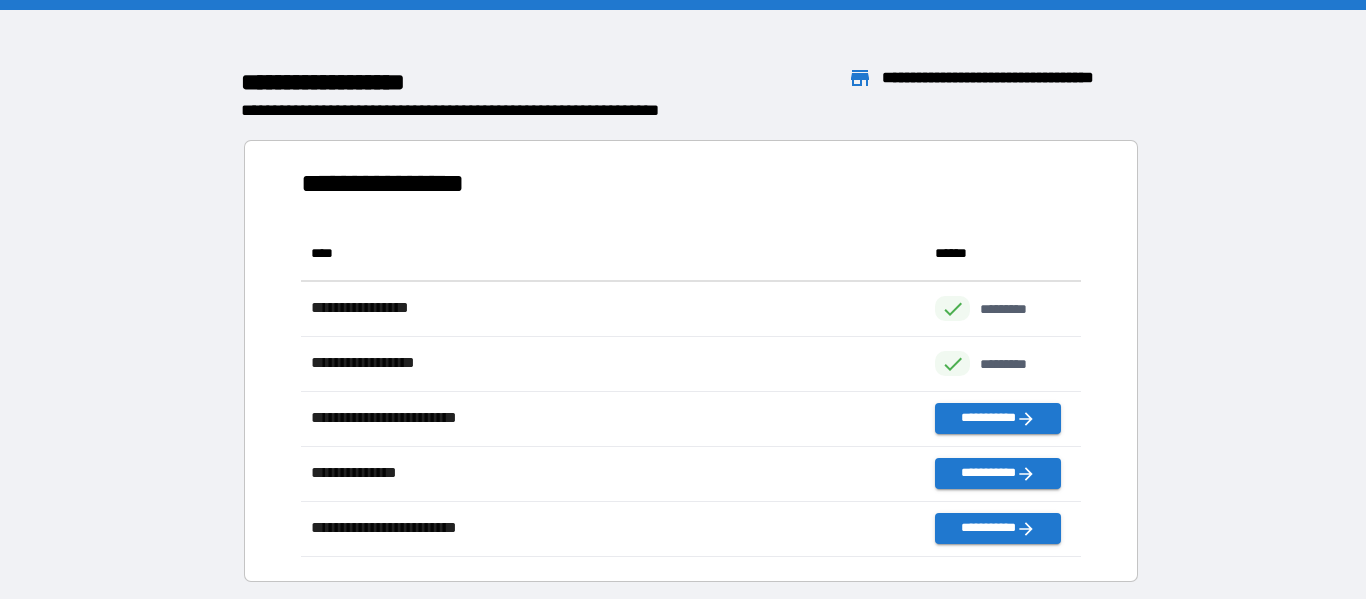 scroll, scrollTop: 1, scrollLeft: 1, axis: both 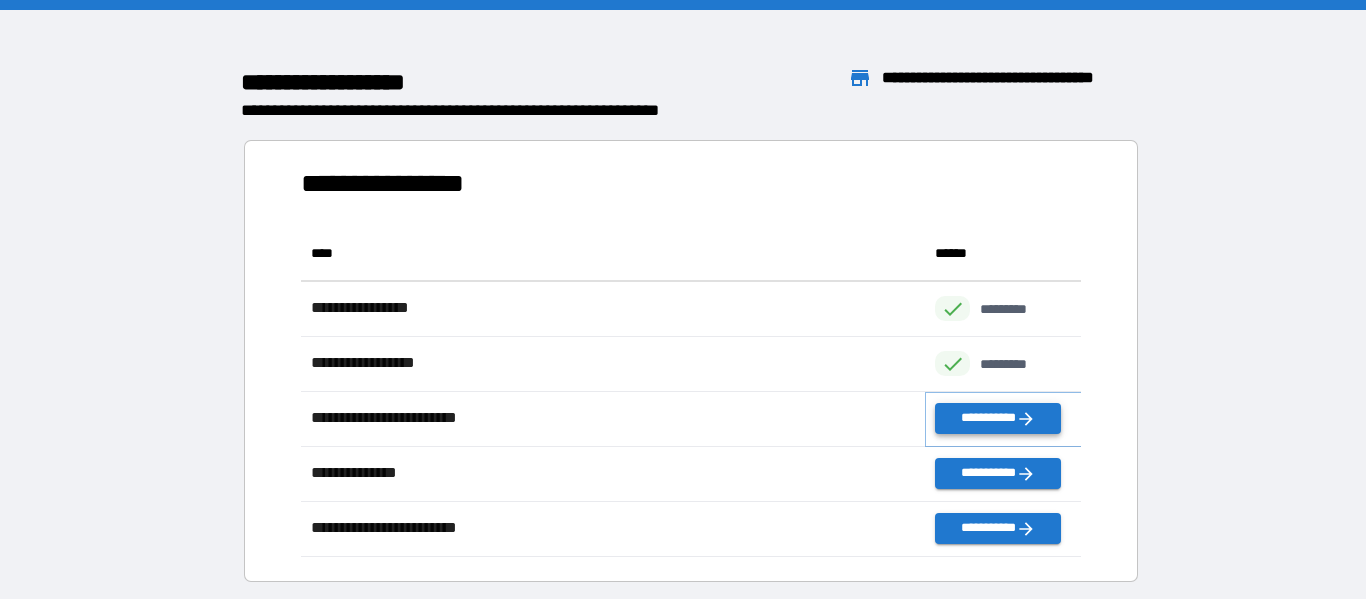 click on "**********" at bounding box center (997, 418) 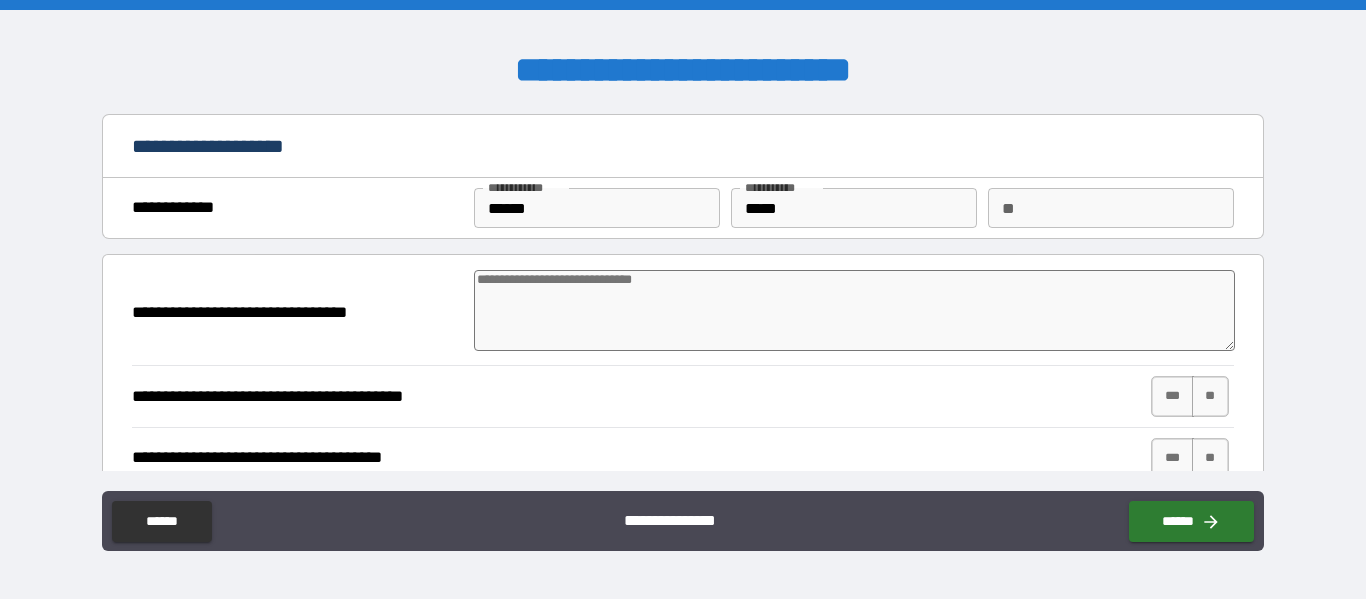 click at bounding box center (854, 310) 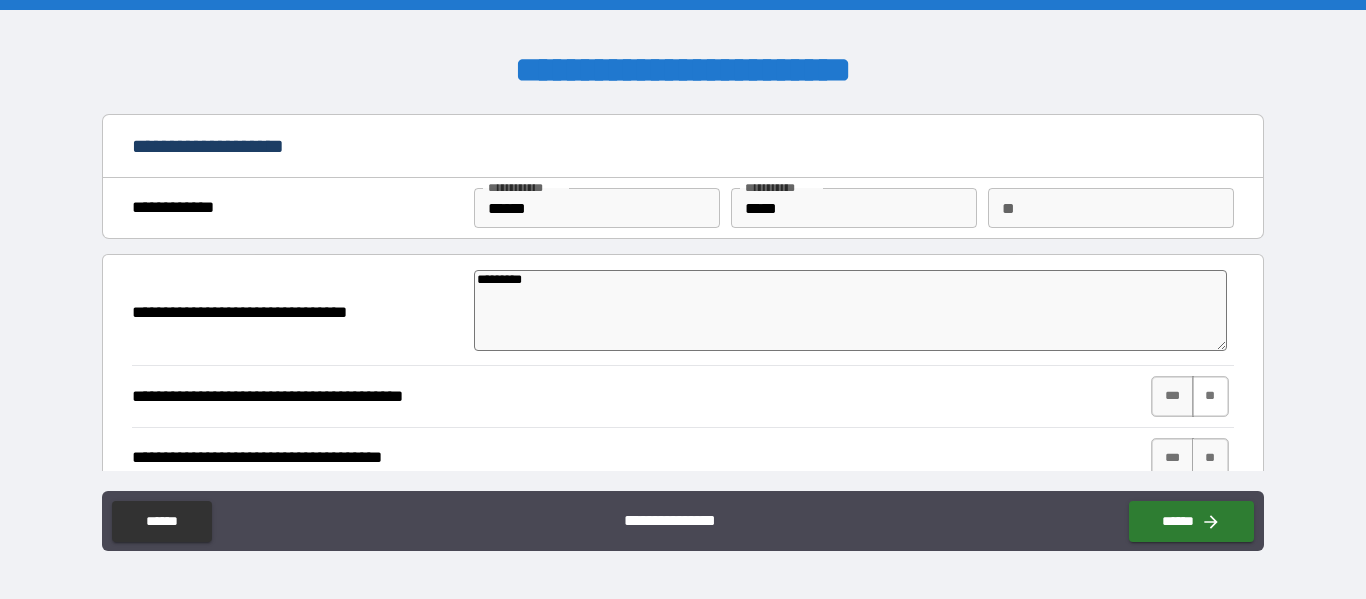 click on "**" at bounding box center [1210, 396] 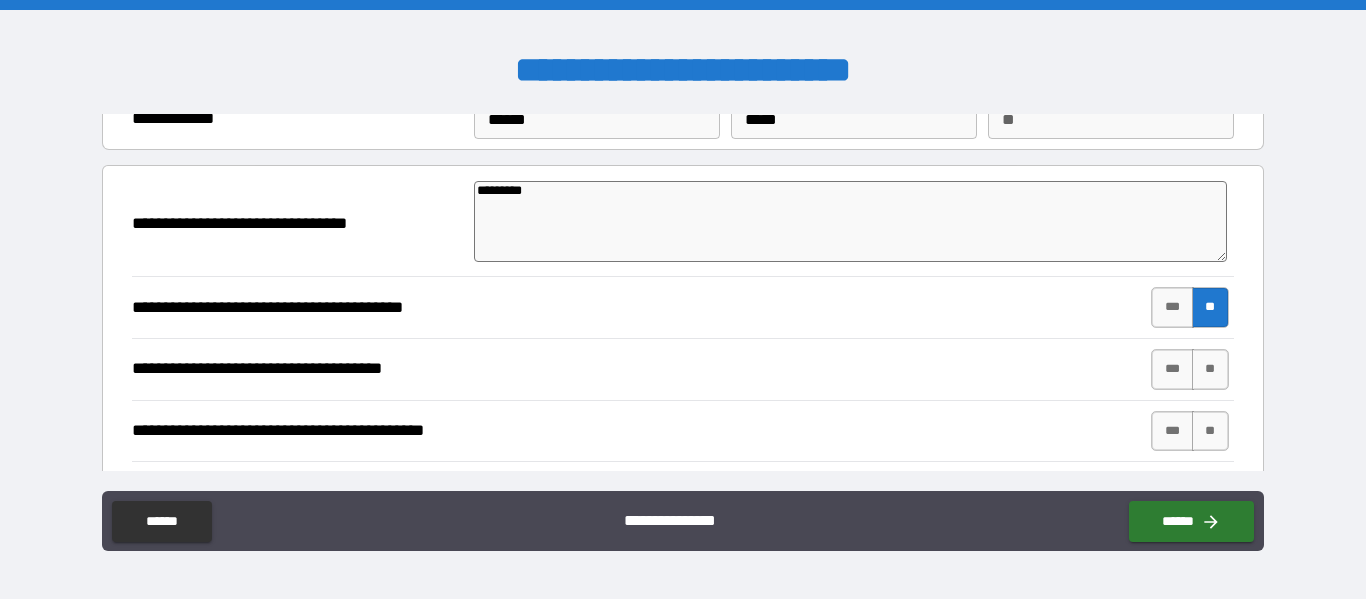 scroll, scrollTop: 93, scrollLeft: 0, axis: vertical 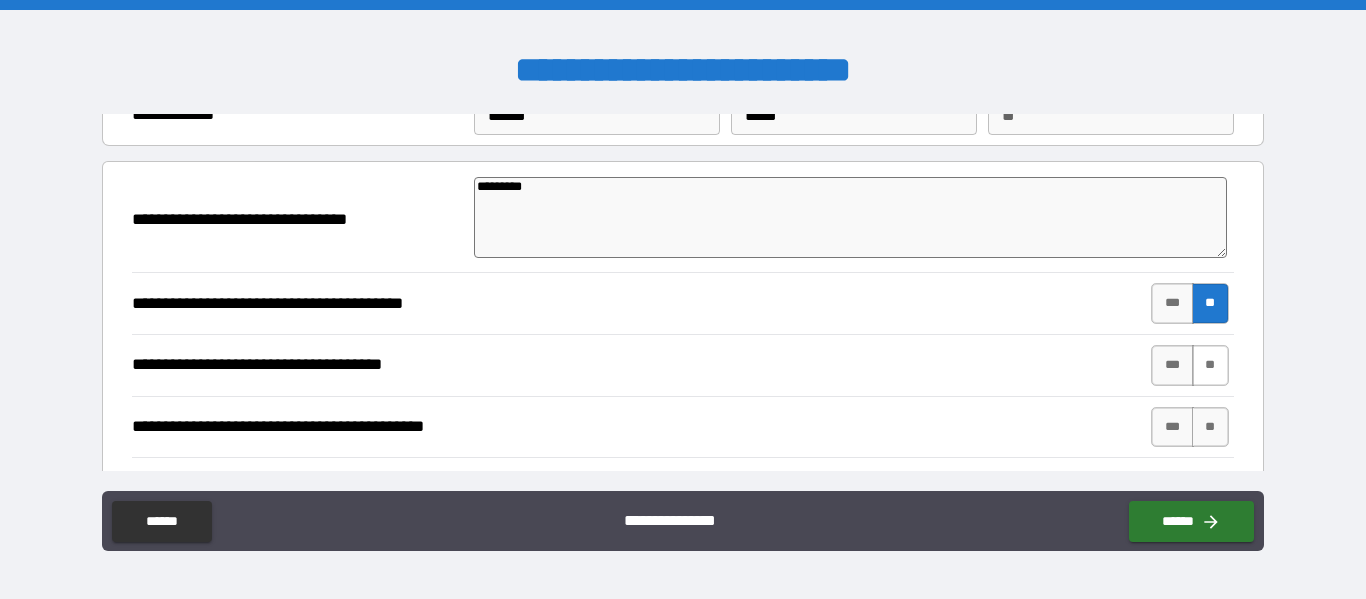 click on "**" at bounding box center (1210, 365) 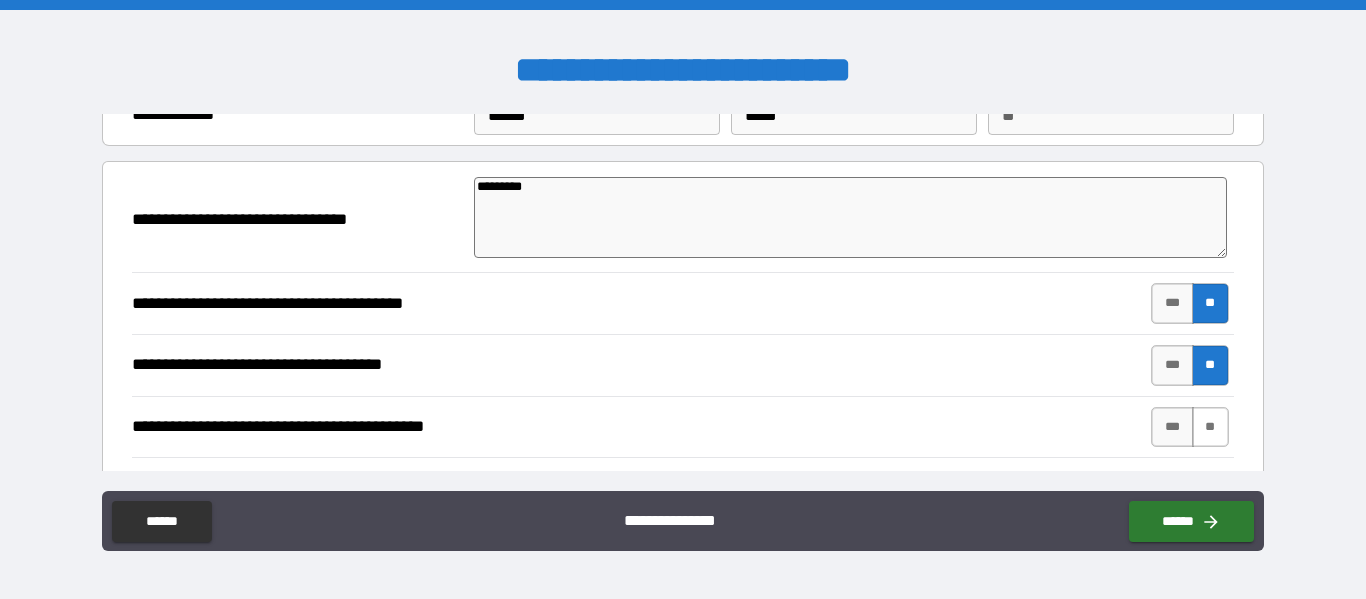 click on "**" at bounding box center [1210, 427] 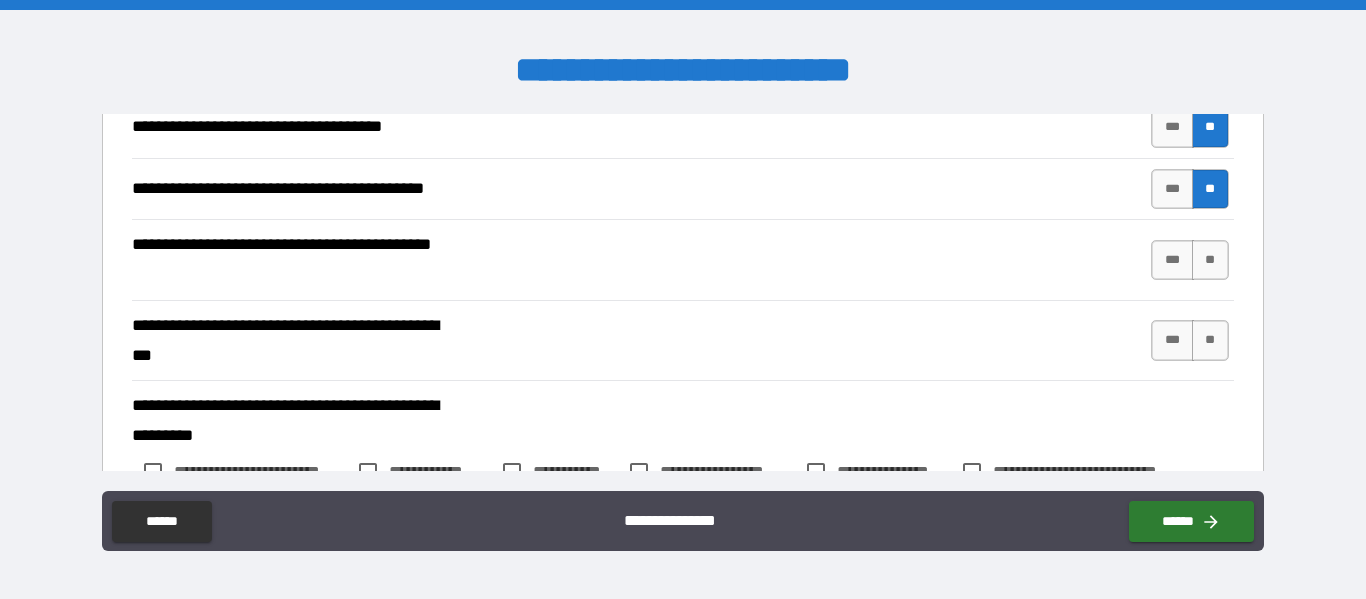 scroll, scrollTop: 339, scrollLeft: 0, axis: vertical 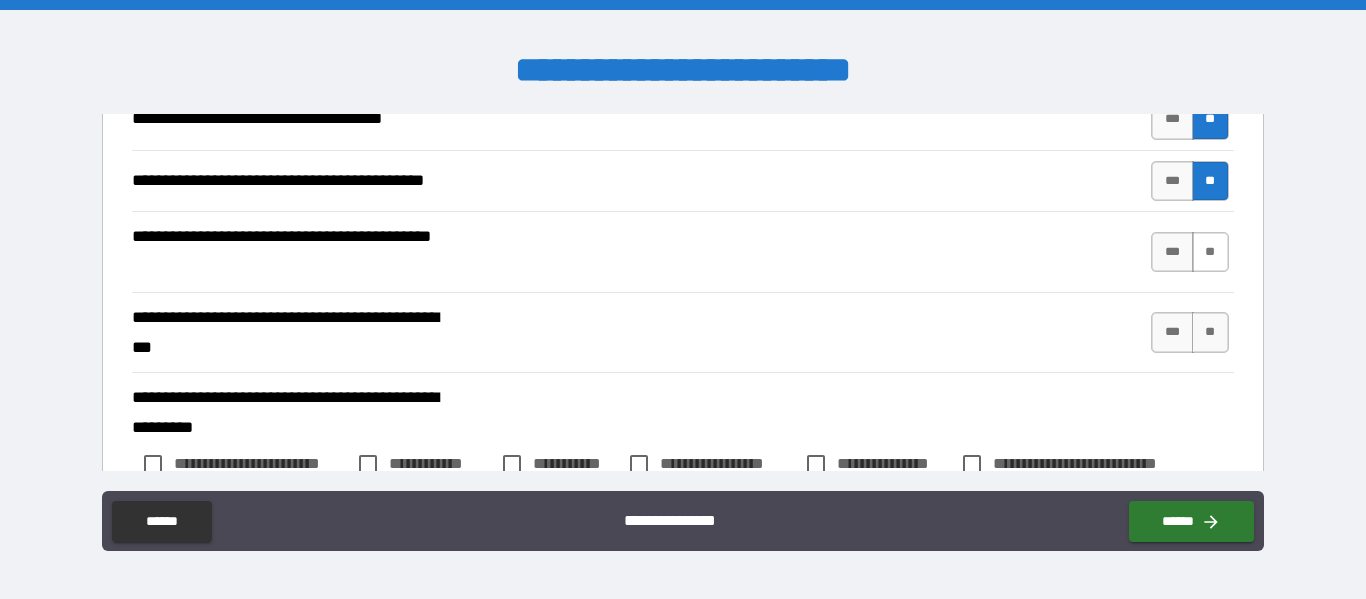 click on "**" at bounding box center (1210, 252) 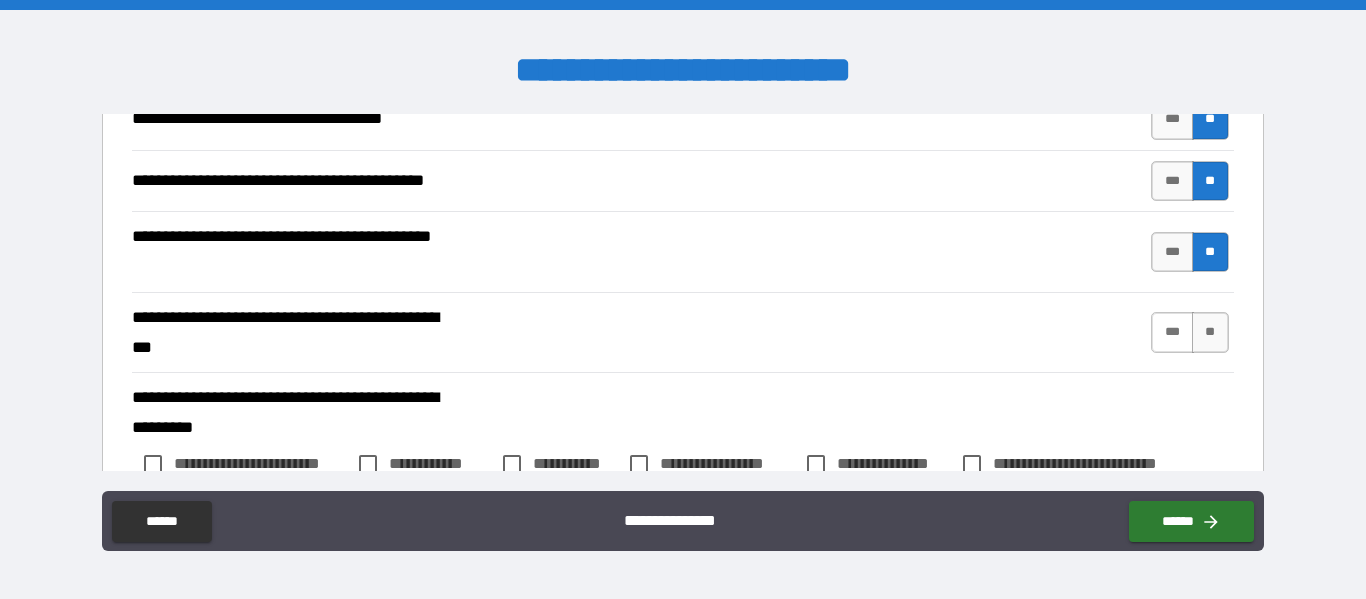 click on "***" at bounding box center [1172, 332] 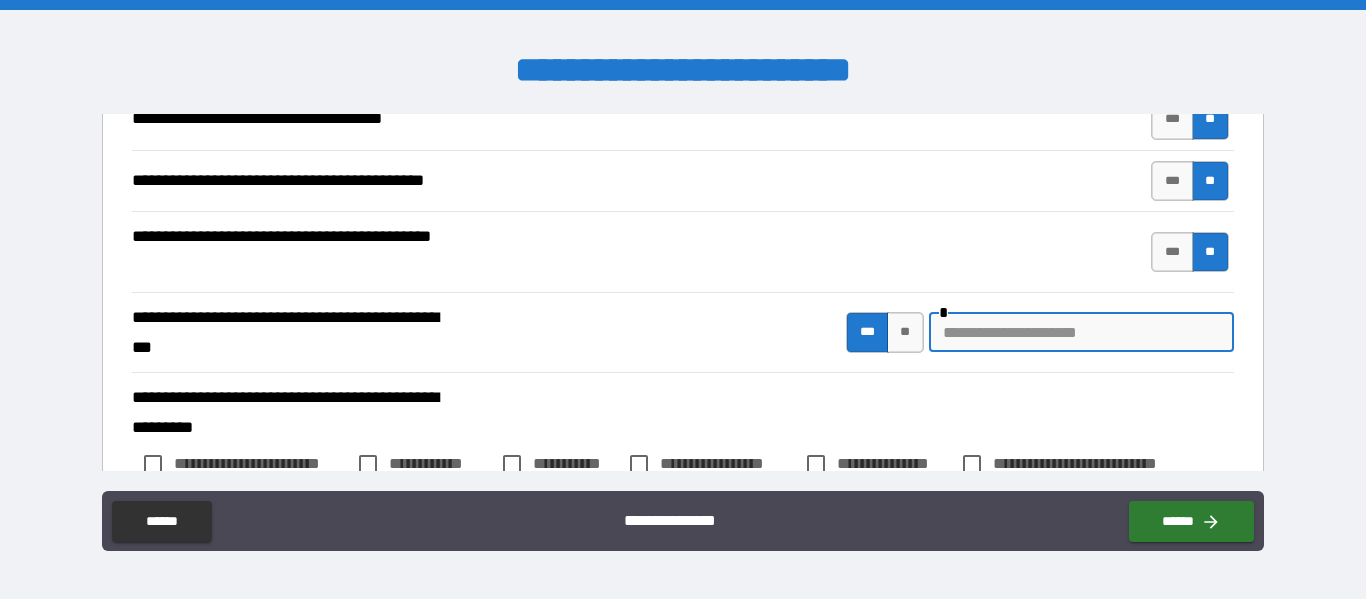 click at bounding box center (1081, 332) 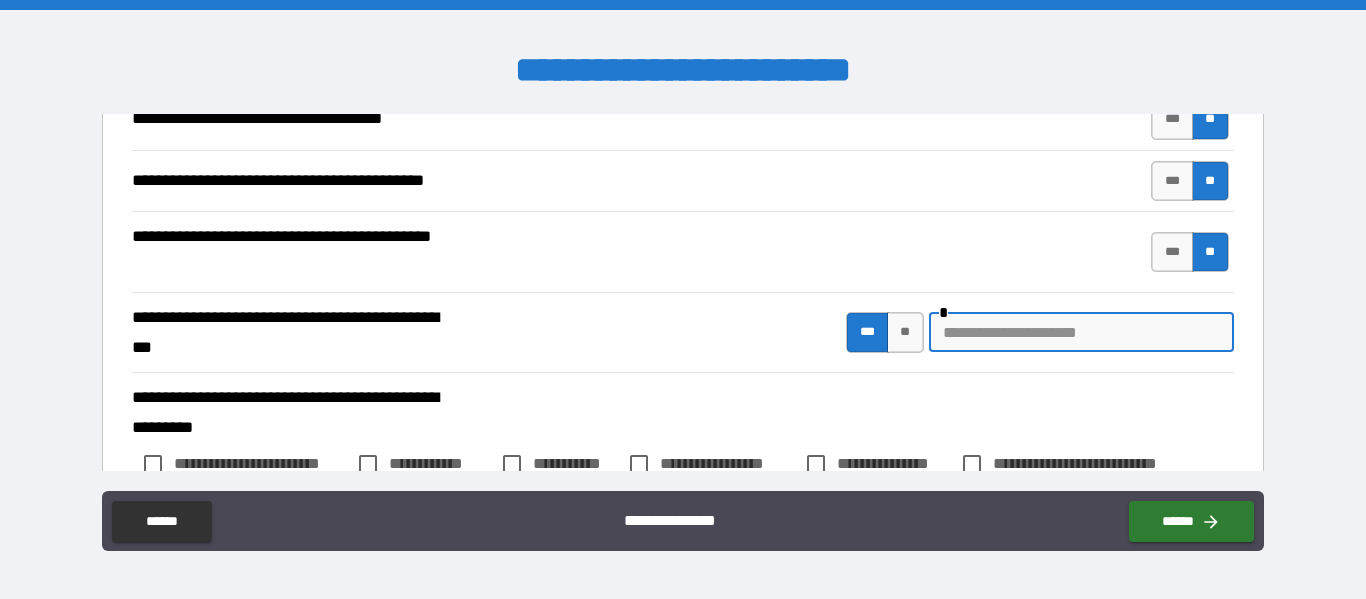 click at bounding box center (1081, 332) 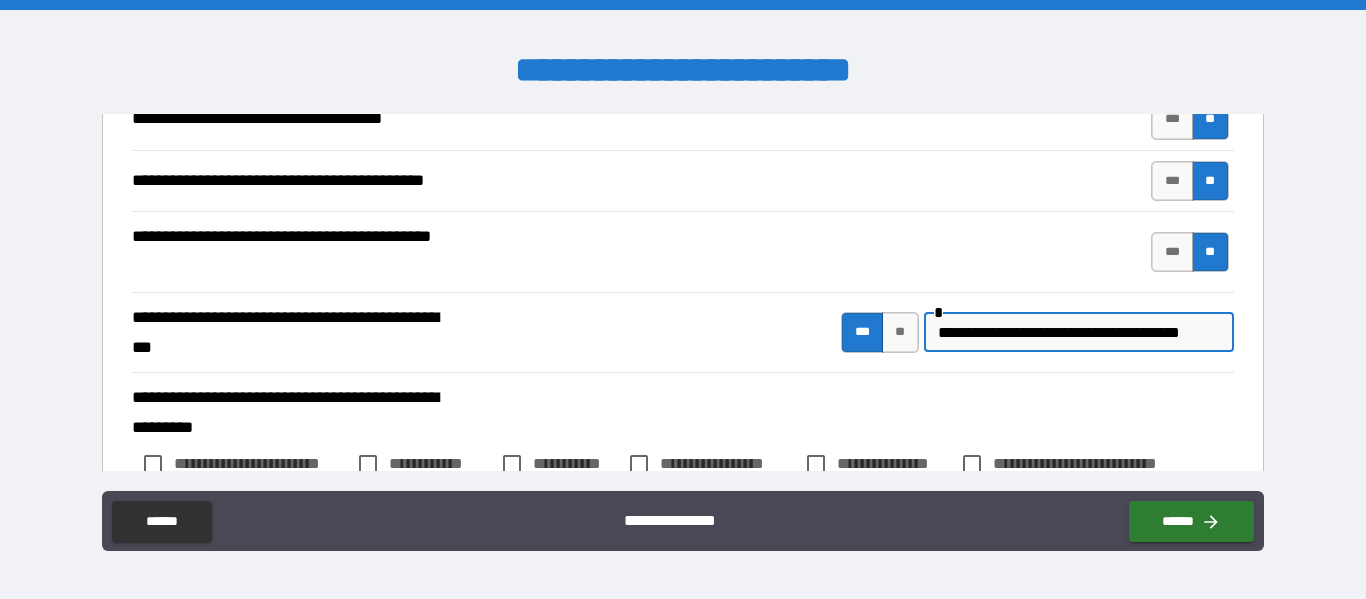 scroll, scrollTop: 0, scrollLeft: 47, axis: horizontal 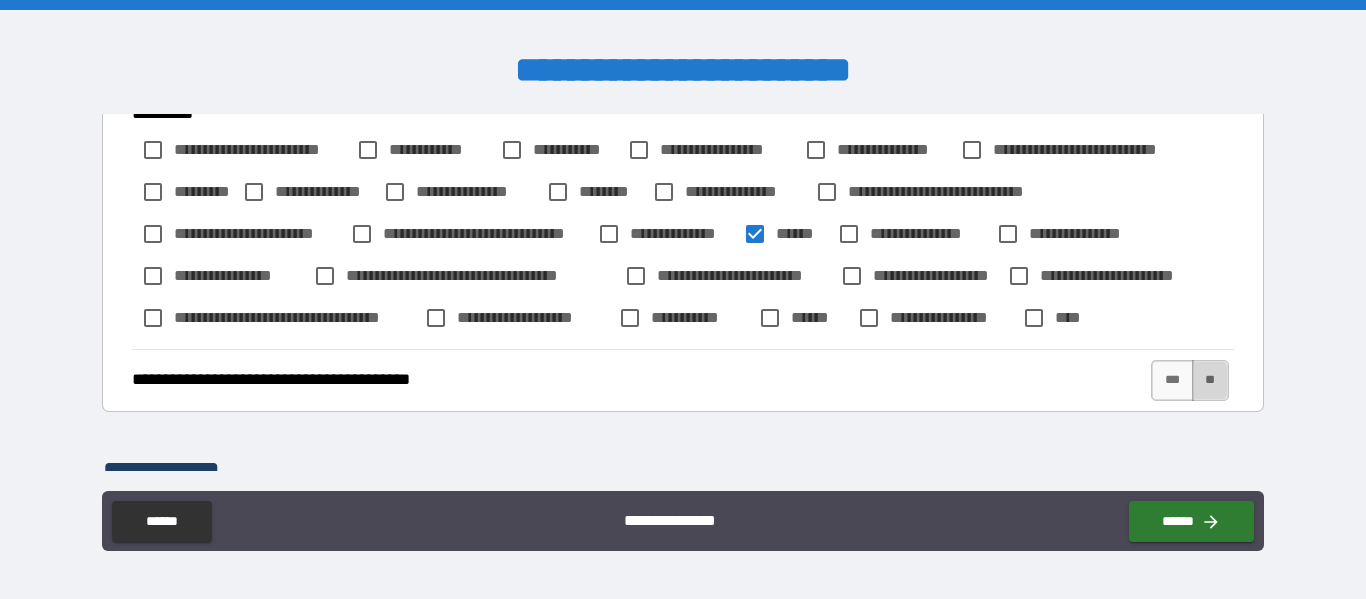 click on "**" at bounding box center [1210, 380] 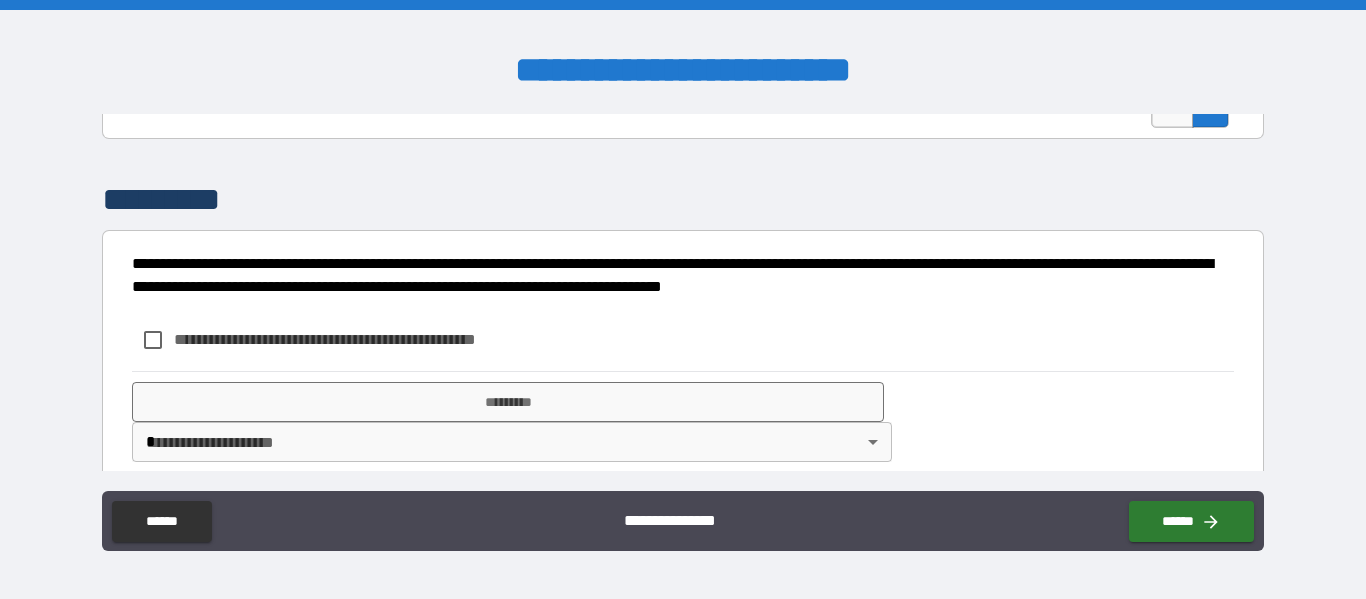 scroll, scrollTop: 927, scrollLeft: 0, axis: vertical 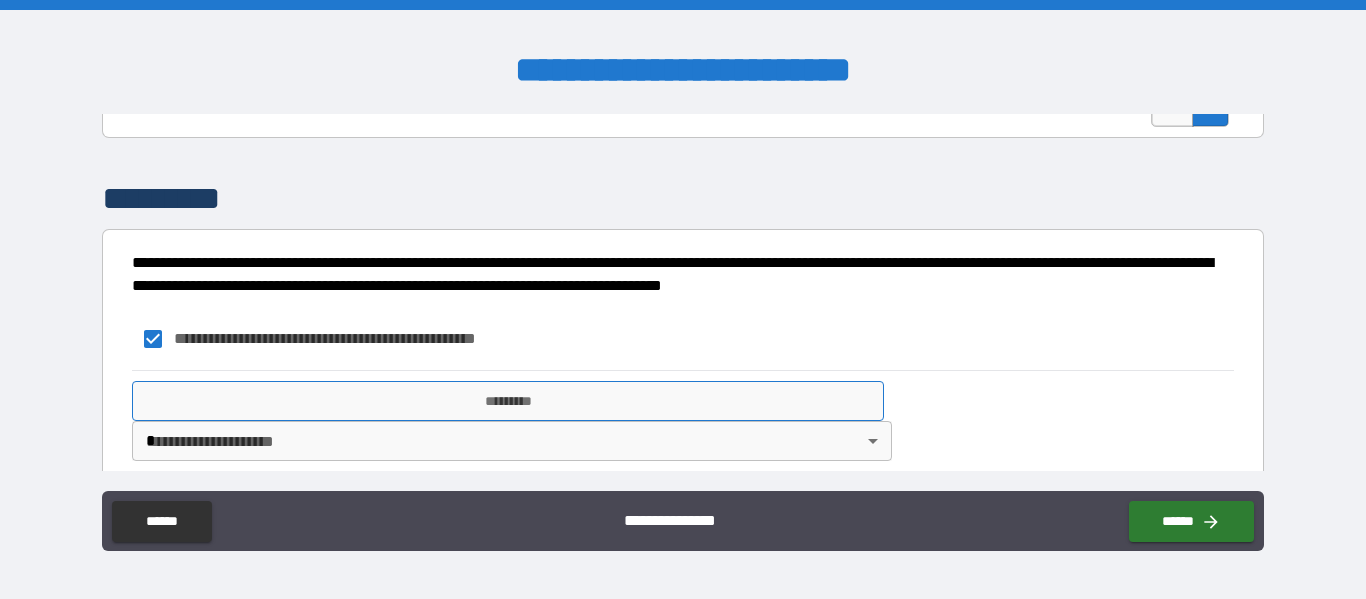click on "*********" at bounding box center [508, 401] 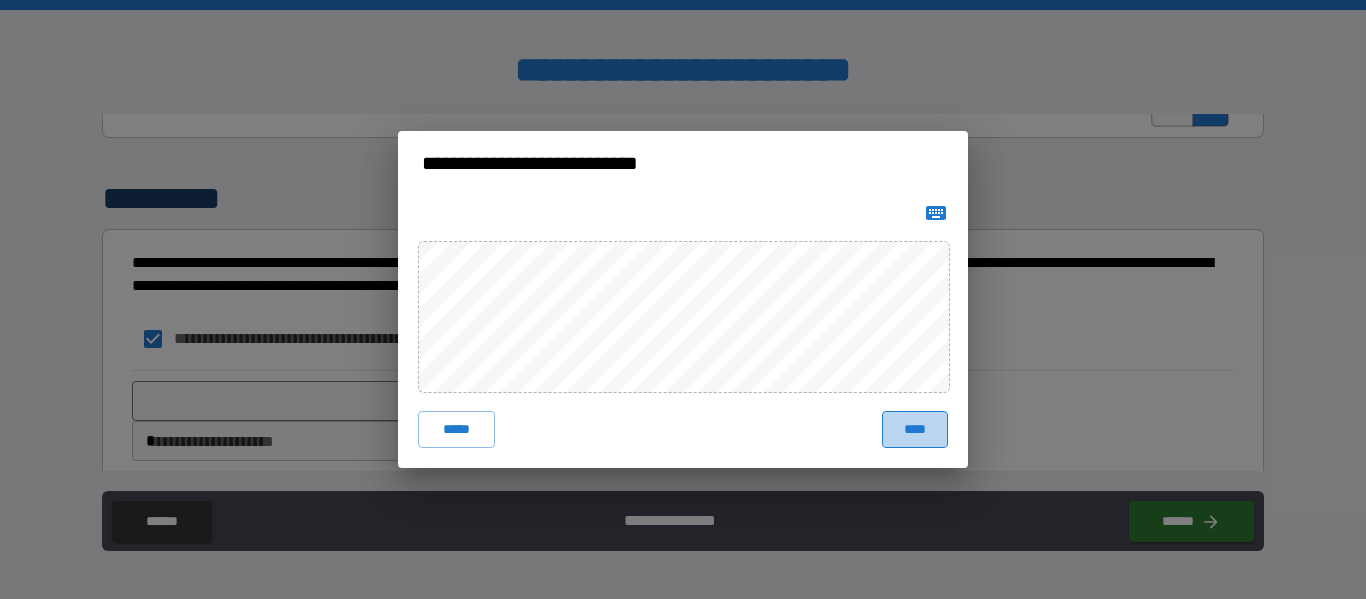 click on "****" at bounding box center [915, 429] 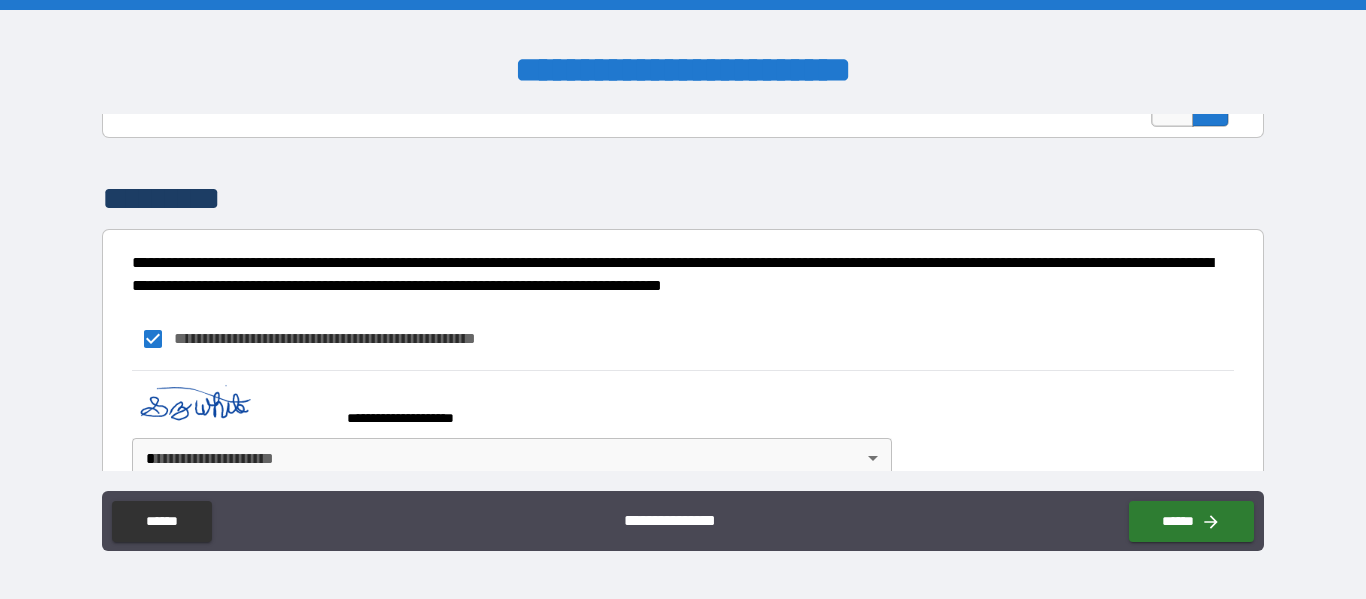 scroll, scrollTop: 965, scrollLeft: 0, axis: vertical 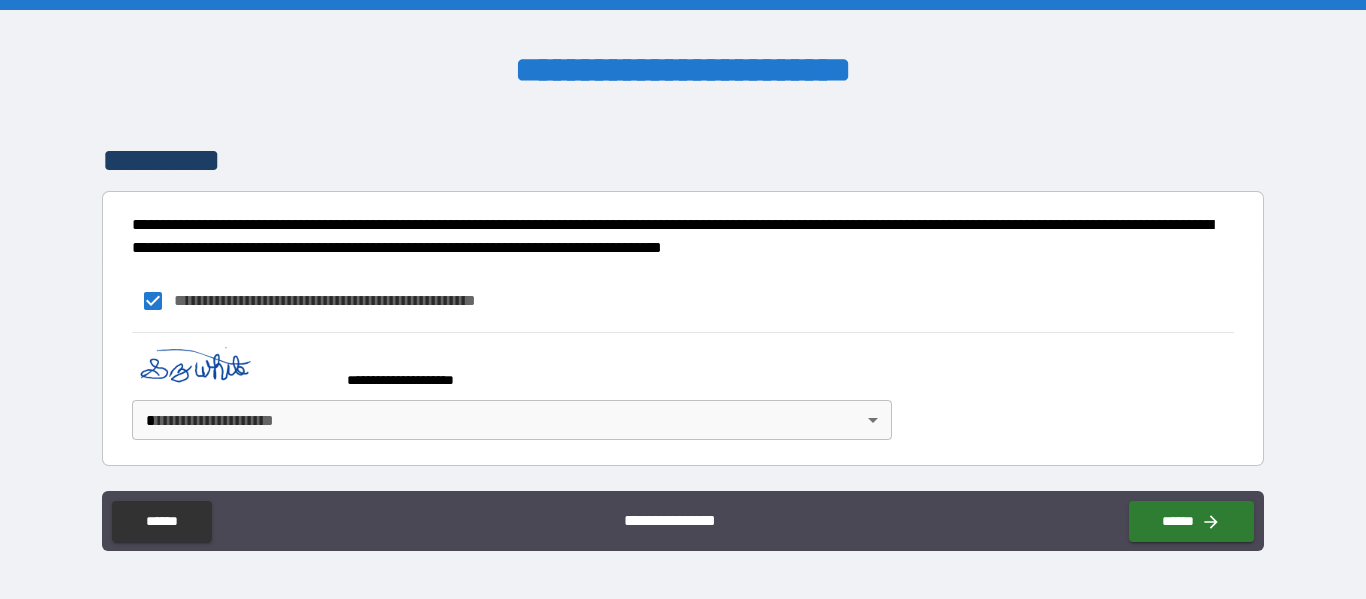 click on "**********" at bounding box center (683, 299) 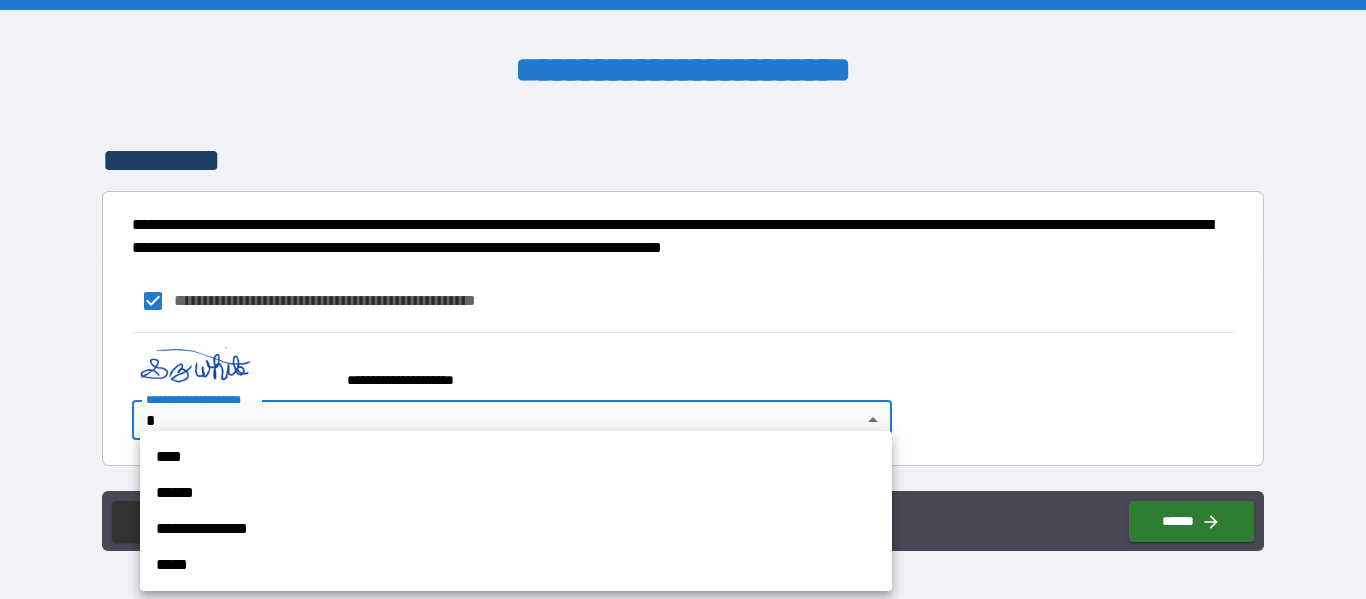 click on "**********" at bounding box center [516, 529] 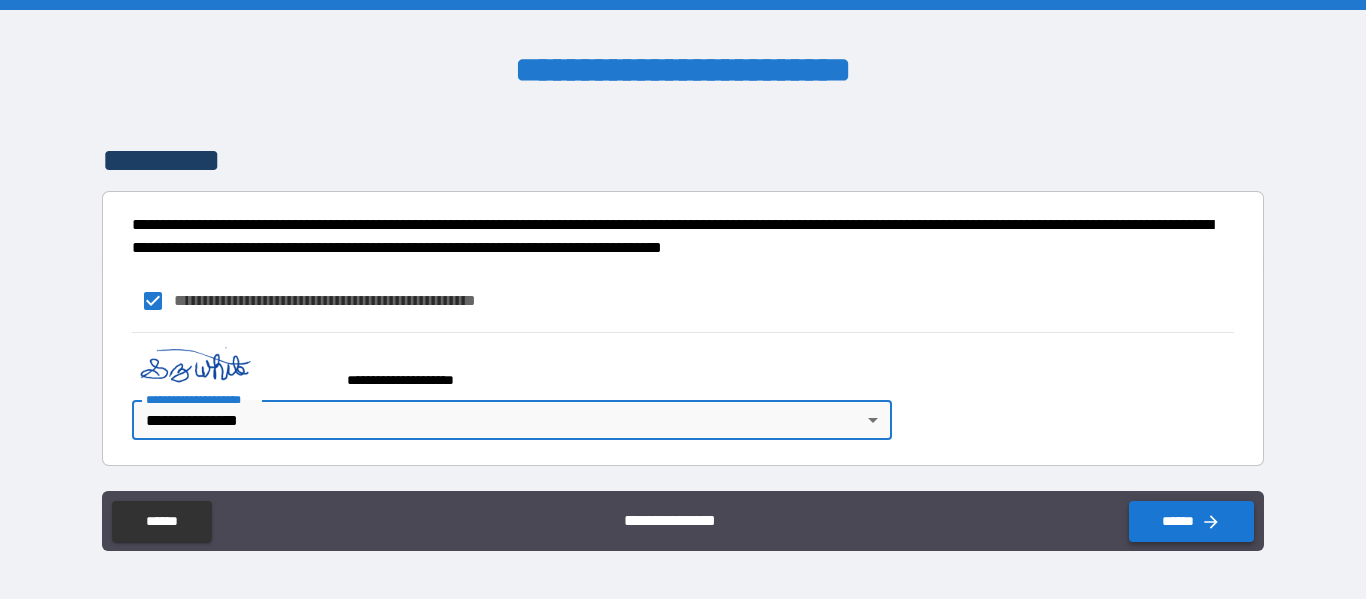 click on "******" at bounding box center [1191, 521] 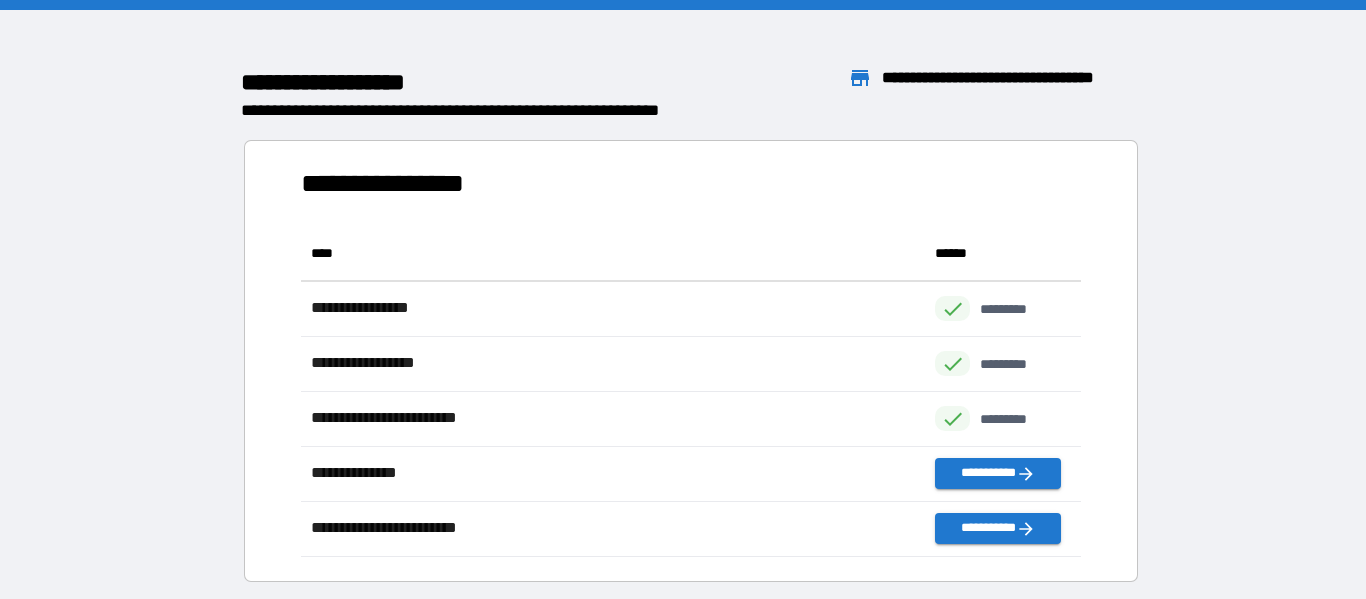 scroll, scrollTop: 1, scrollLeft: 1, axis: both 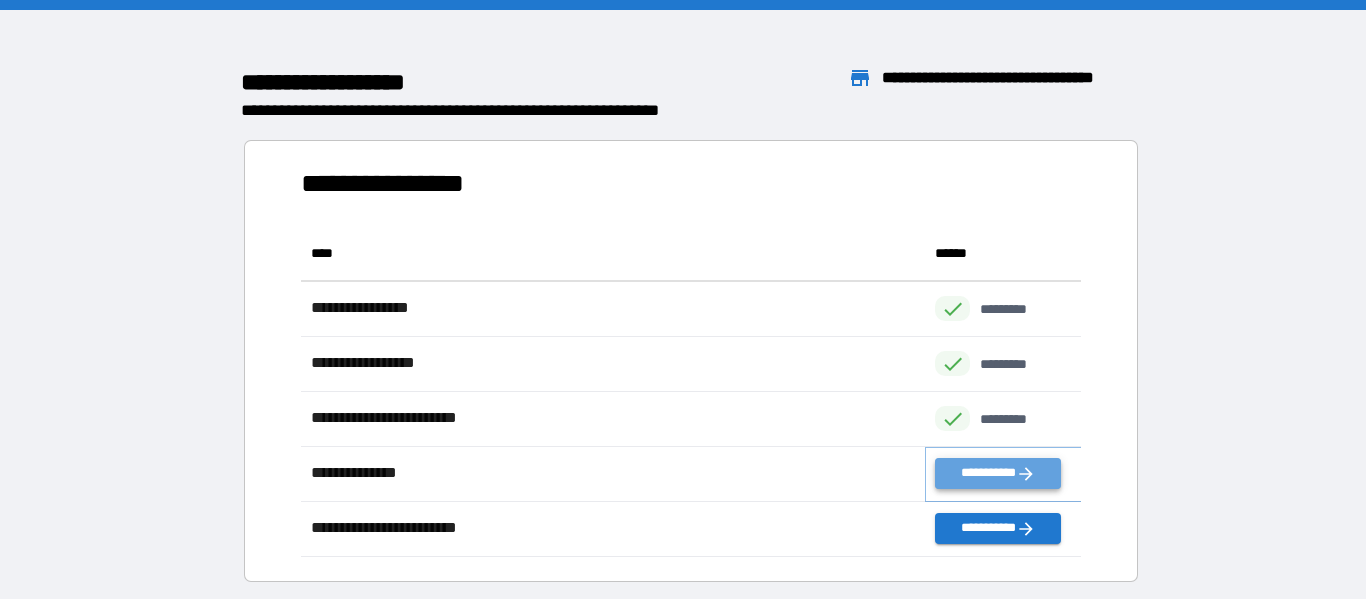 click on "**********" at bounding box center [997, 473] 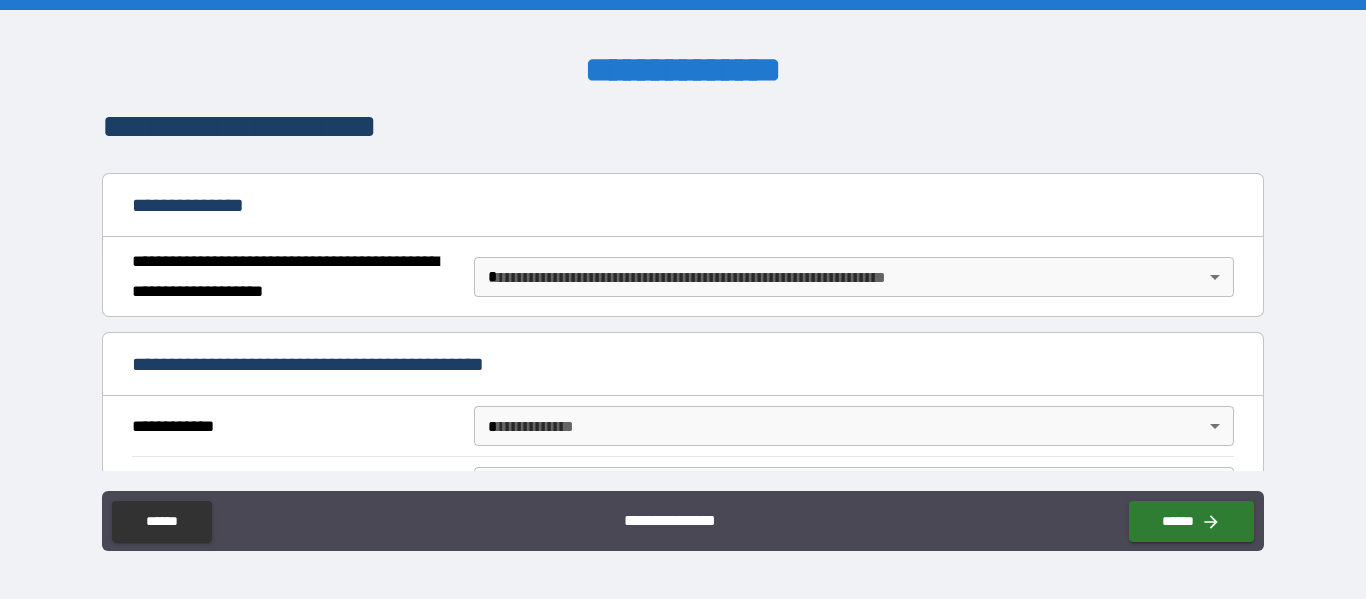 scroll, scrollTop: 184, scrollLeft: 0, axis: vertical 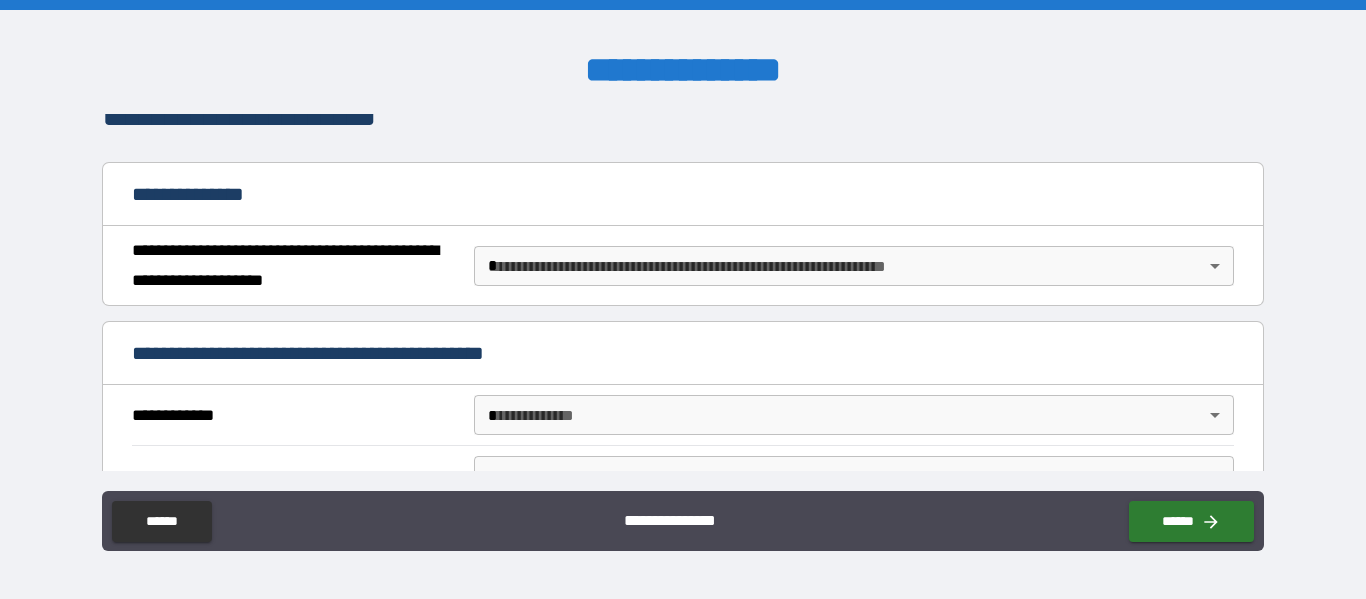 click on "**********" at bounding box center (683, 299) 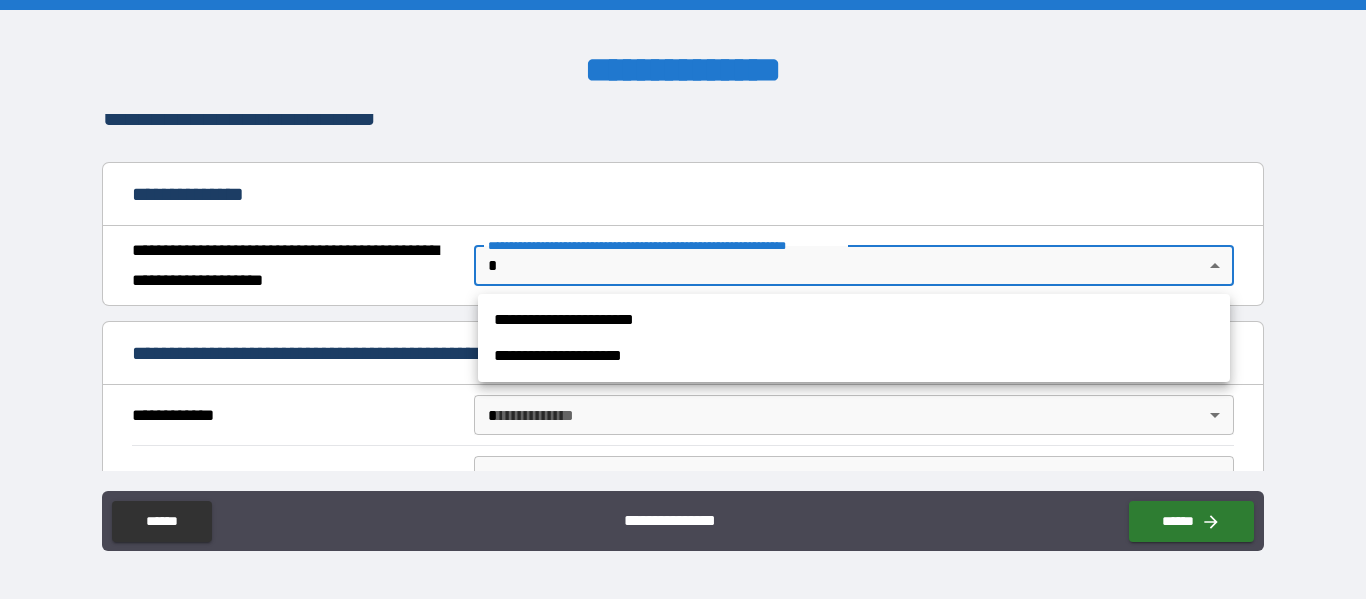 click on "**********" at bounding box center [854, 320] 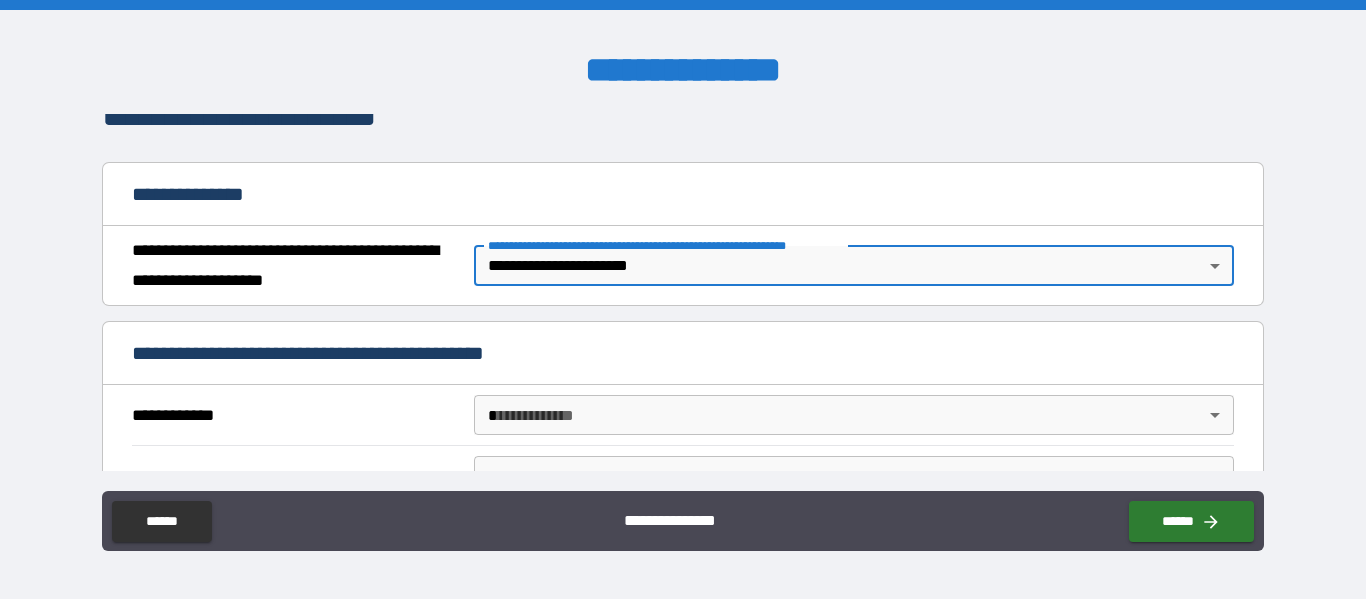 click on "**********" at bounding box center (683, 299) 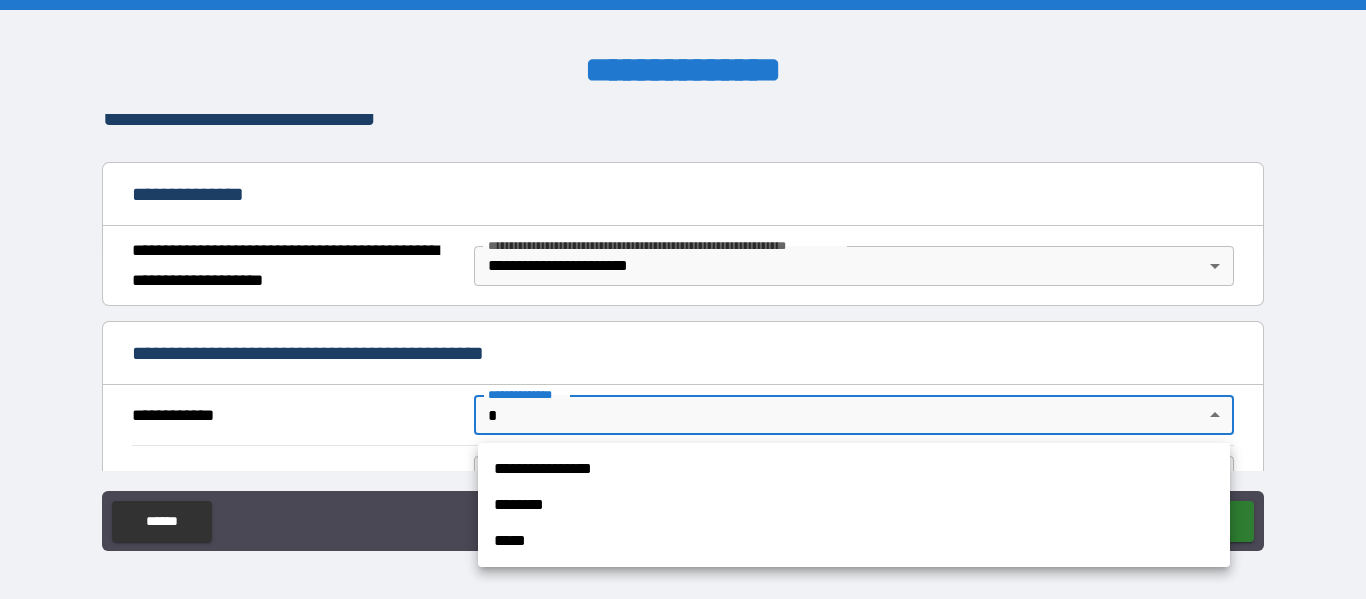 click on "**********" at bounding box center [854, 469] 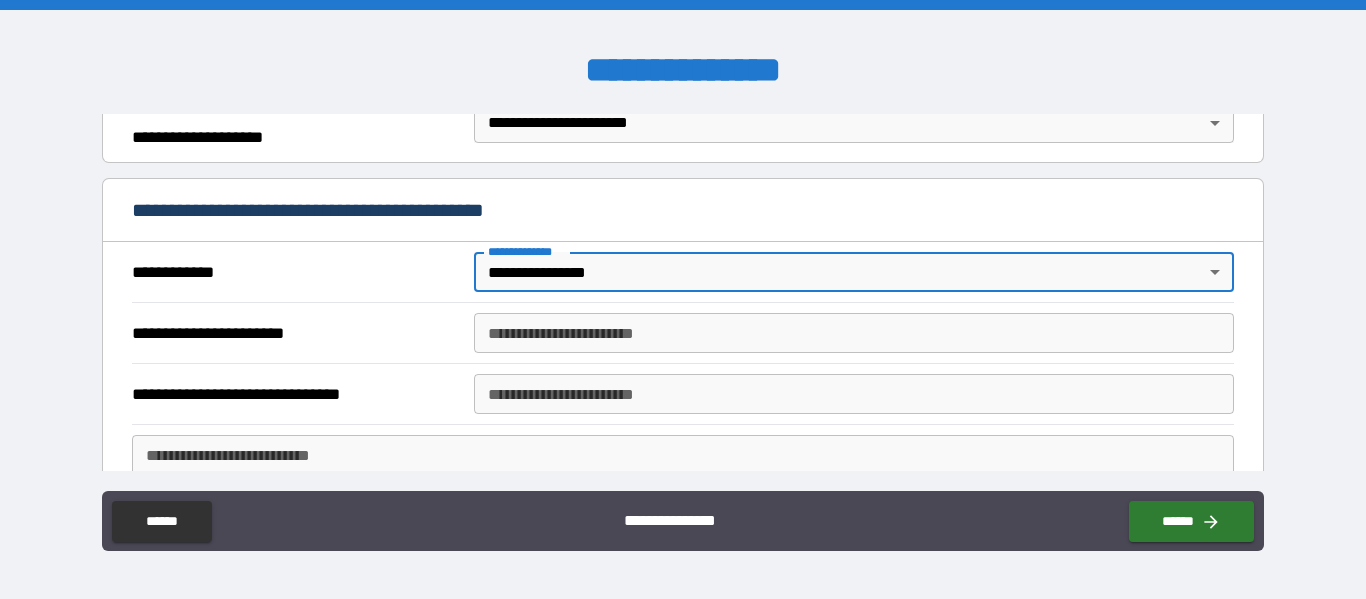 scroll, scrollTop: 367, scrollLeft: 0, axis: vertical 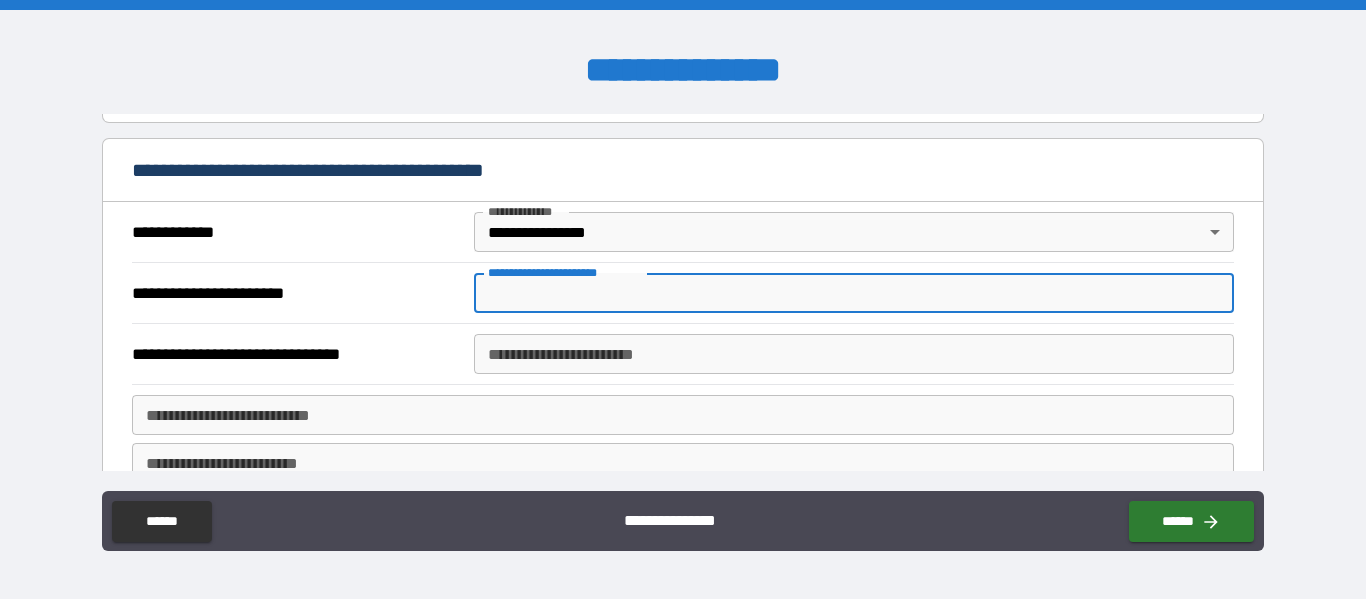 click on "**********" at bounding box center [854, 293] 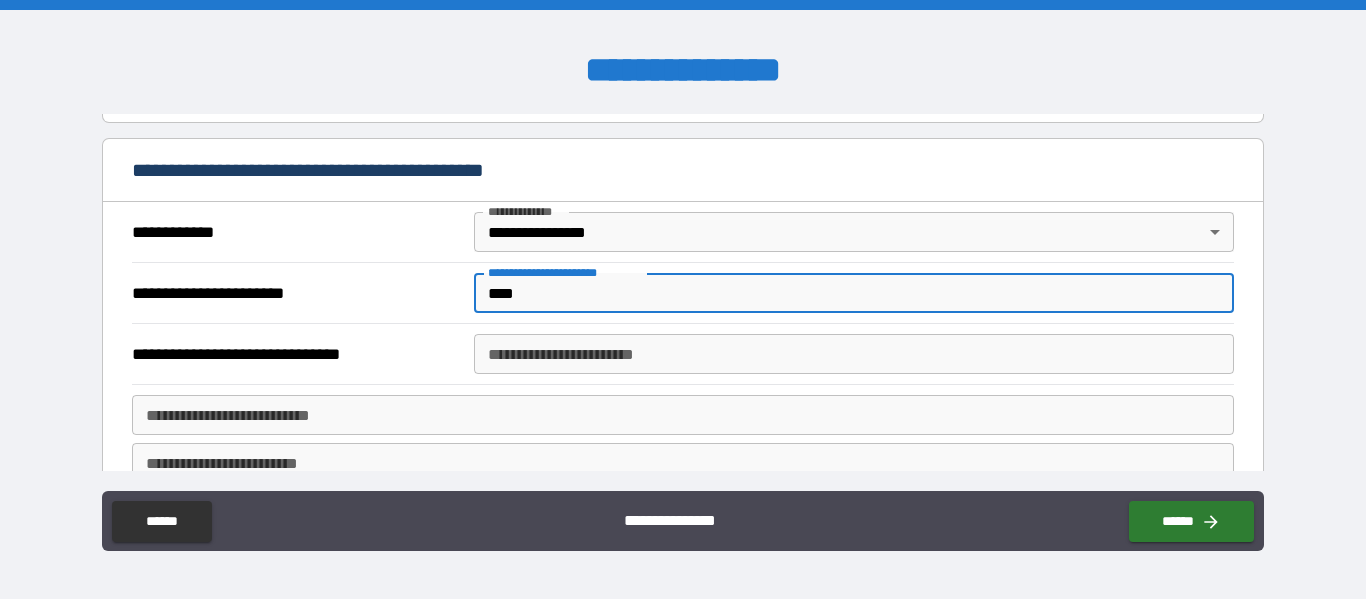 click on "**********" at bounding box center (854, 354) 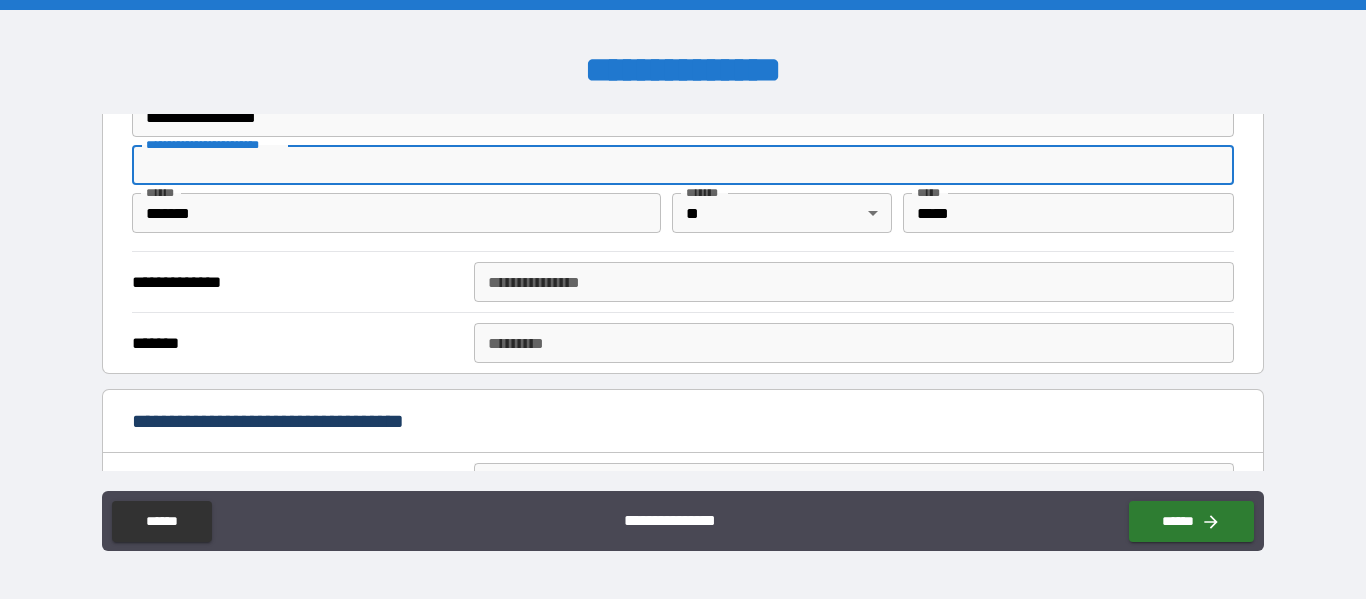 scroll, scrollTop: 667, scrollLeft: 0, axis: vertical 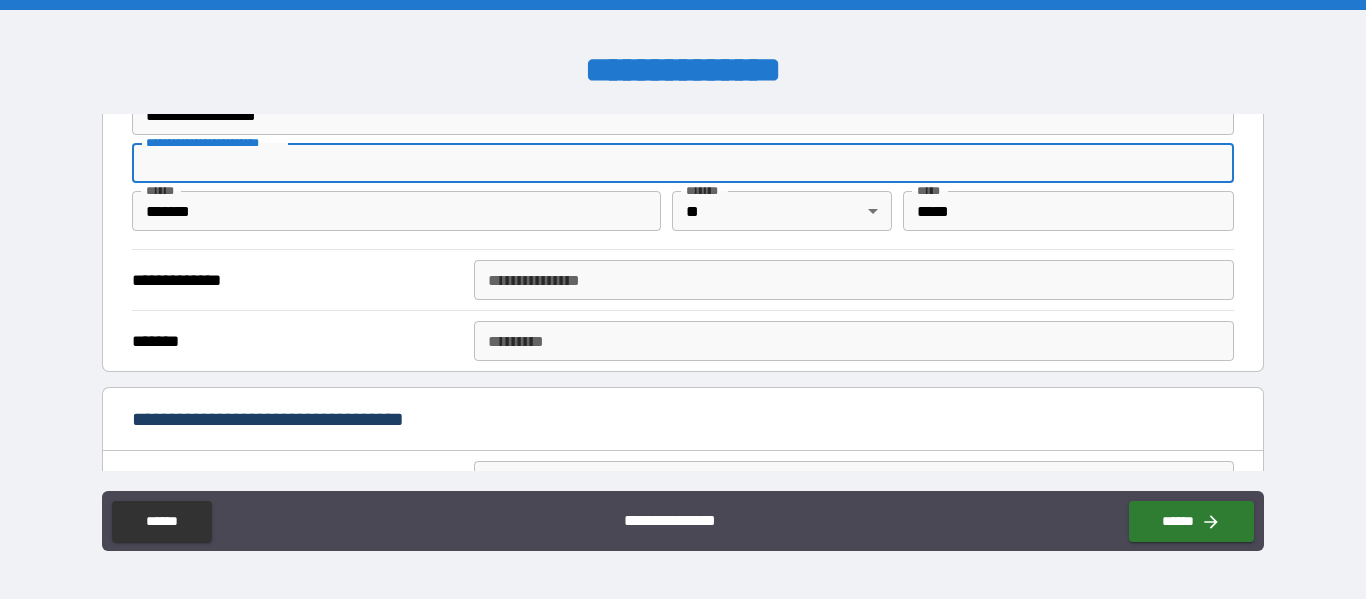 click on "**********" at bounding box center [854, 280] 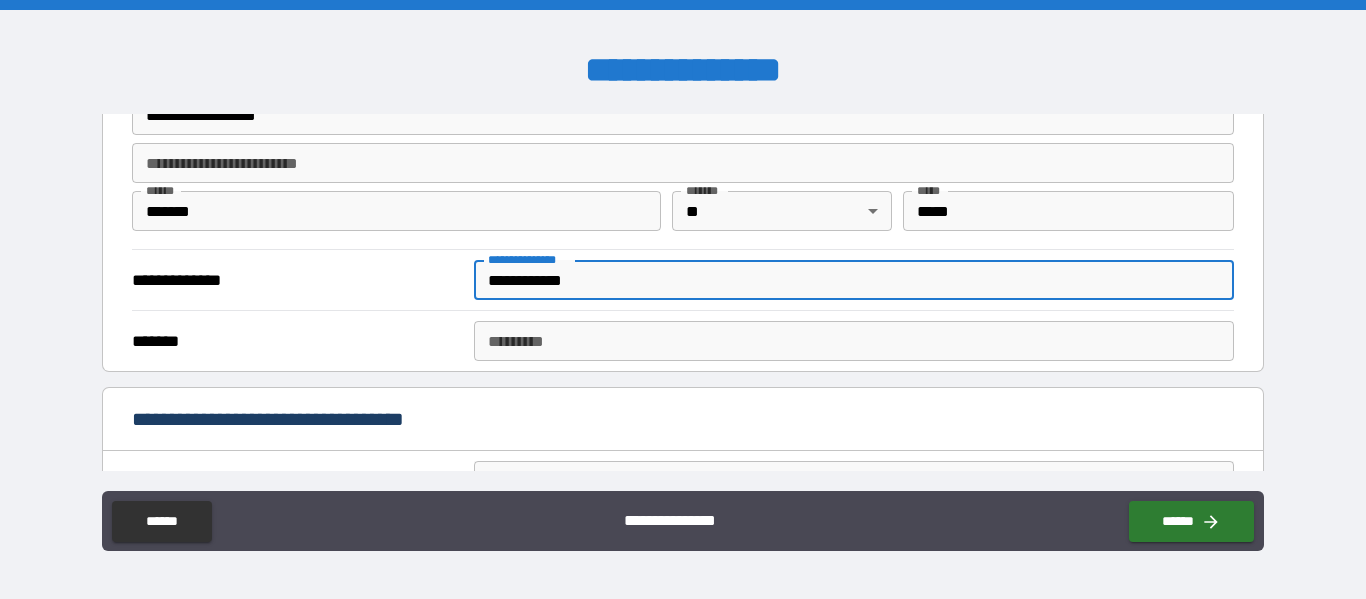 click on "*******   *" at bounding box center (854, 341) 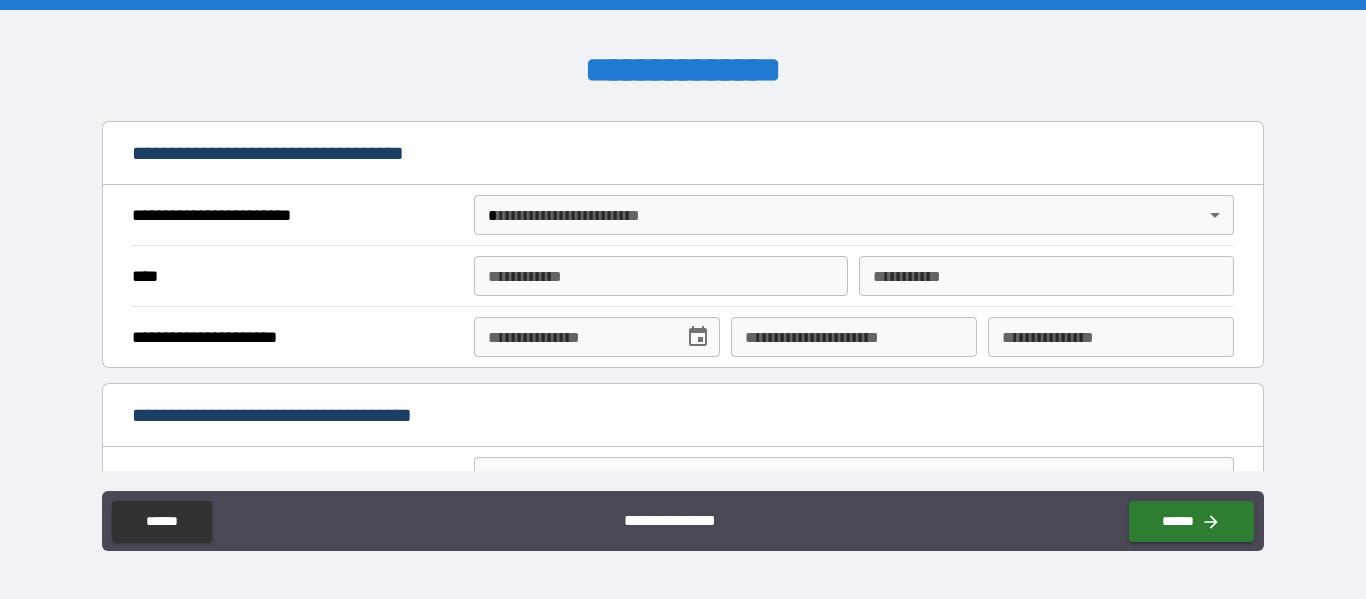 scroll, scrollTop: 935, scrollLeft: 0, axis: vertical 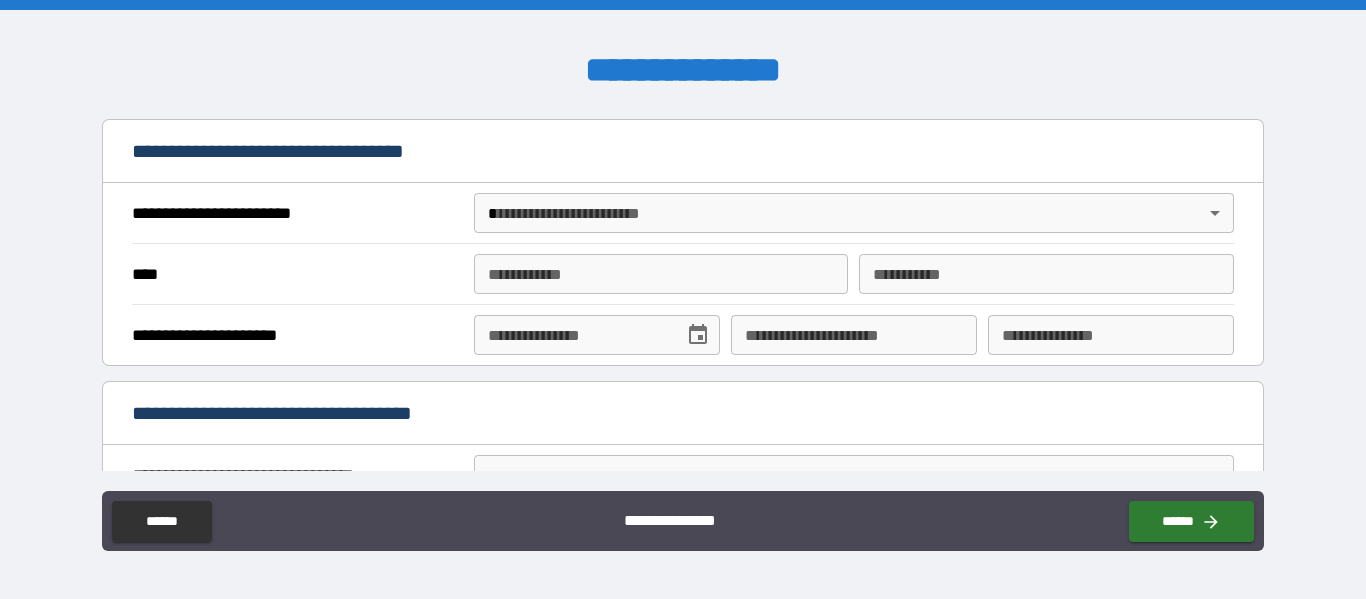 click on "**********" at bounding box center [683, 299] 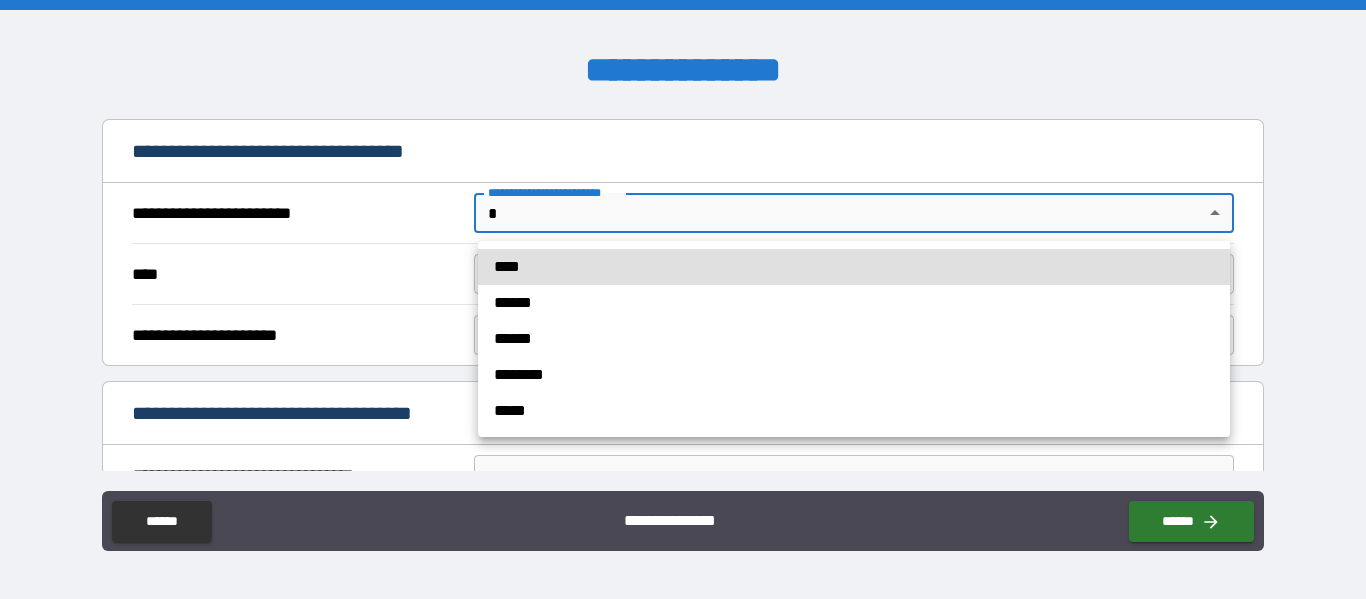 click on "******" at bounding box center (854, 303) 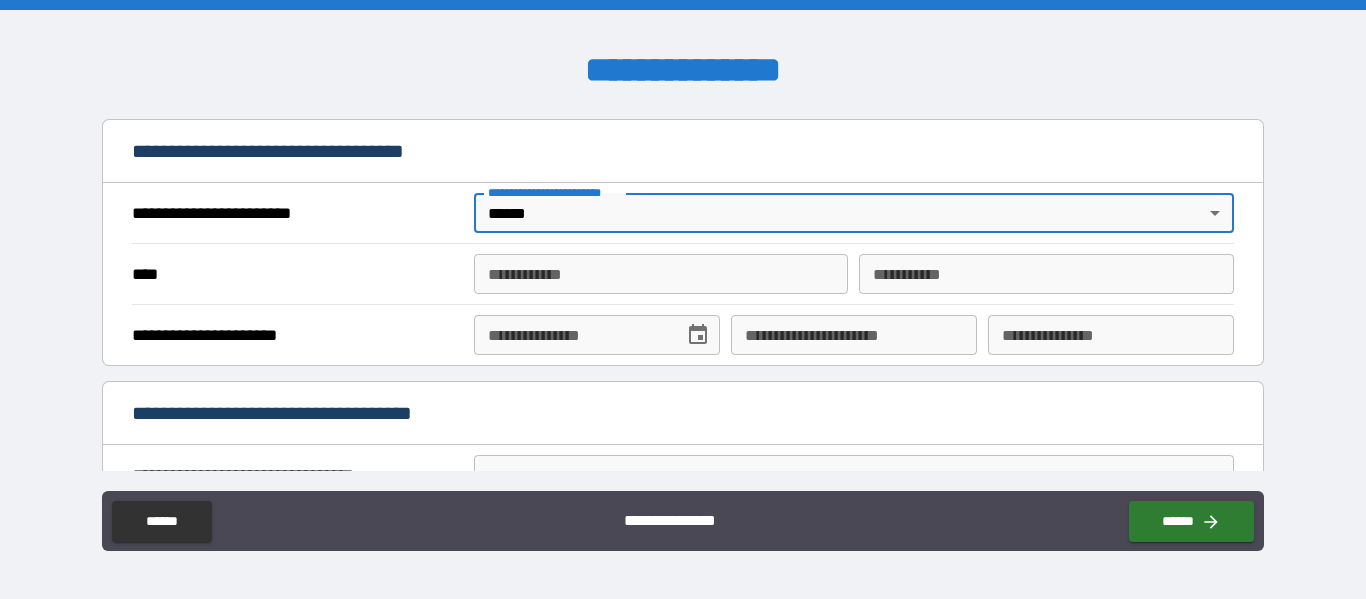 click on "**********" at bounding box center (661, 274) 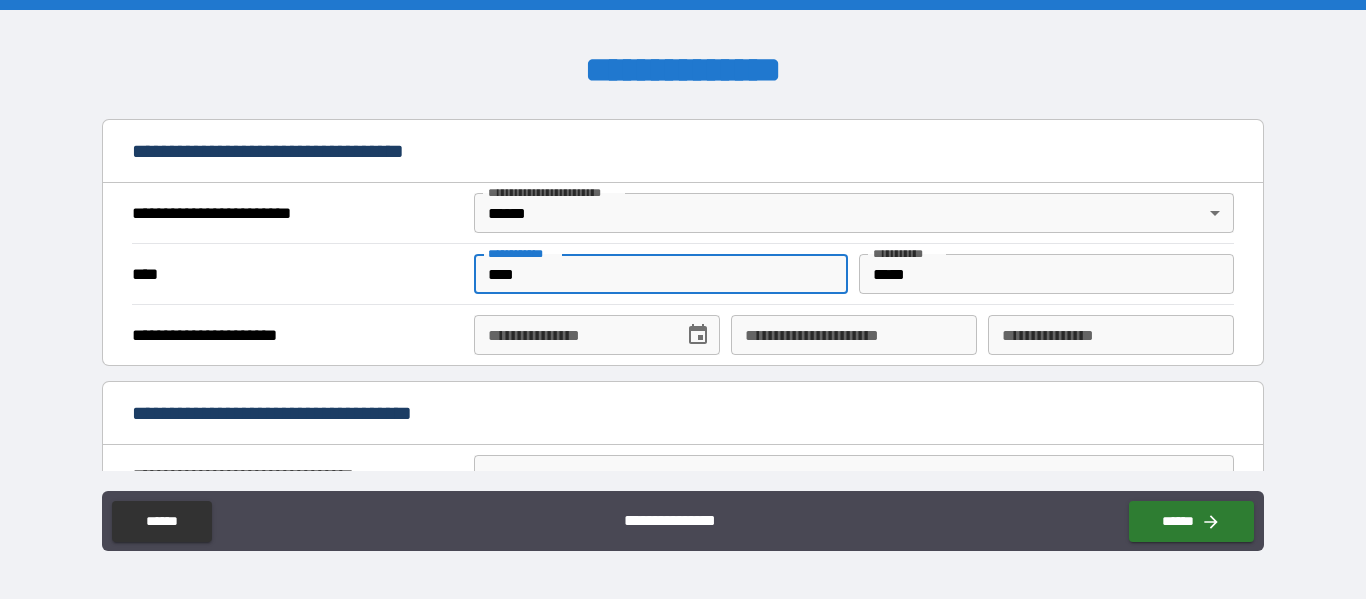 click 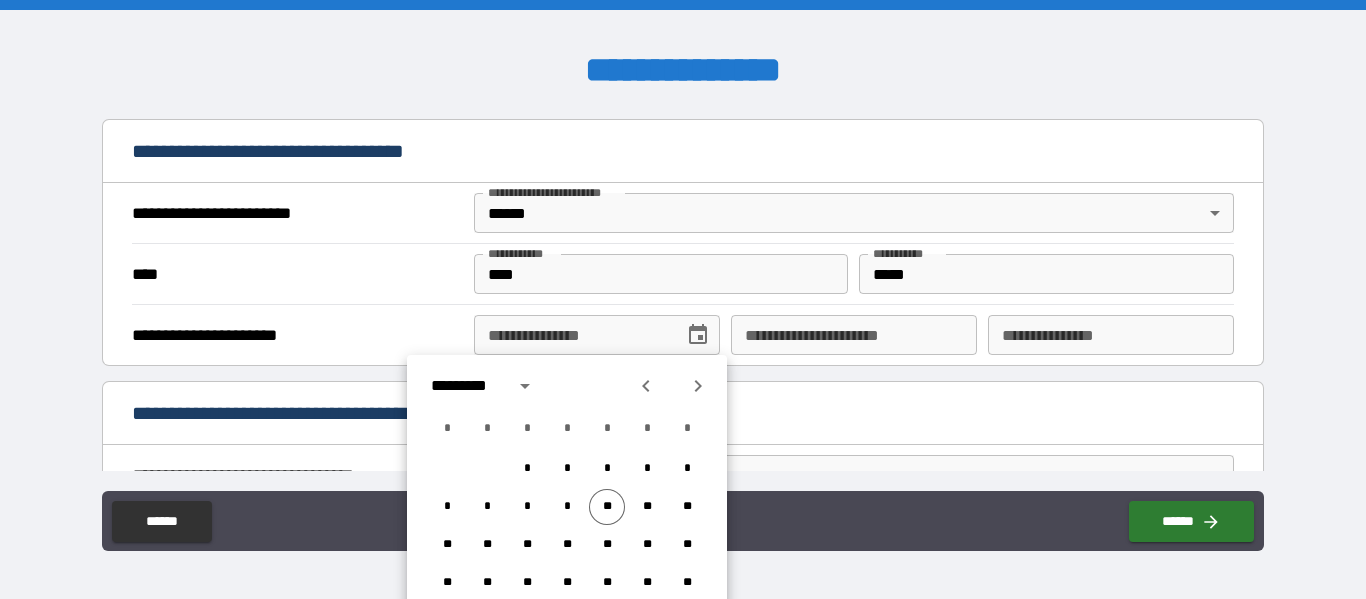 click on "*********" at bounding box center (469, 386) 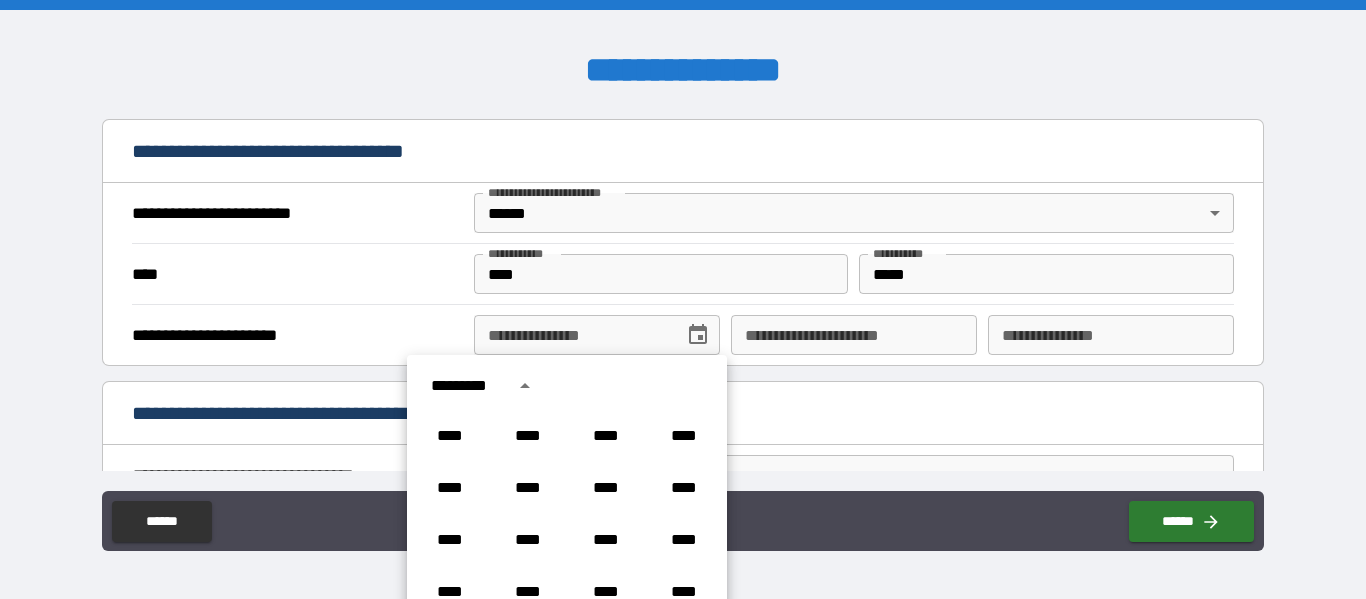 scroll, scrollTop: 930, scrollLeft: 0, axis: vertical 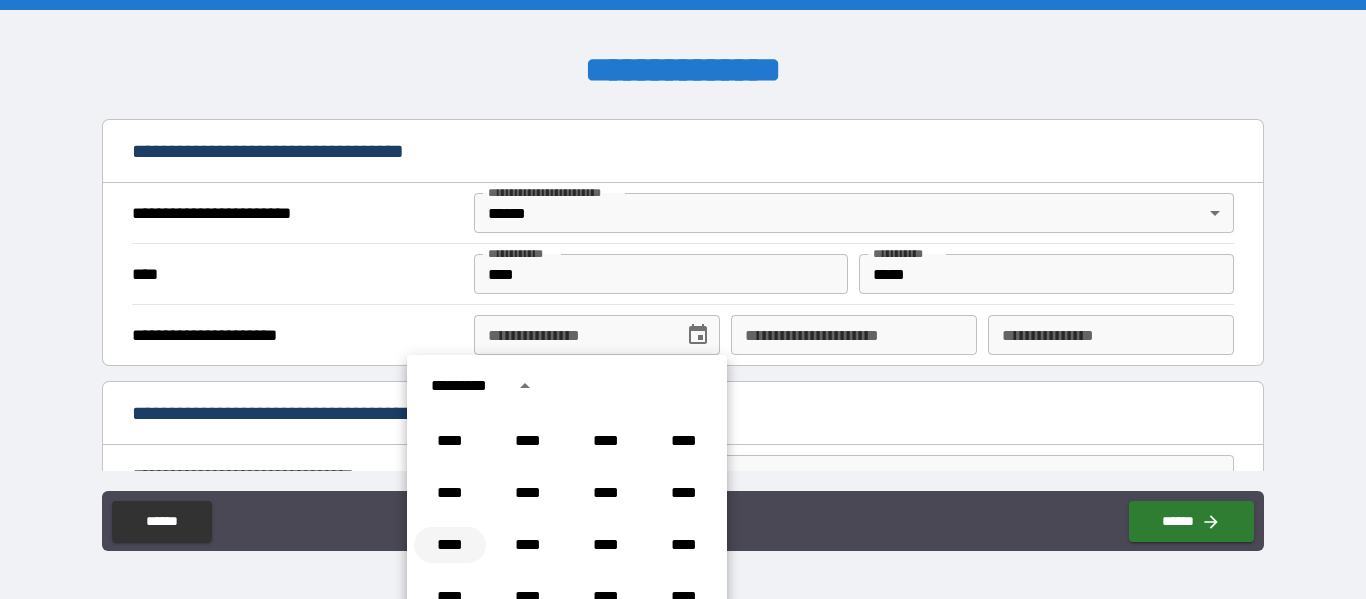 click on "****" at bounding box center [450, 545] 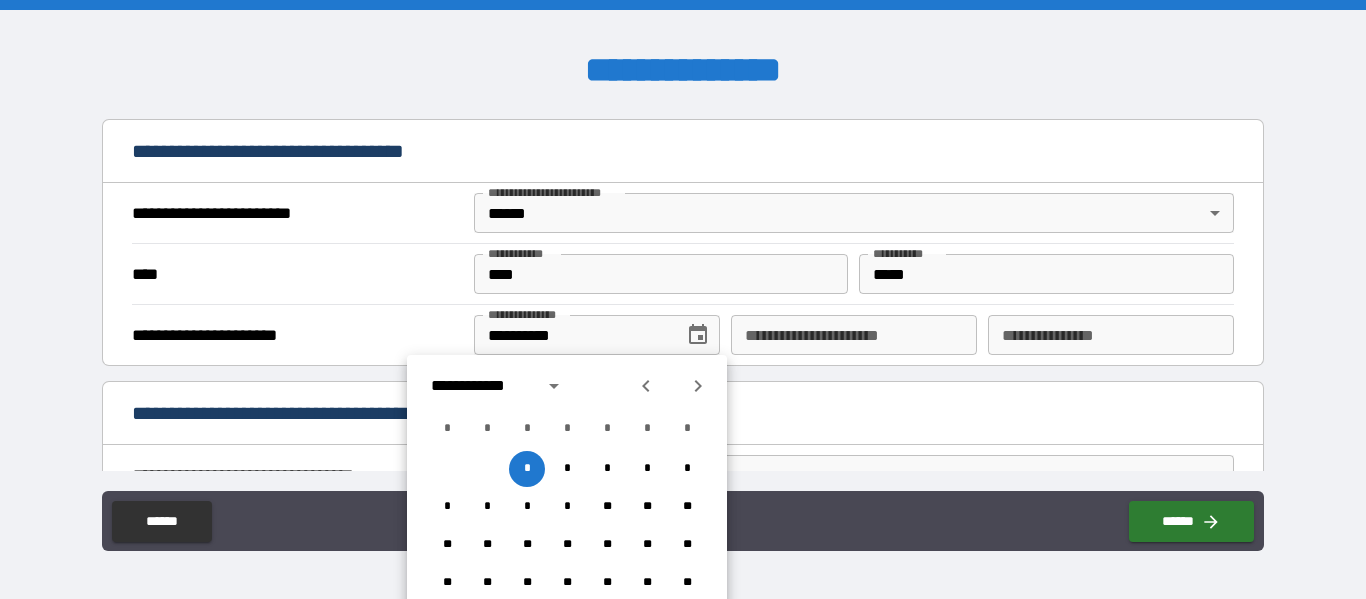 click on "**********" at bounding box center (481, 386) 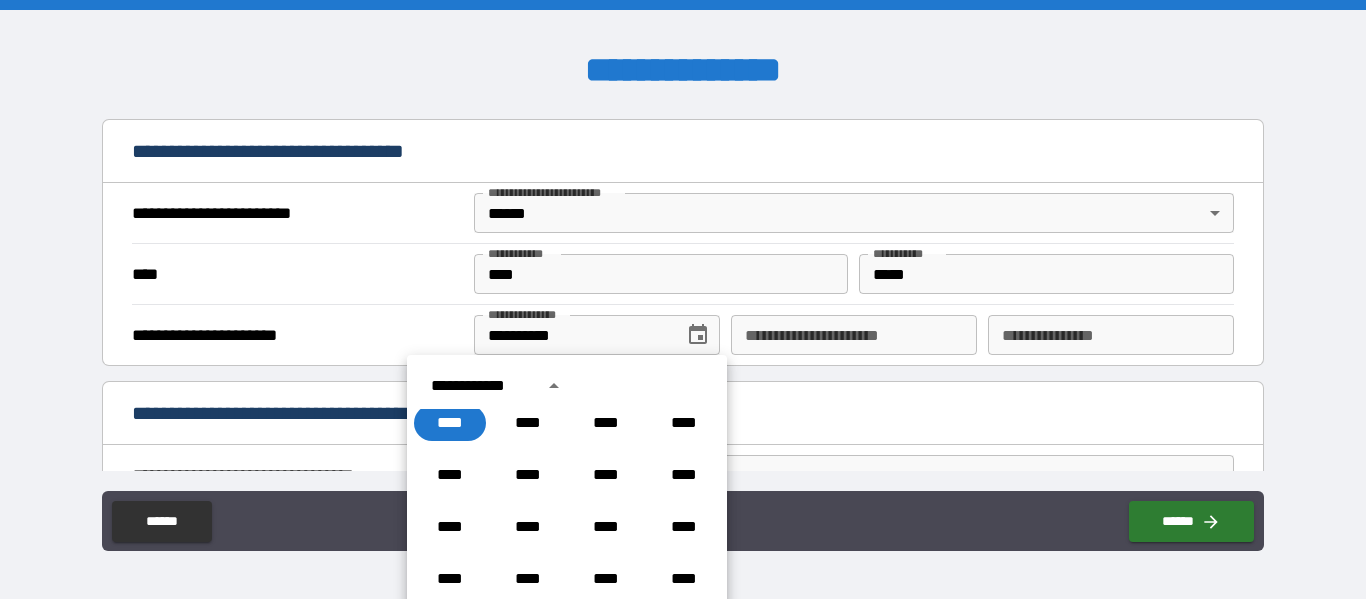 scroll, scrollTop: 1046, scrollLeft: 0, axis: vertical 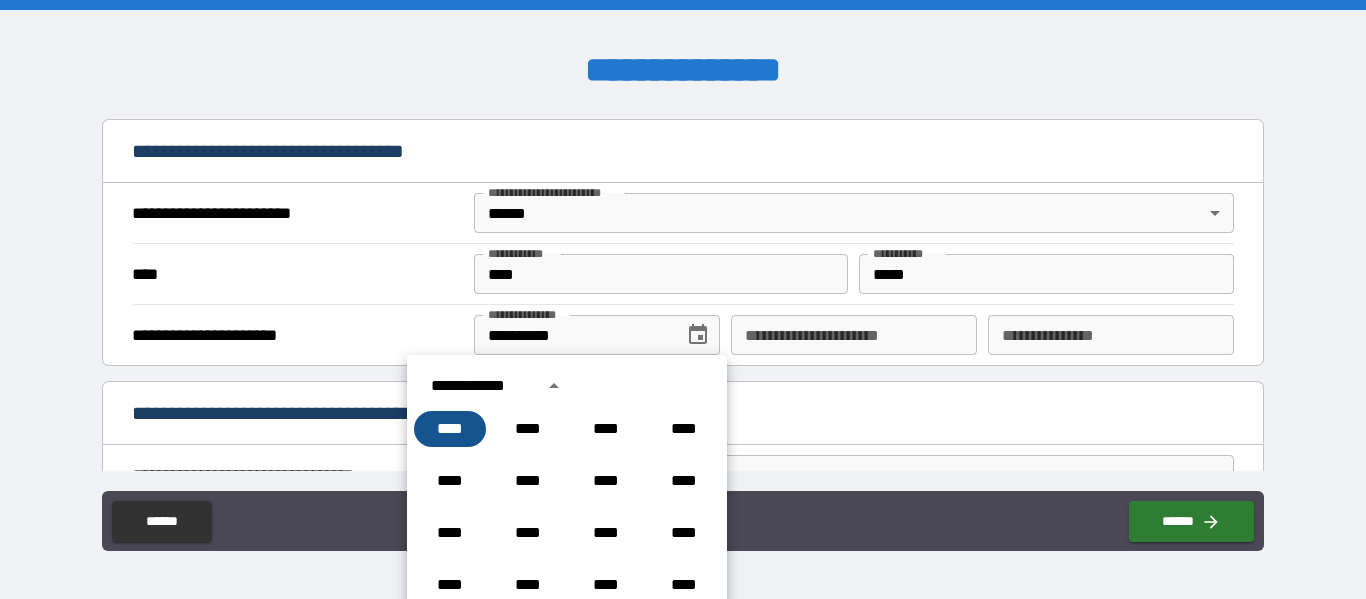 click on "****" at bounding box center [450, 429] 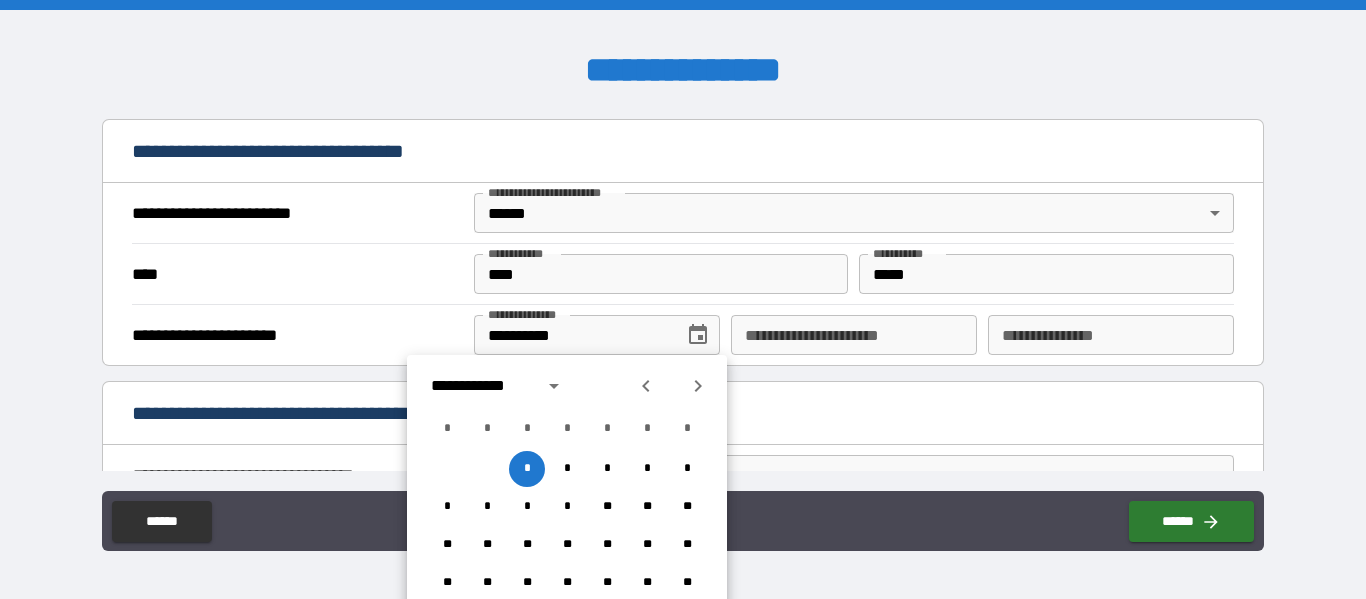 click 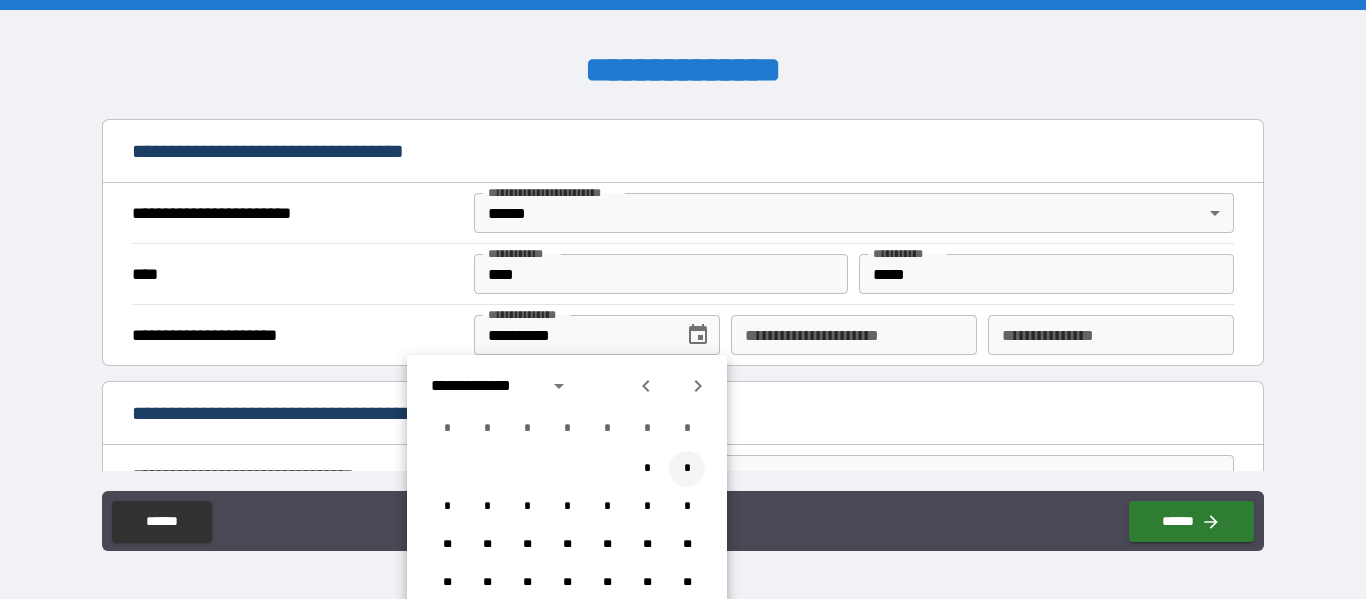 click on "*" at bounding box center [687, 469] 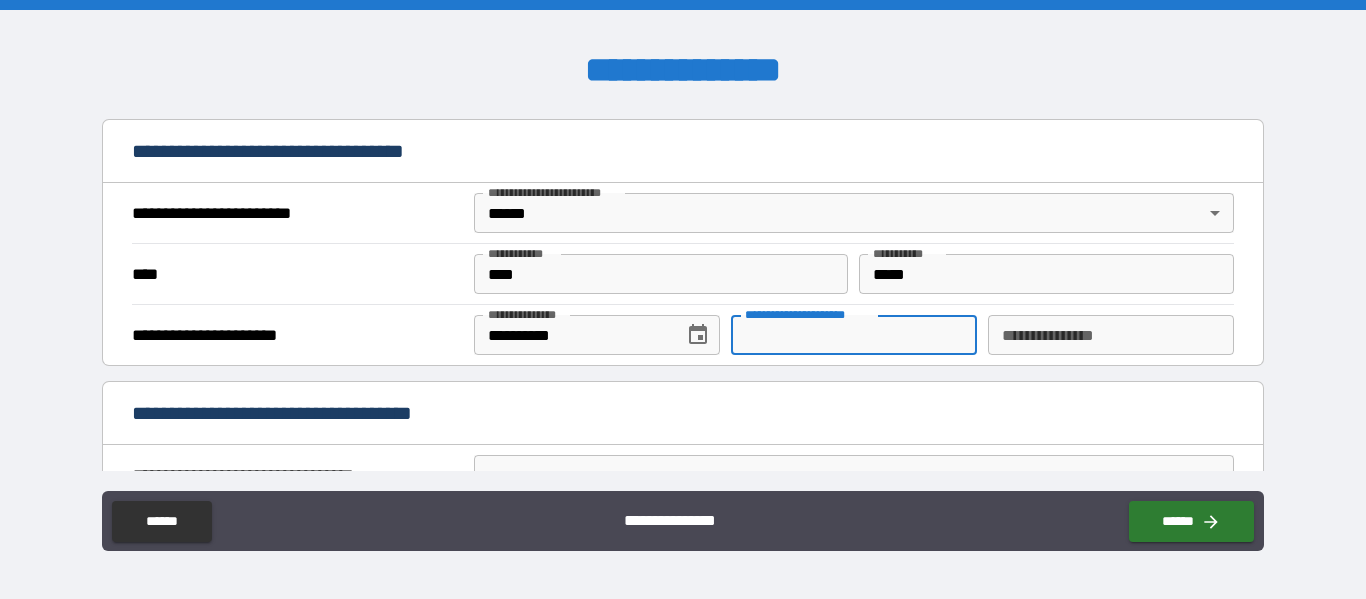 click on "**********" at bounding box center (854, 335) 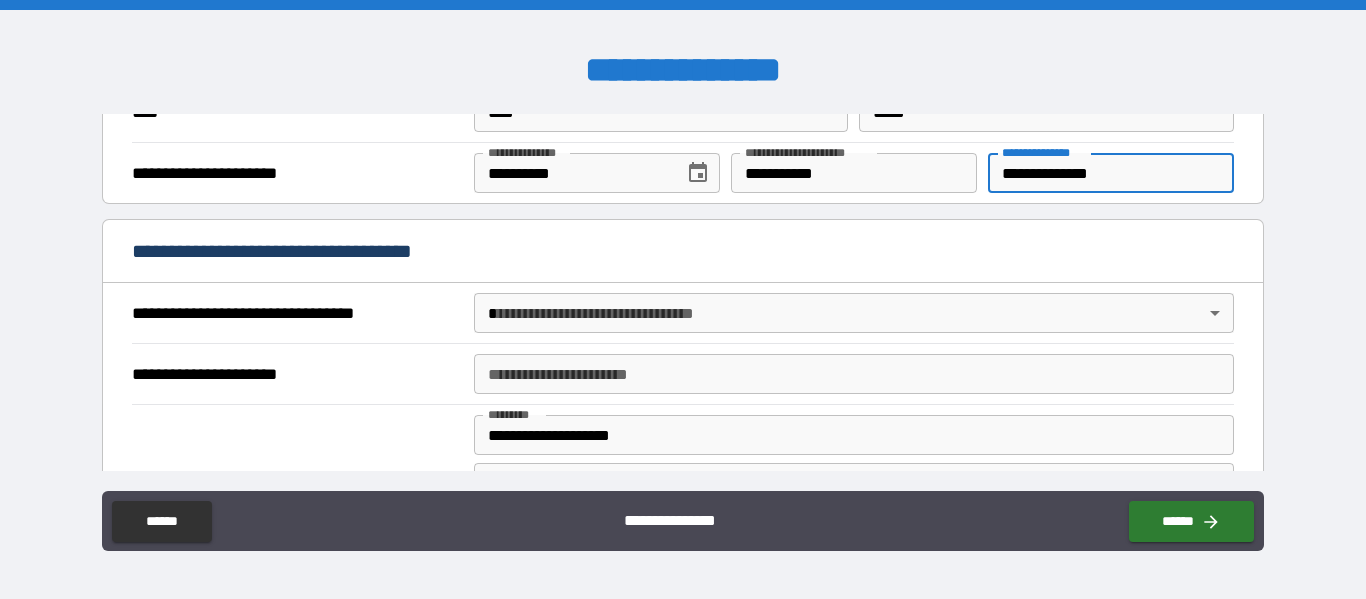 scroll, scrollTop: 1102, scrollLeft: 0, axis: vertical 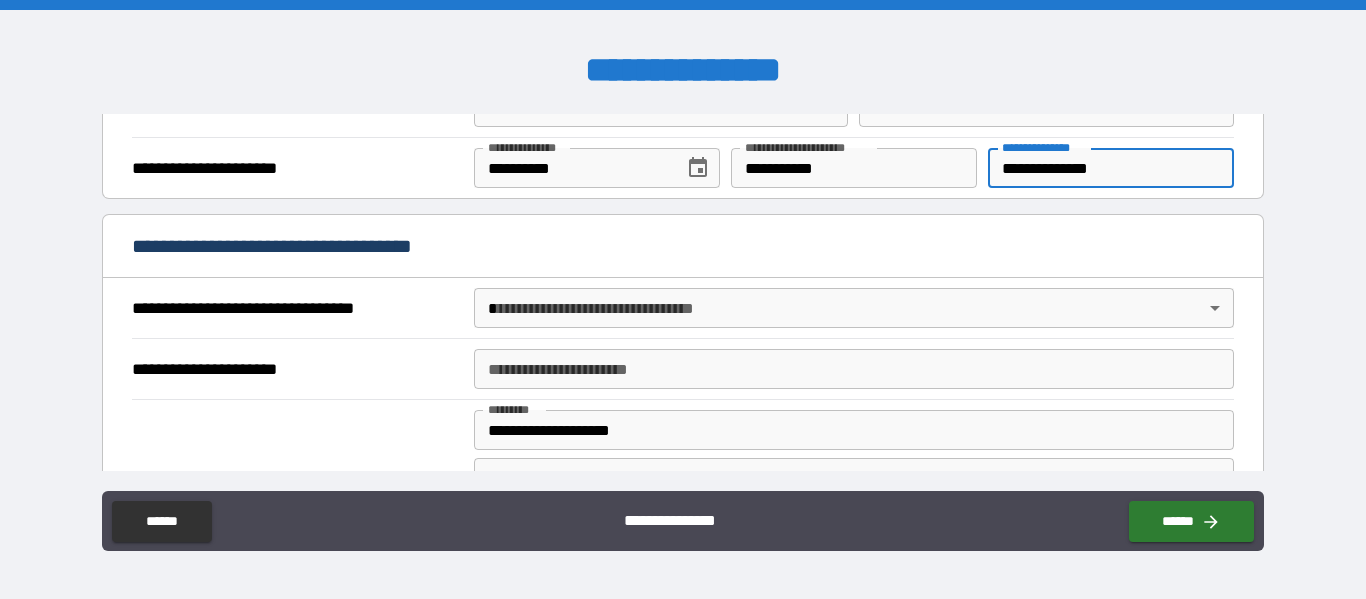 click on "**********" at bounding box center [683, 299] 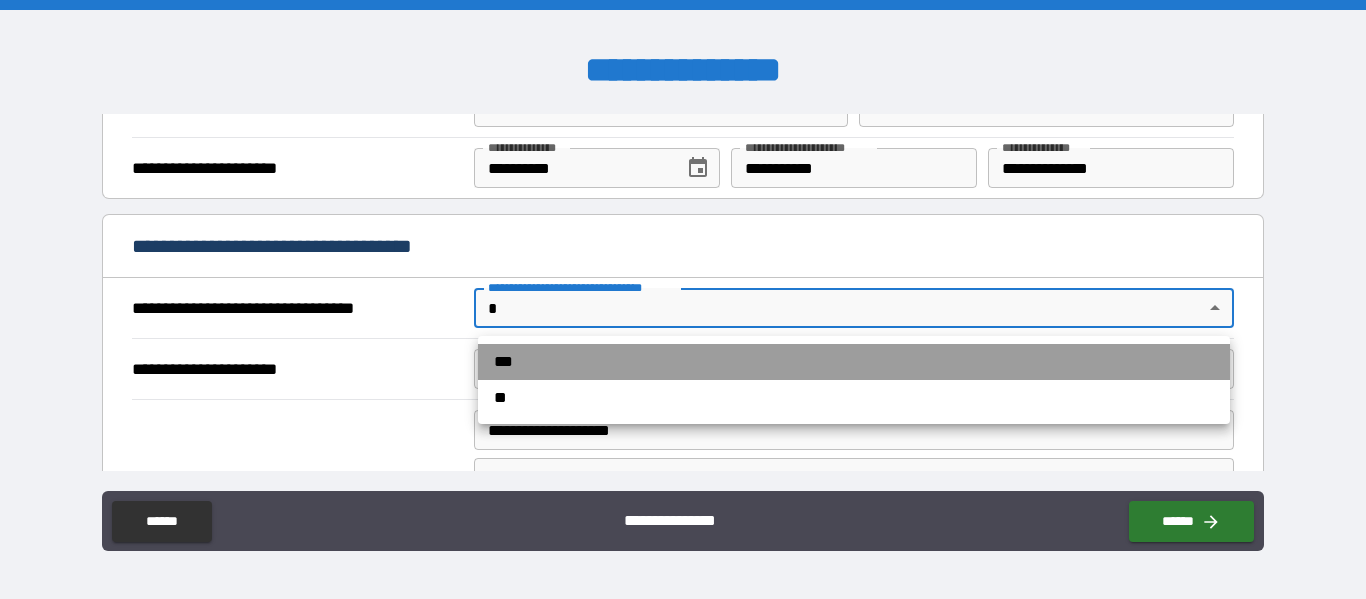 click on "***" at bounding box center (854, 362) 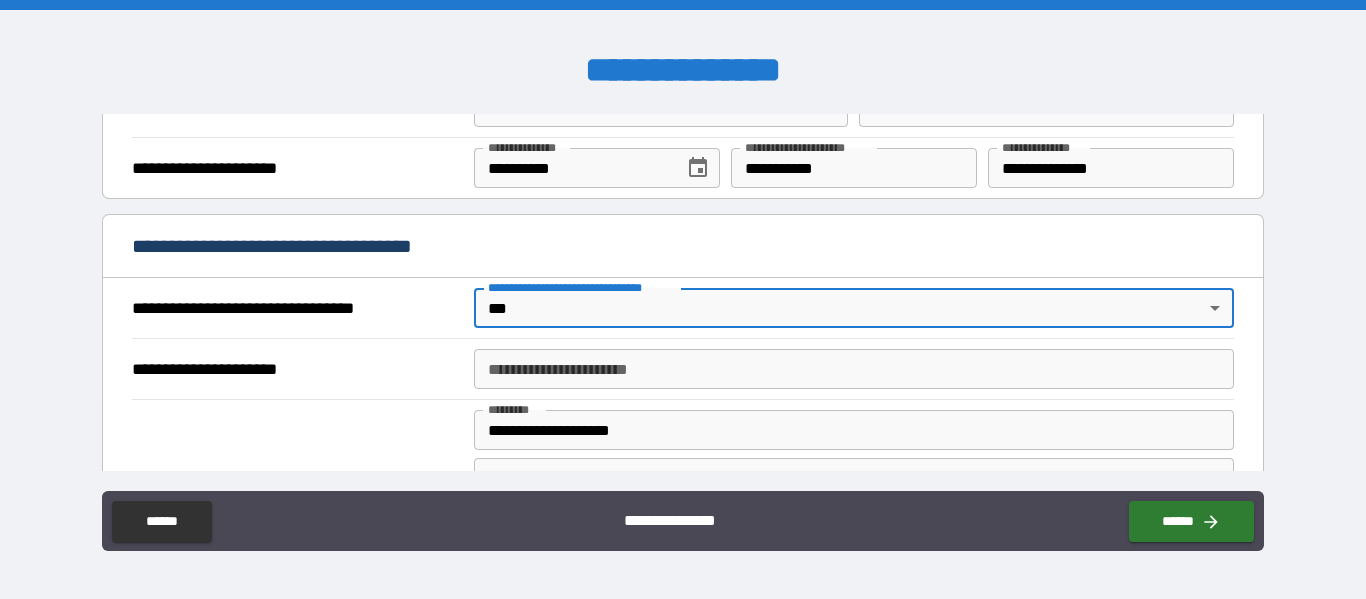 click on "**********" at bounding box center [854, 369] 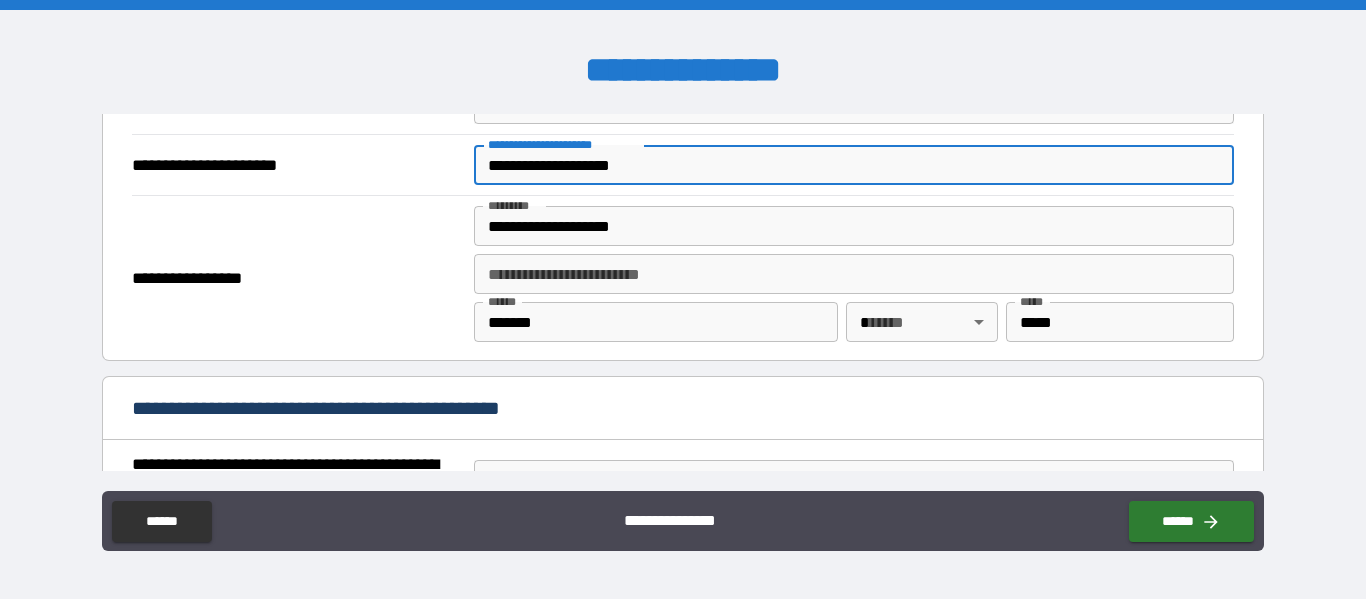 scroll, scrollTop: 1307, scrollLeft: 0, axis: vertical 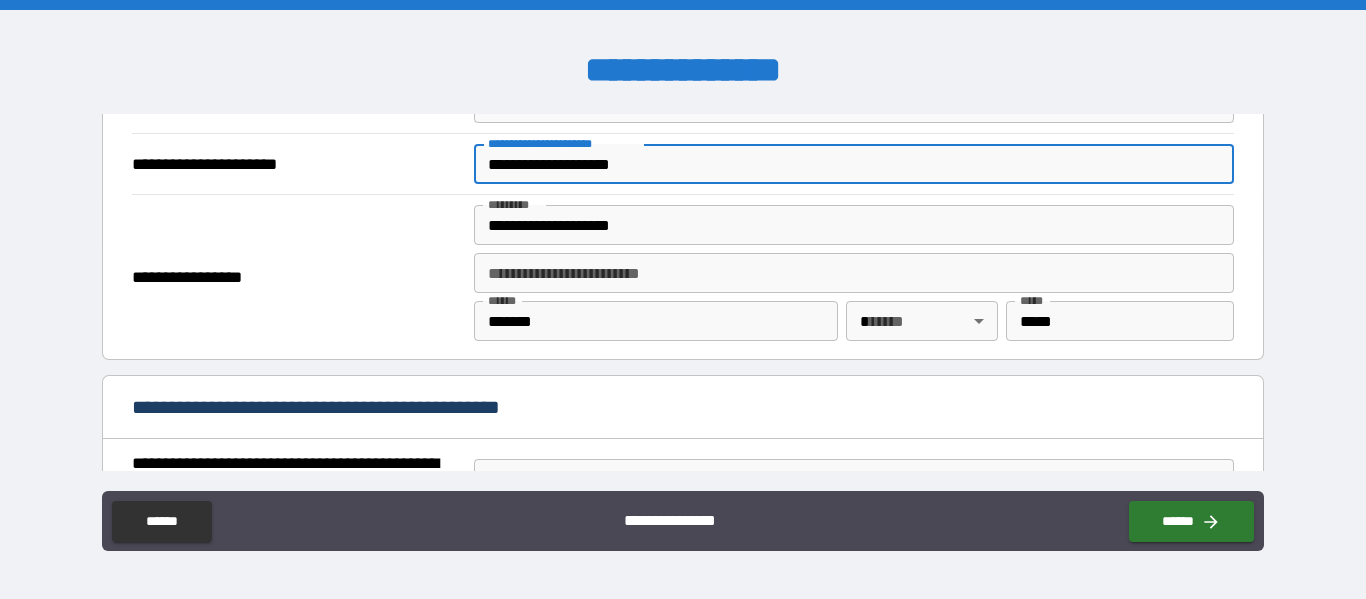 click on "**********" at bounding box center (854, 225) 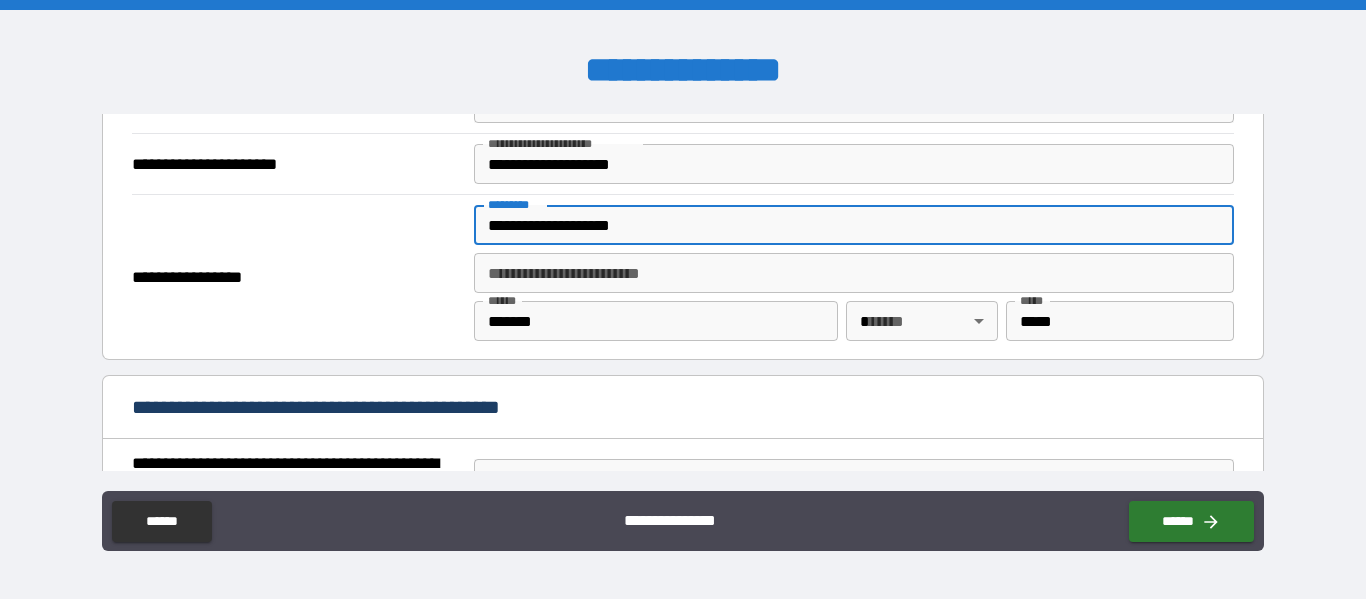 click on "**********" at bounding box center (854, 225) 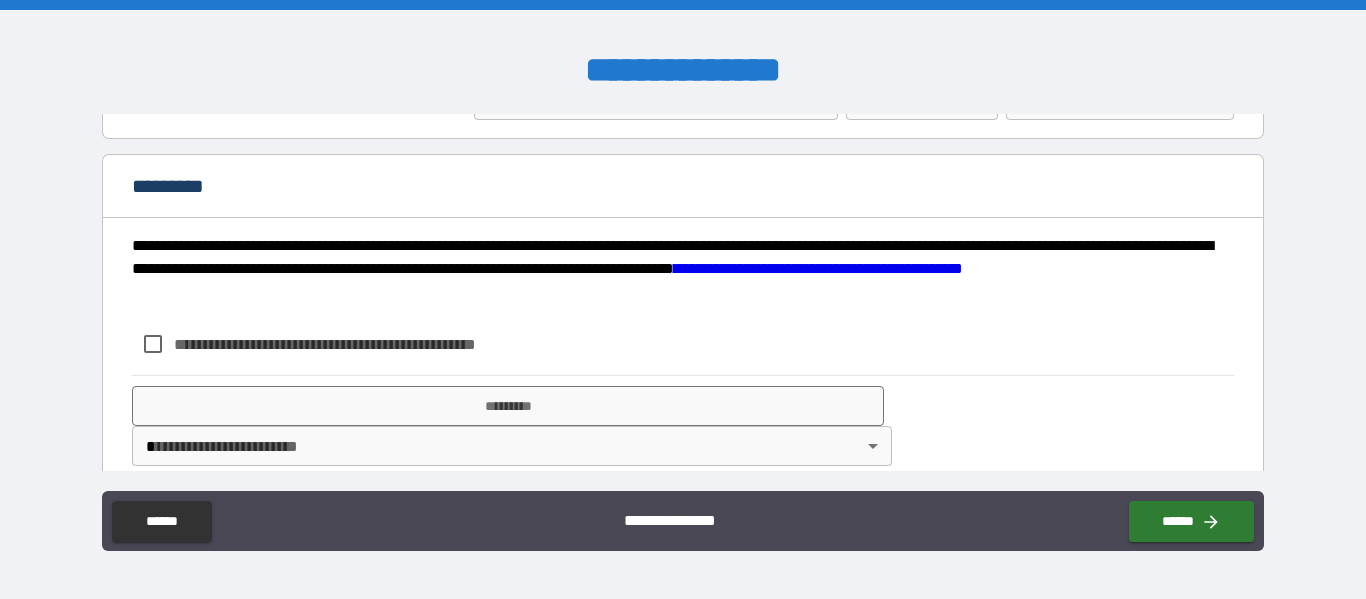 scroll, scrollTop: 2953, scrollLeft: 0, axis: vertical 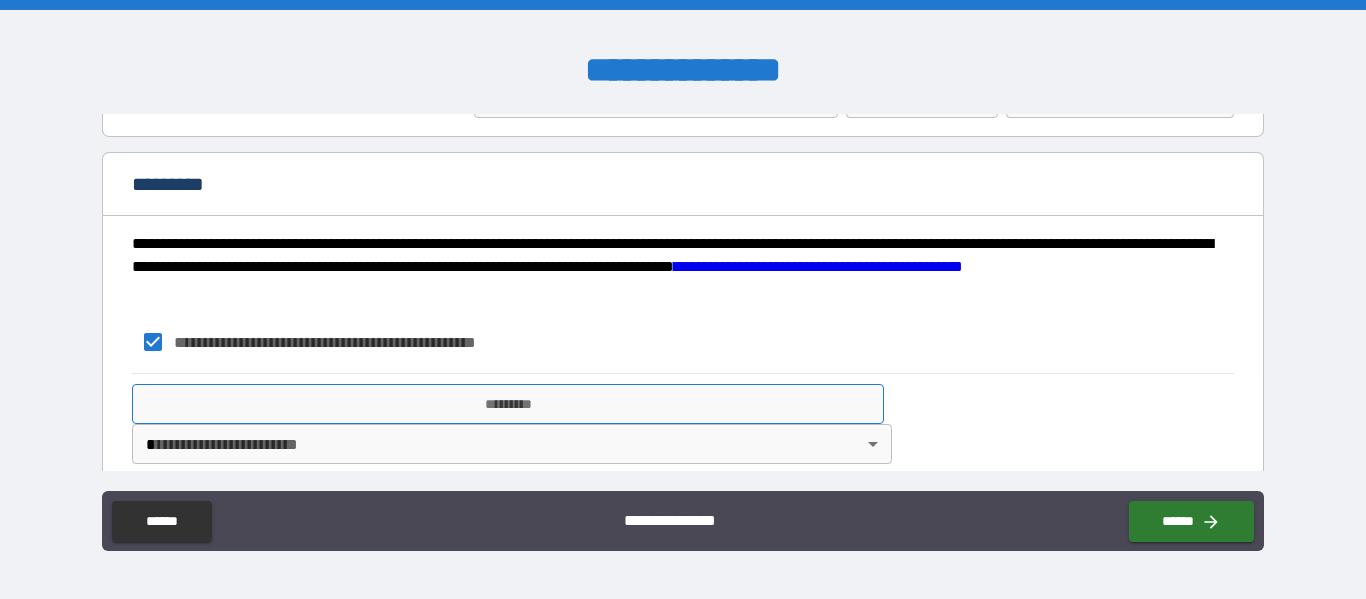 click on "*********" at bounding box center (508, 404) 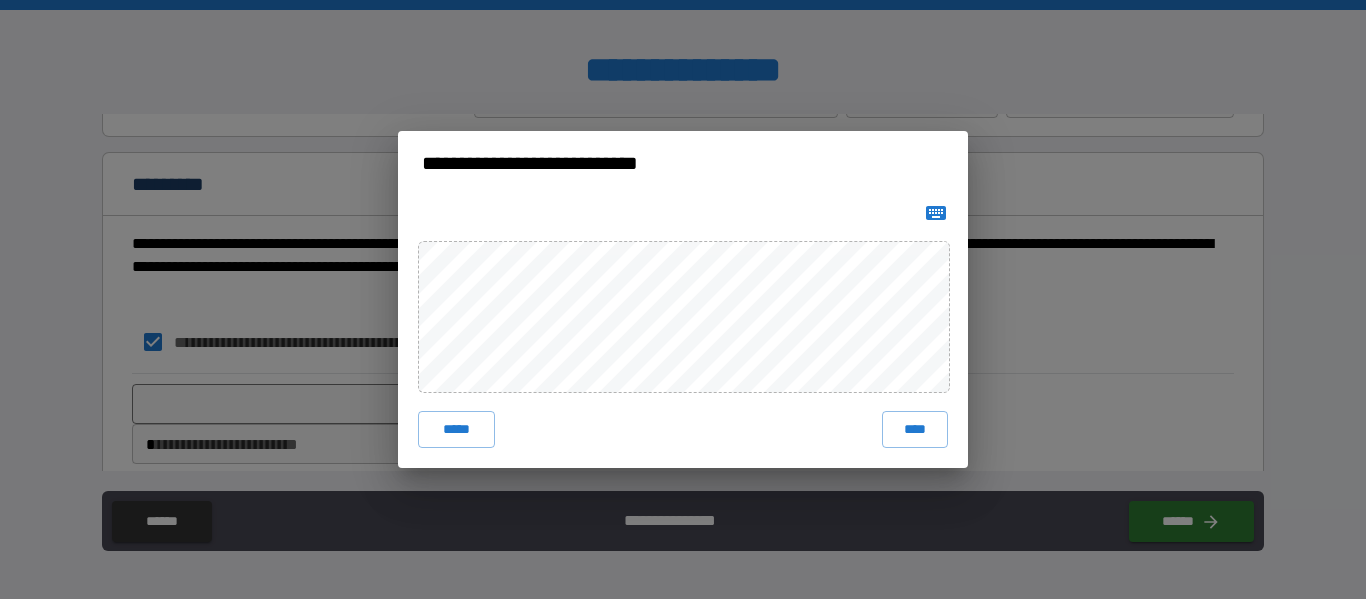 click on "***** ****" at bounding box center (683, 331) 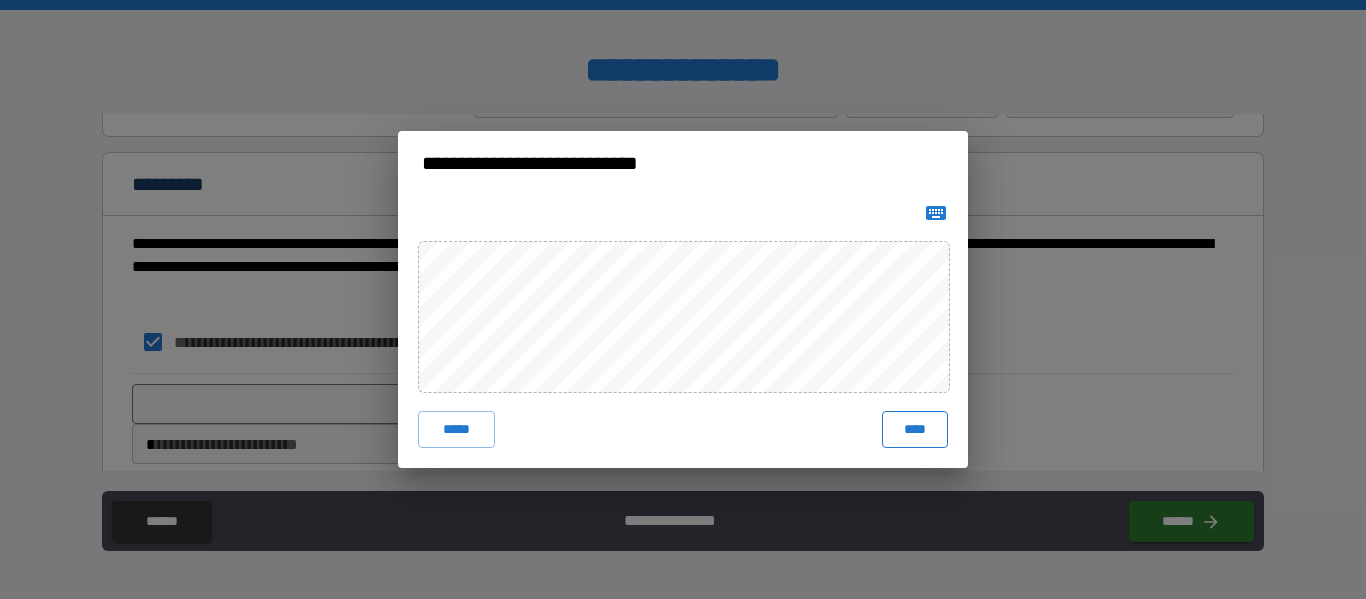 click on "****" at bounding box center [915, 429] 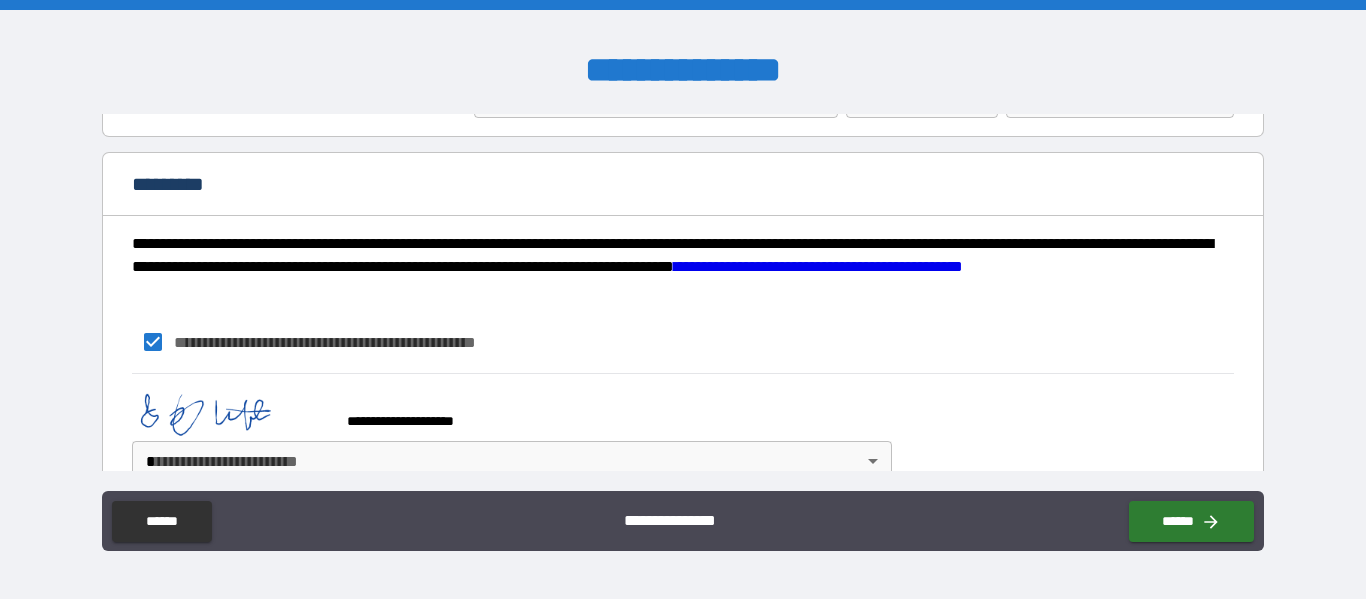 scroll, scrollTop: 2994, scrollLeft: 0, axis: vertical 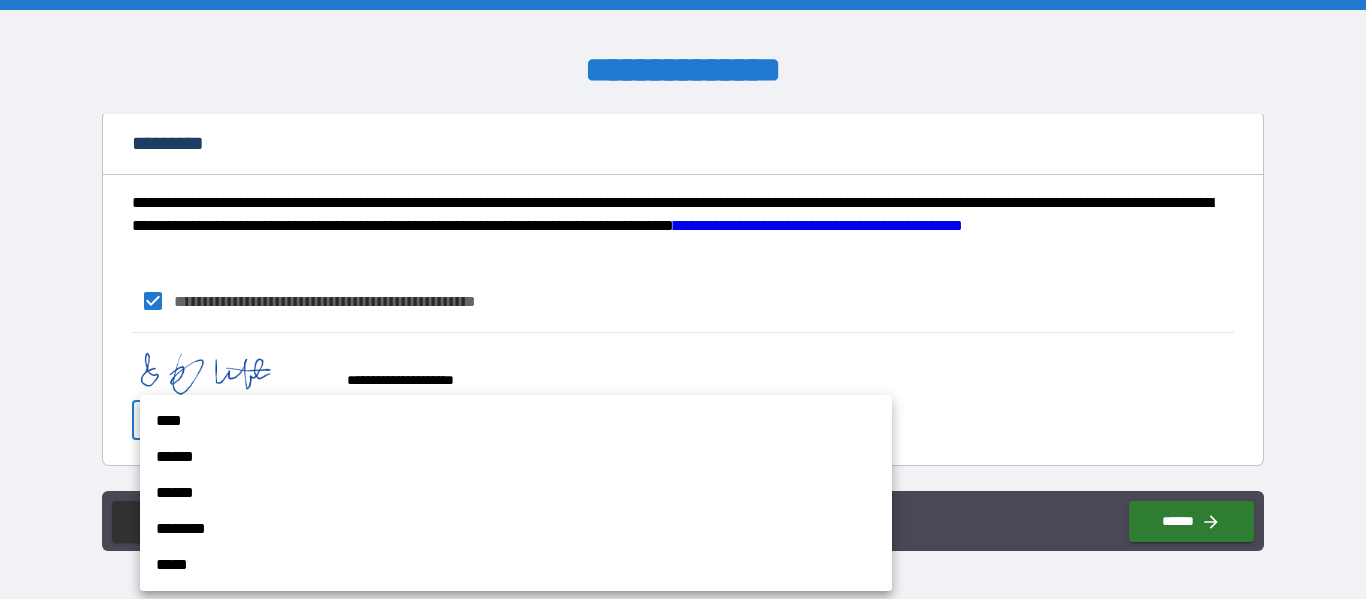 click on "**********" at bounding box center [683, 299] 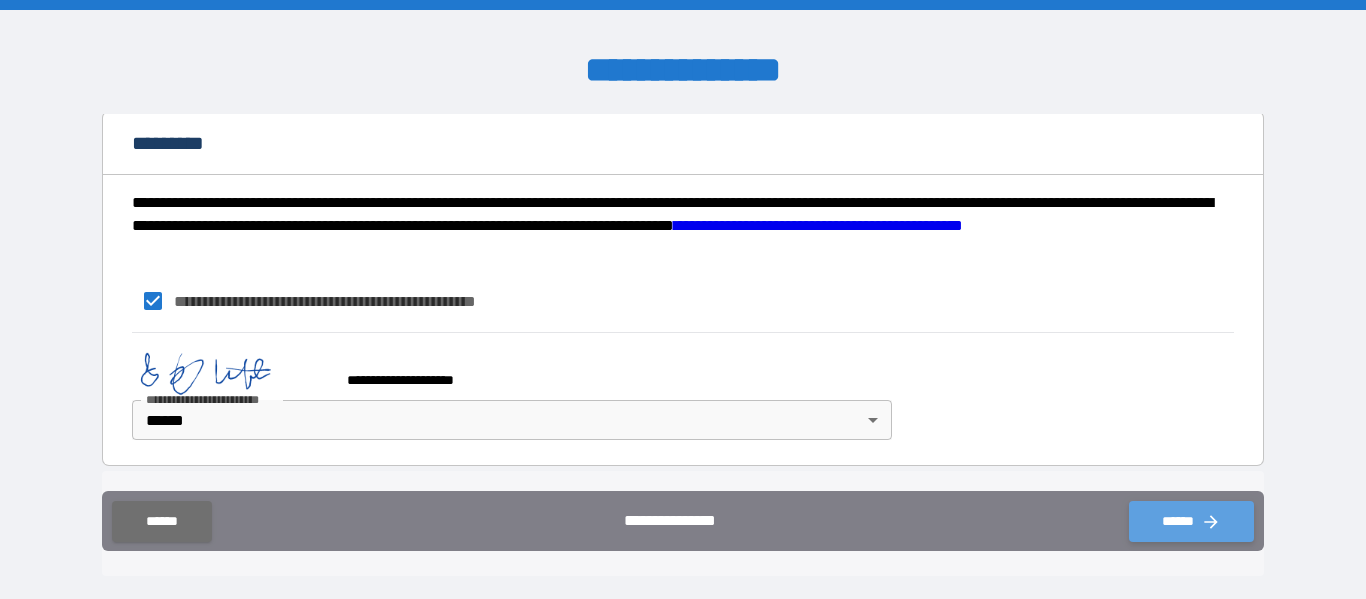 click on "******" at bounding box center (1191, 521) 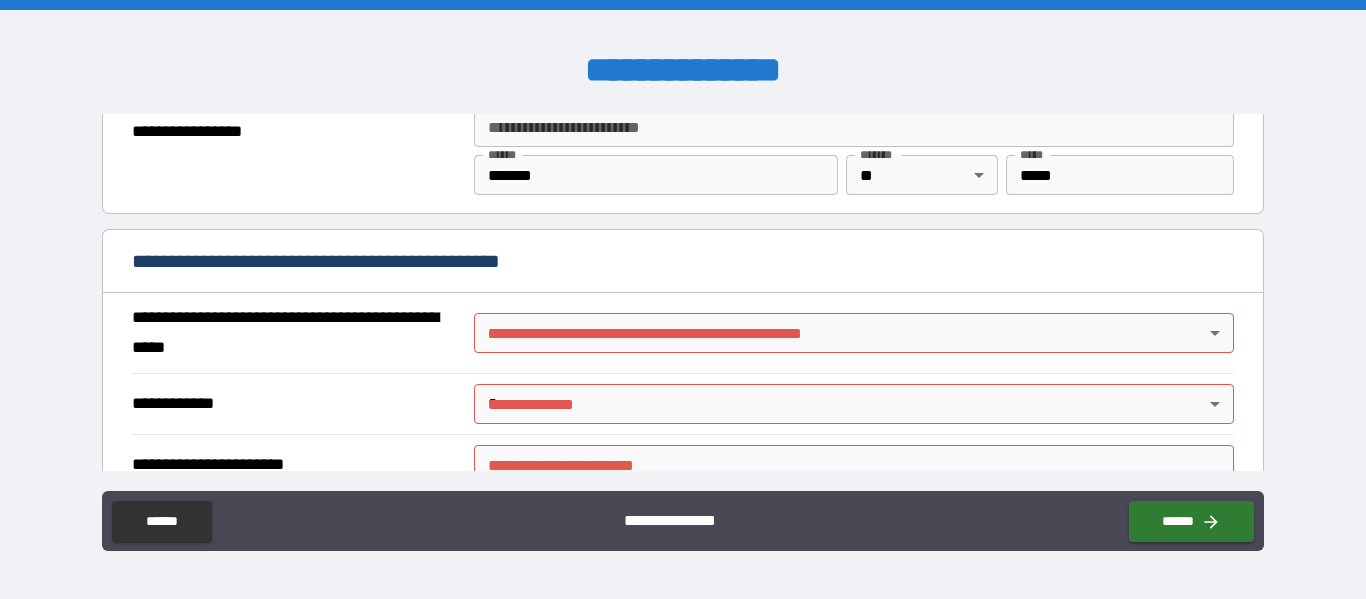 scroll, scrollTop: 1463, scrollLeft: 0, axis: vertical 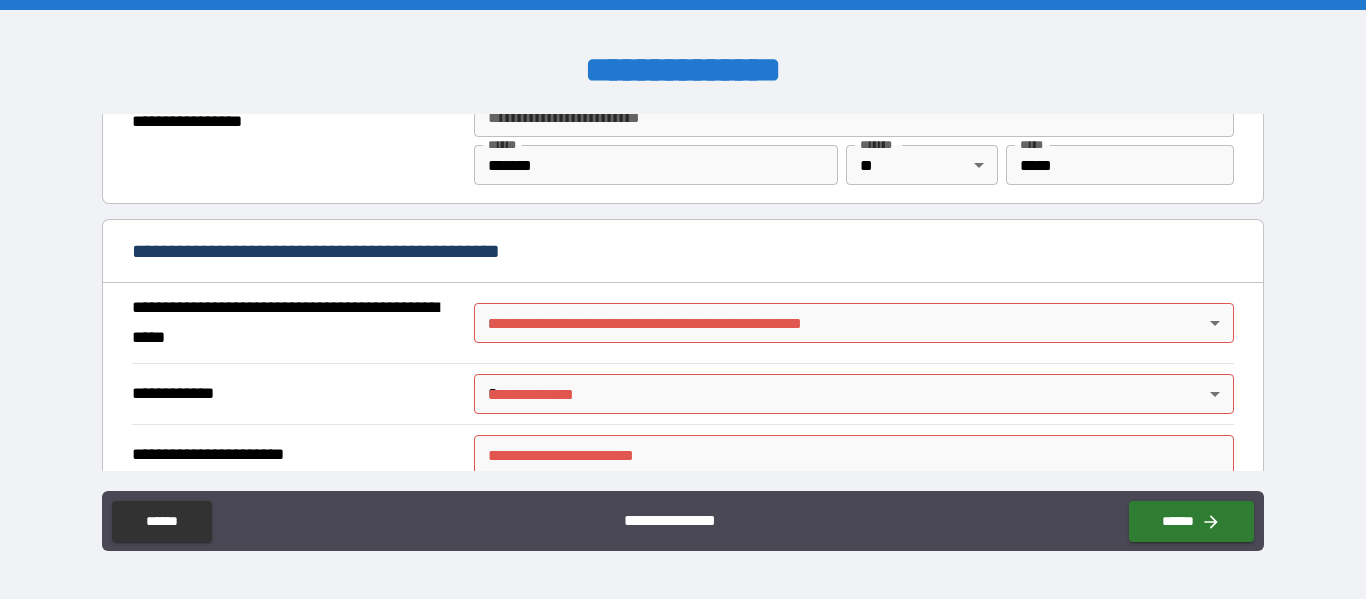 click on "**********" at bounding box center [683, 299] 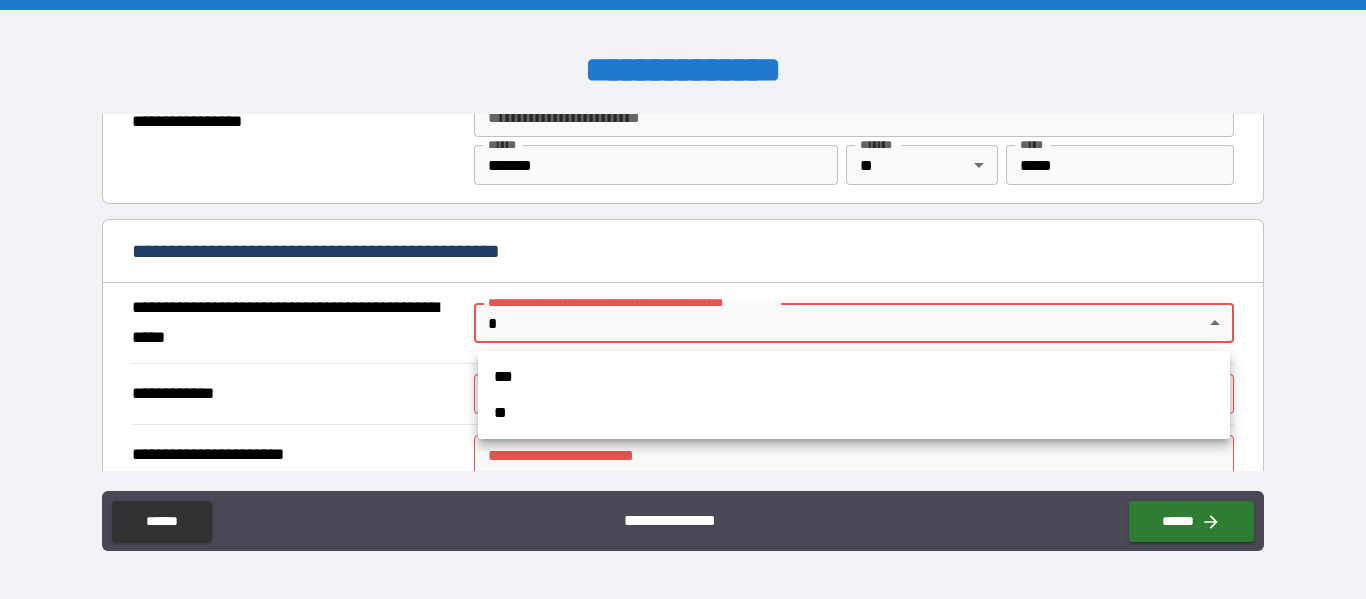 click on "**" at bounding box center [854, 413] 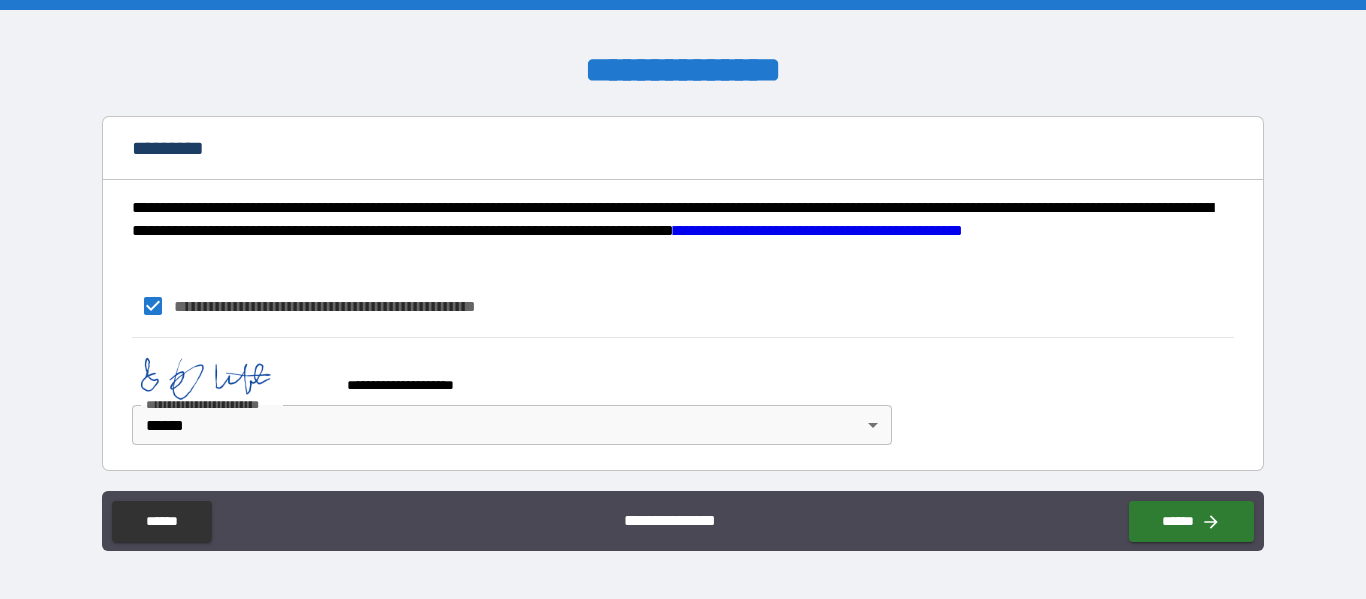 scroll, scrollTop: 1731, scrollLeft: 0, axis: vertical 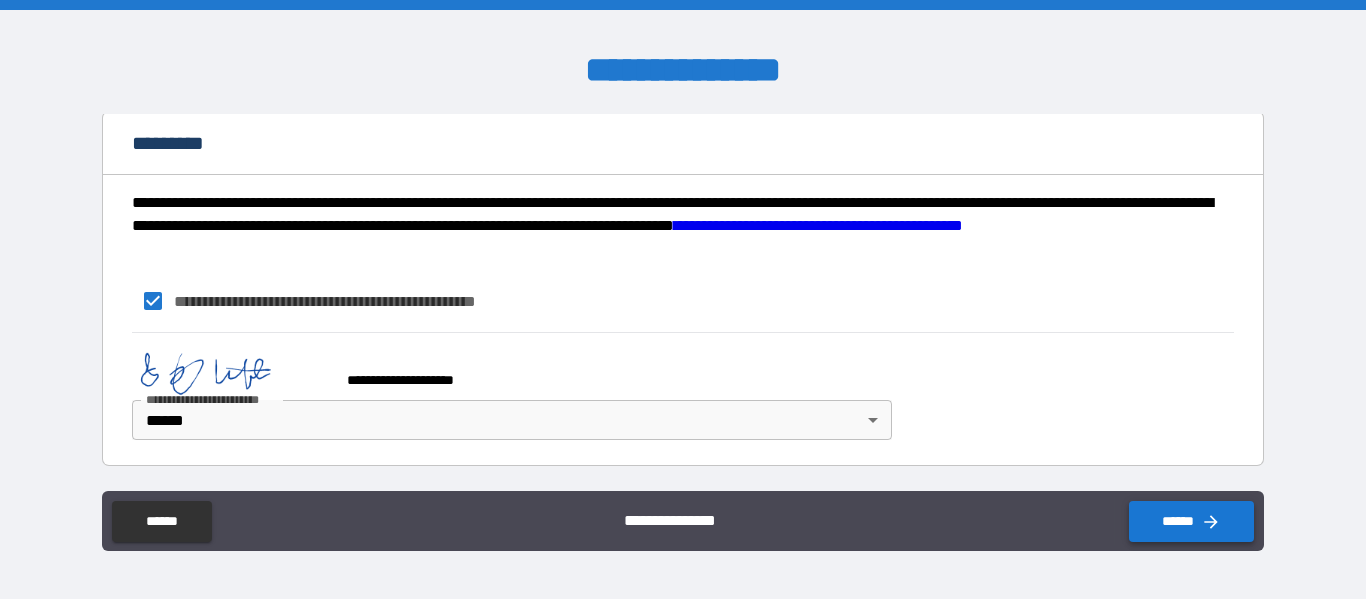 click on "******" at bounding box center (1191, 521) 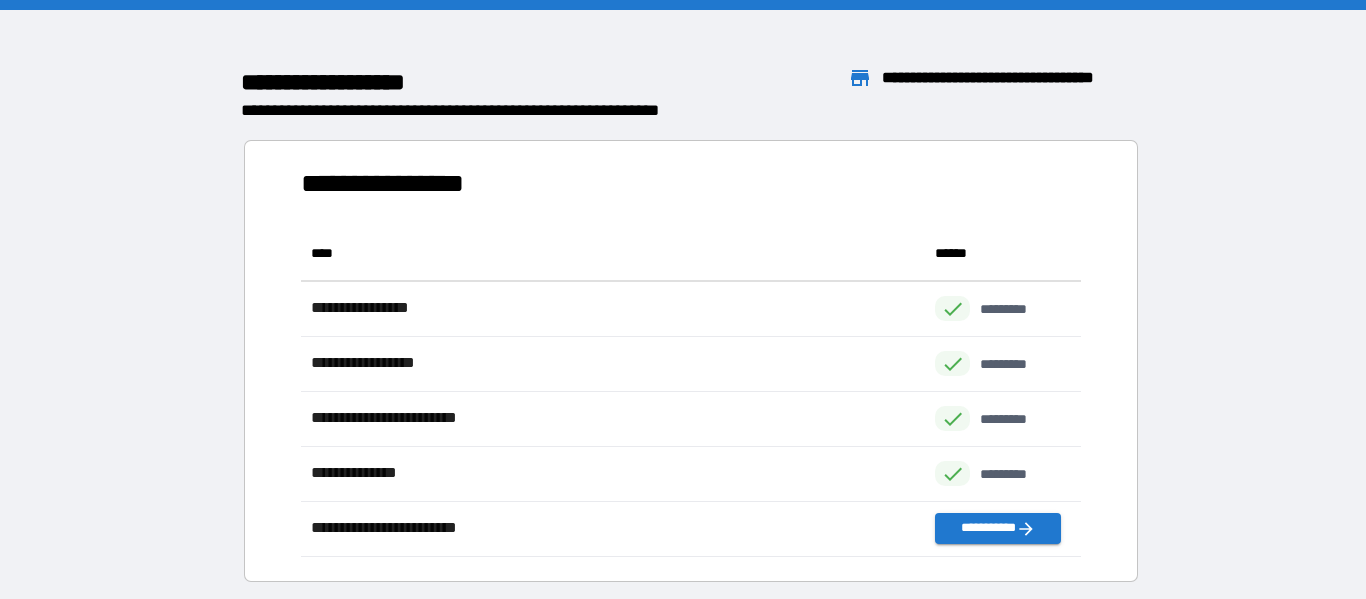 scroll, scrollTop: 1, scrollLeft: 1, axis: both 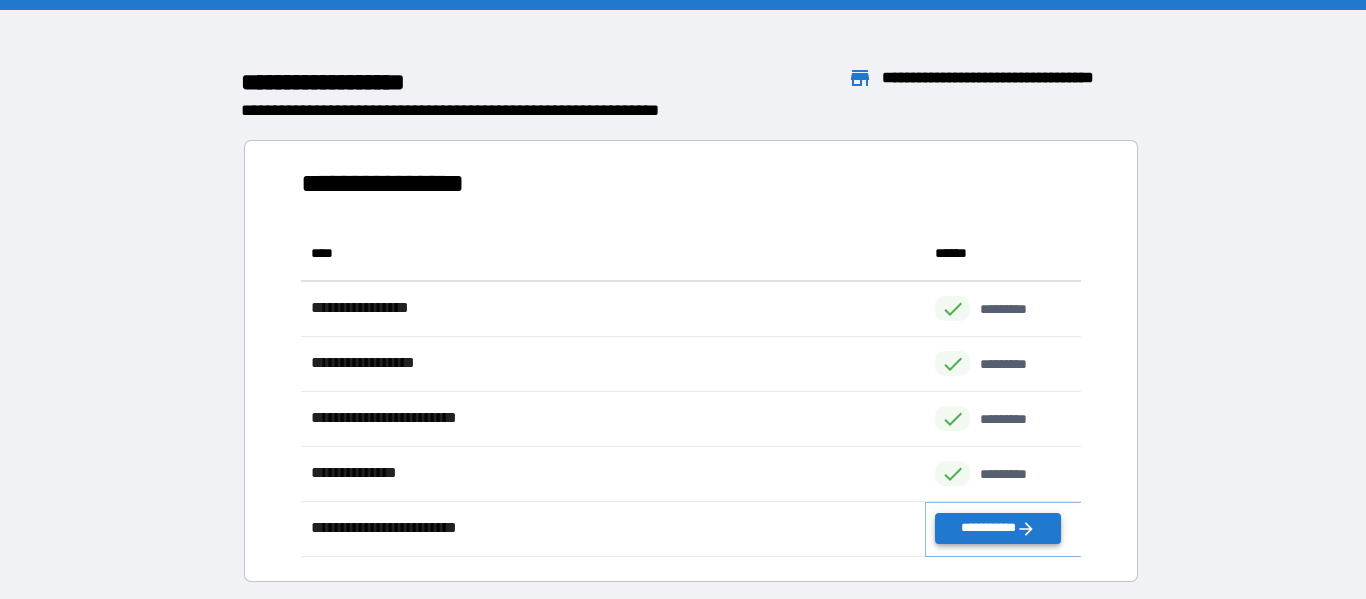 click on "**********" at bounding box center (997, 528) 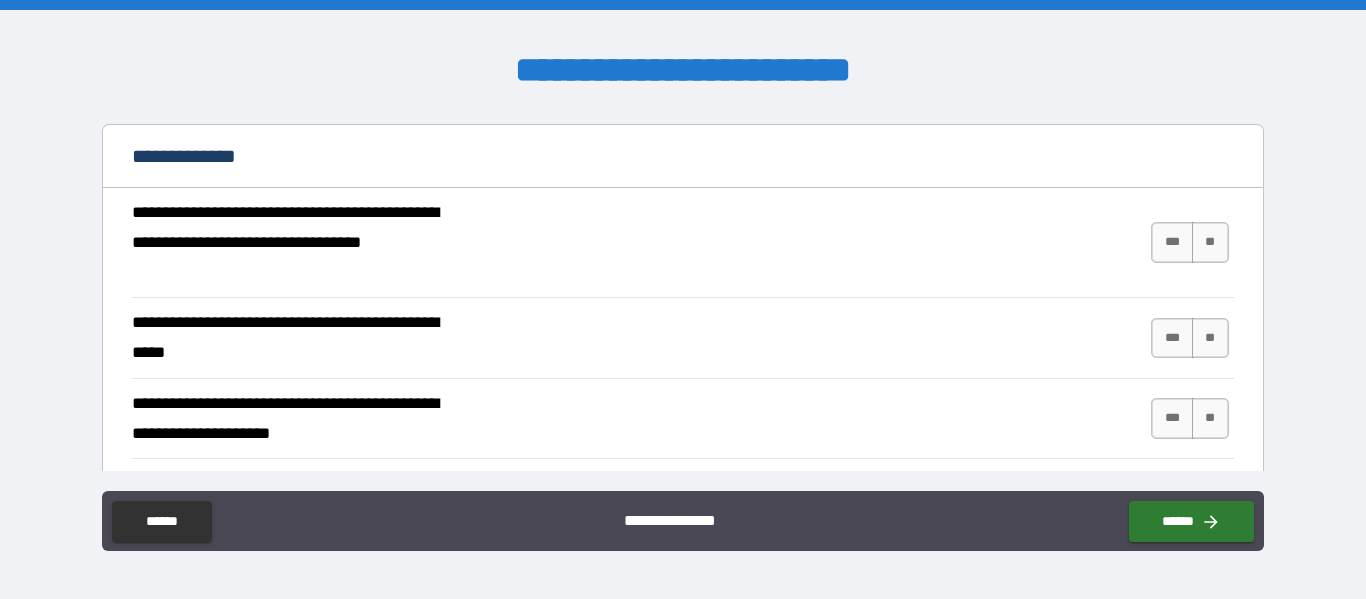 scroll, scrollTop: 131, scrollLeft: 0, axis: vertical 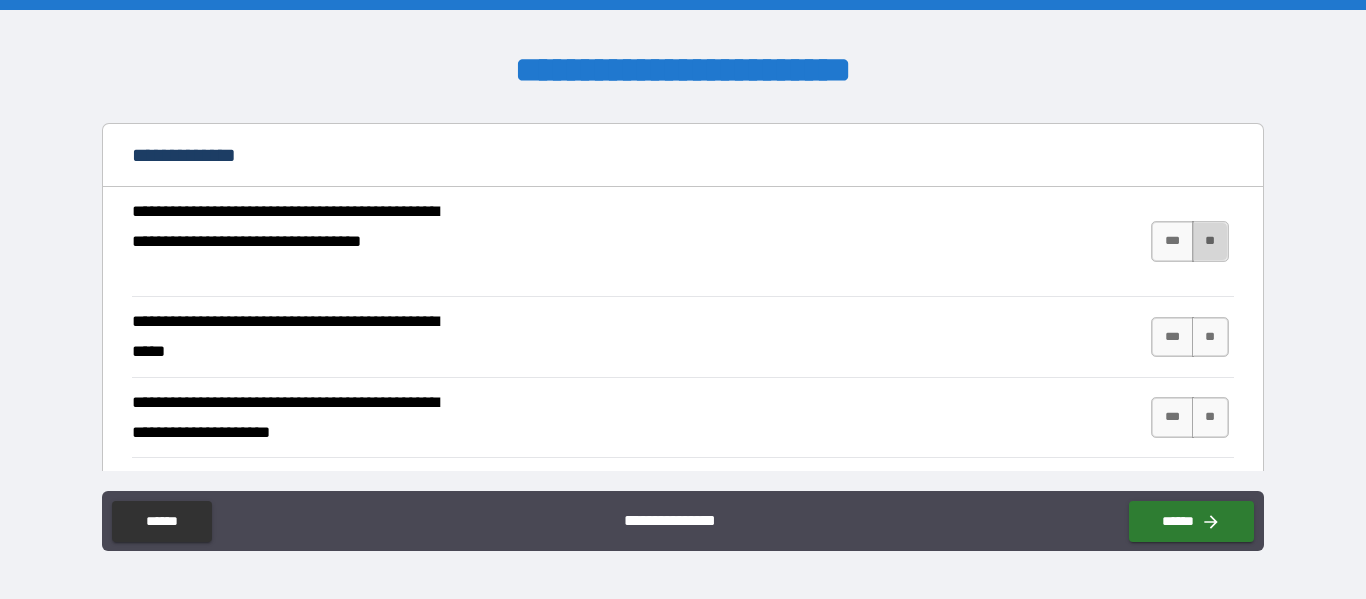 click on "**" at bounding box center [1210, 241] 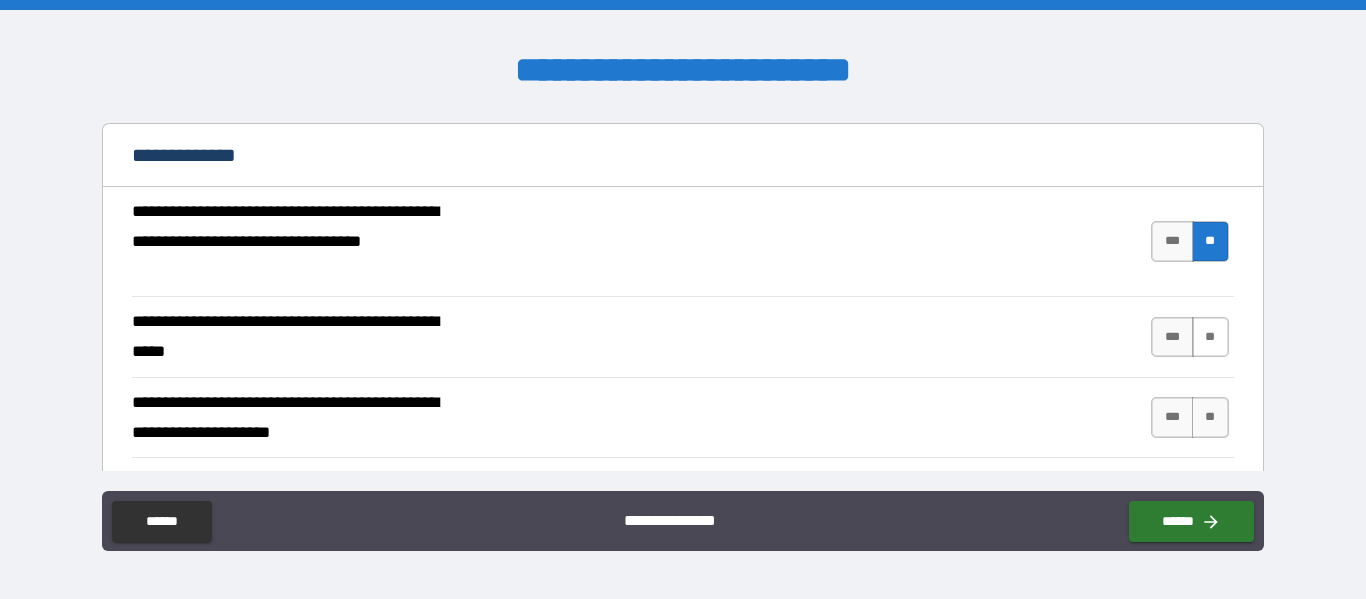 click on "**" at bounding box center [1210, 337] 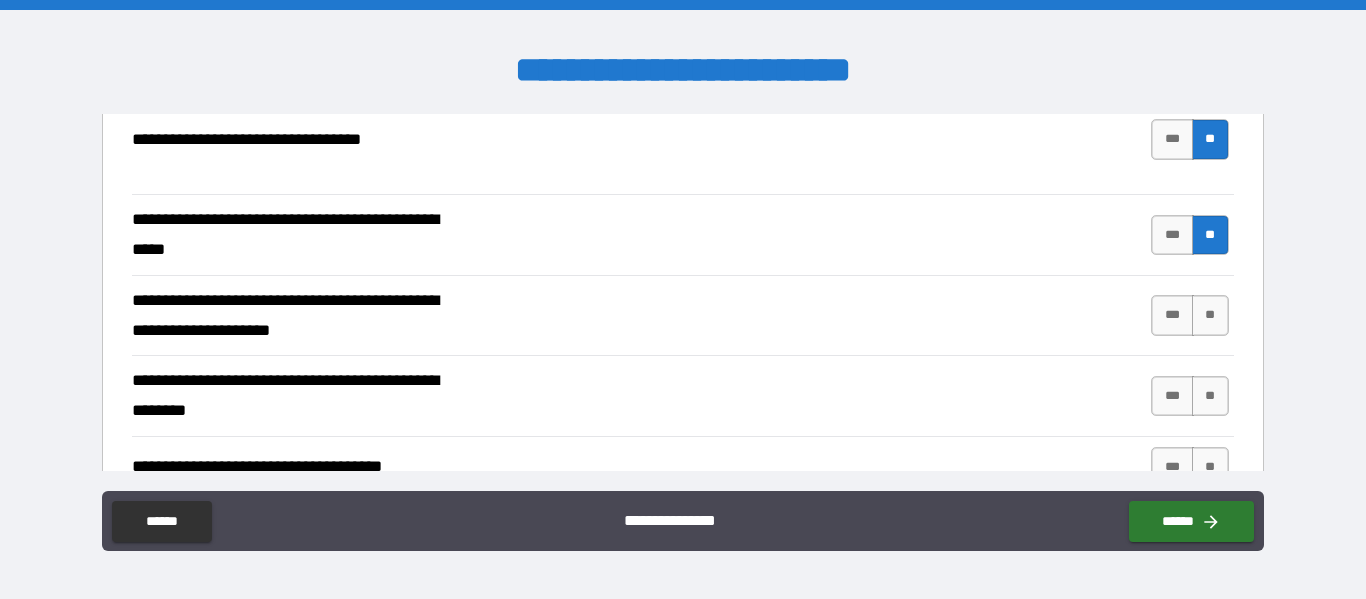 scroll, scrollTop: 236, scrollLeft: 0, axis: vertical 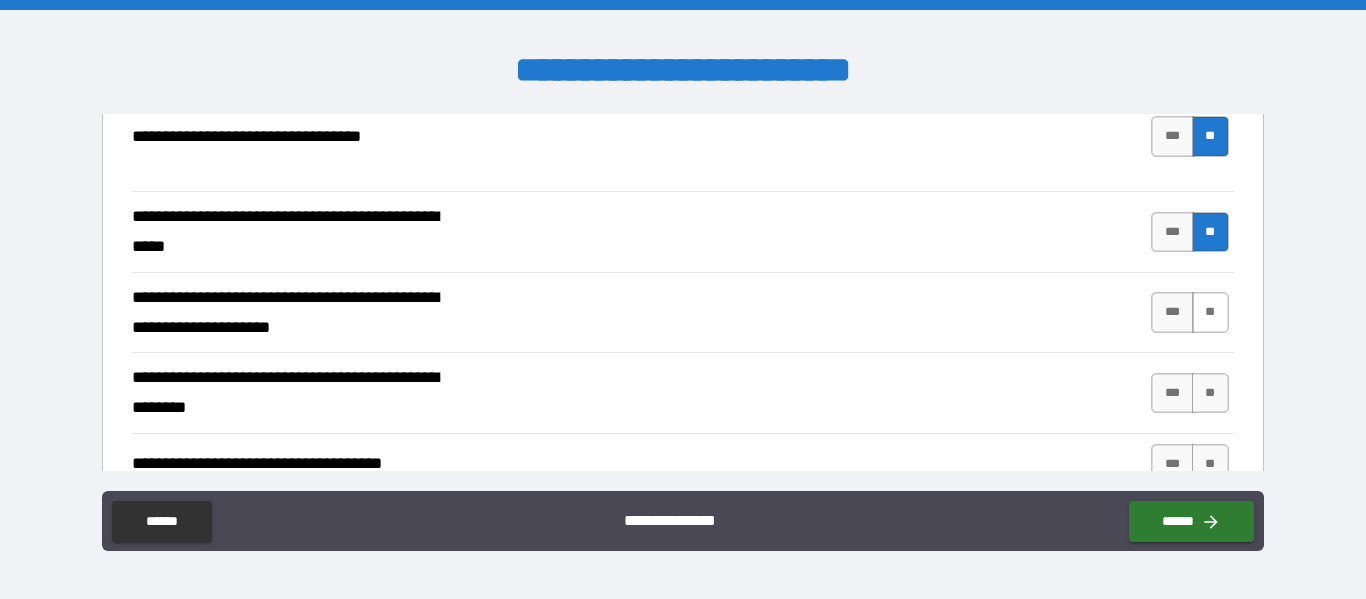 click on "**" at bounding box center (1210, 312) 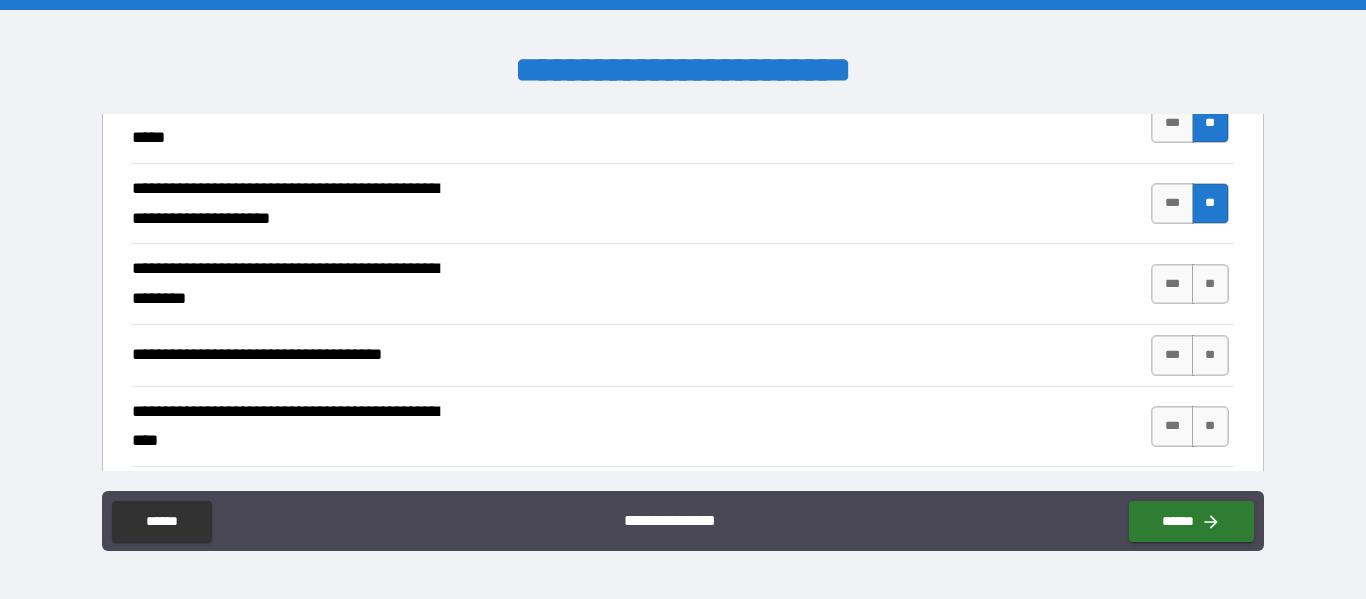 scroll, scrollTop: 353, scrollLeft: 0, axis: vertical 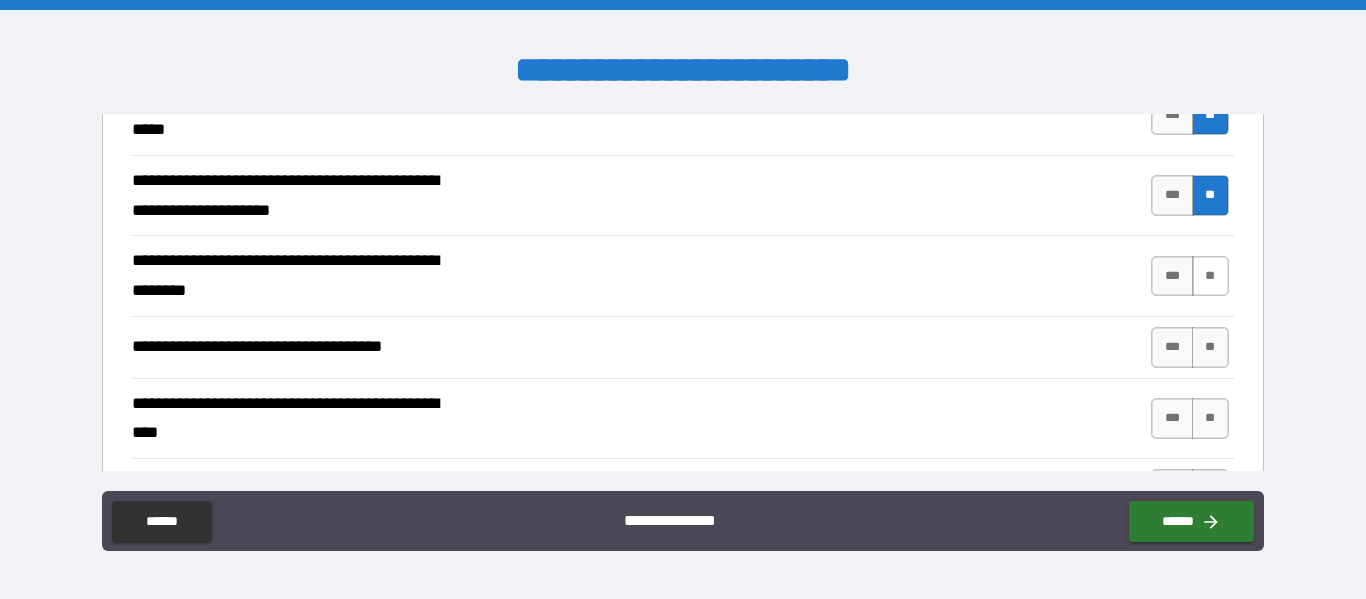 click on "**" at bounding box center (1210, 276) 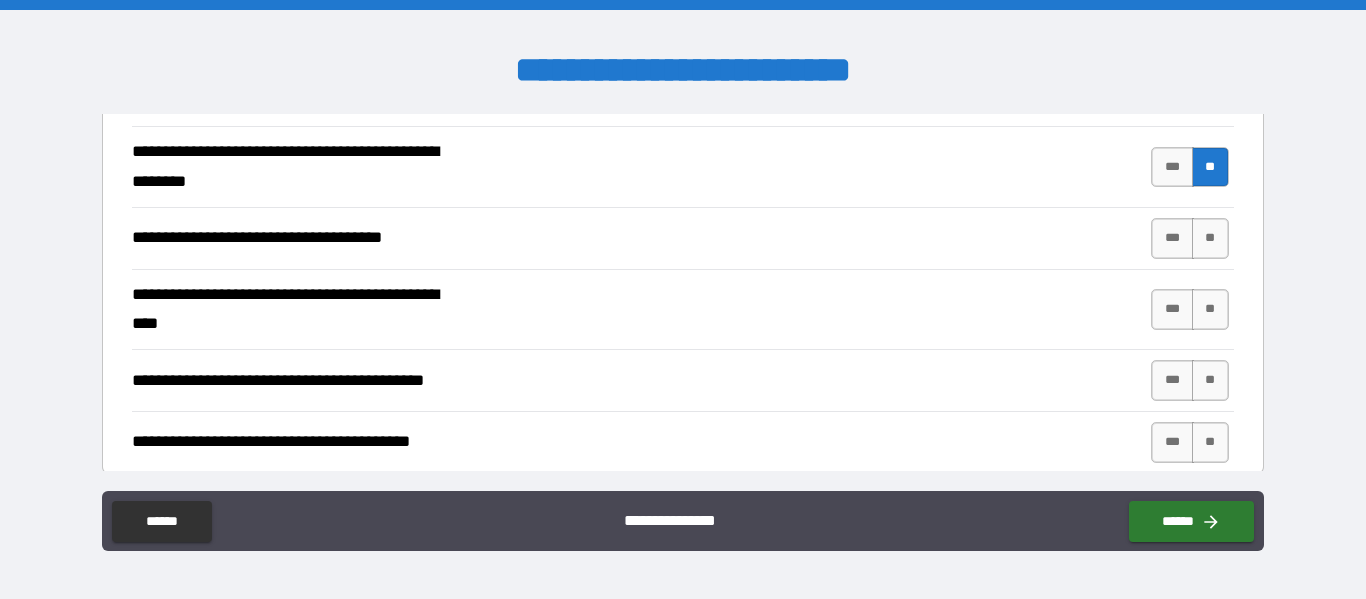 scroll, scrollTop: 468, scrollLeft: 0, axis: vertical 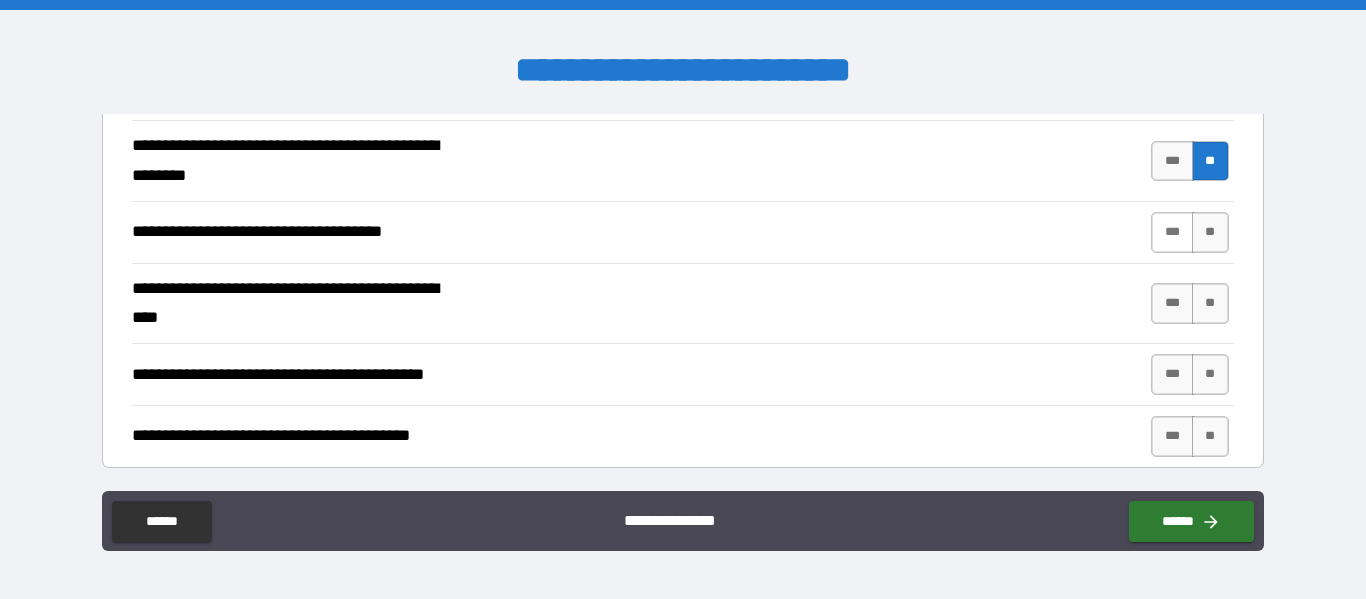 click on "***" at bounding box center [1172, 232] 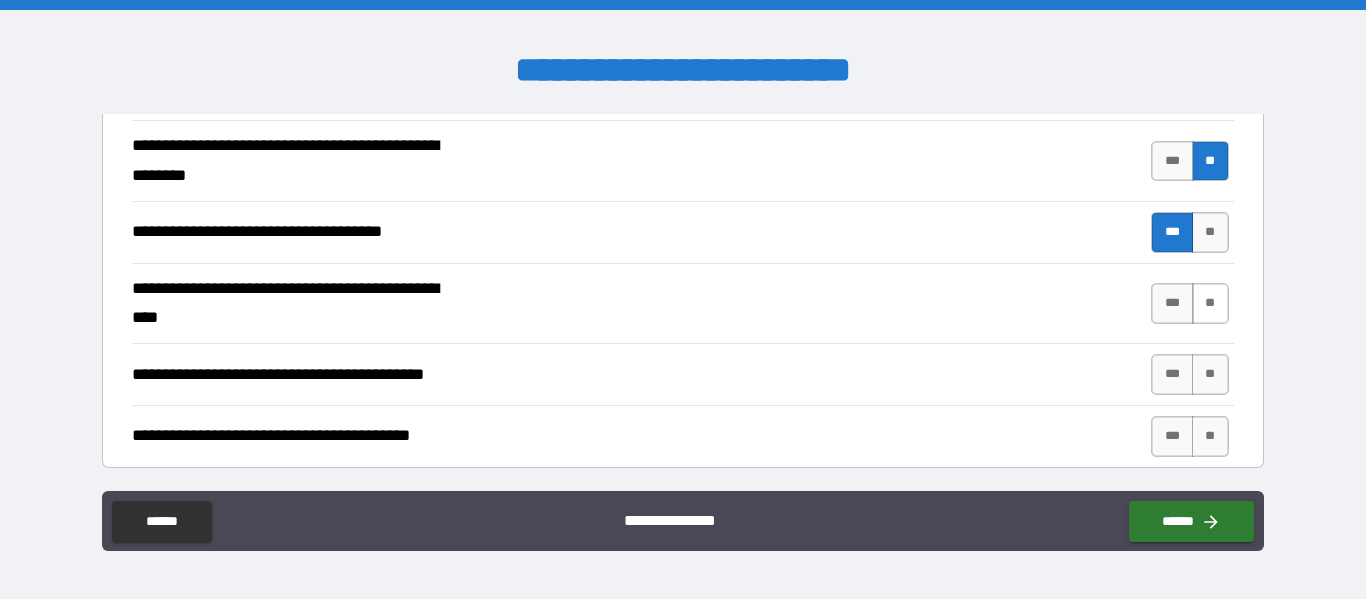 click on "**" at bounding box center (1210, 303) 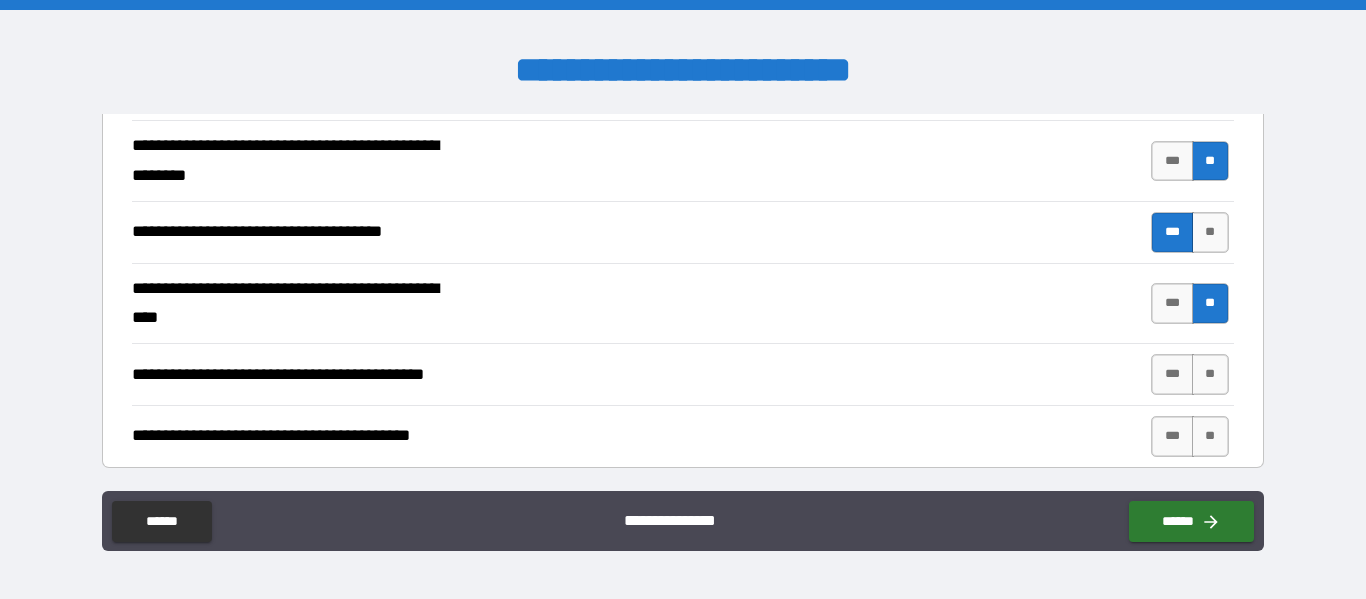 scroll, scrollTop: 530, scrollLeft: 0, axis: vertical 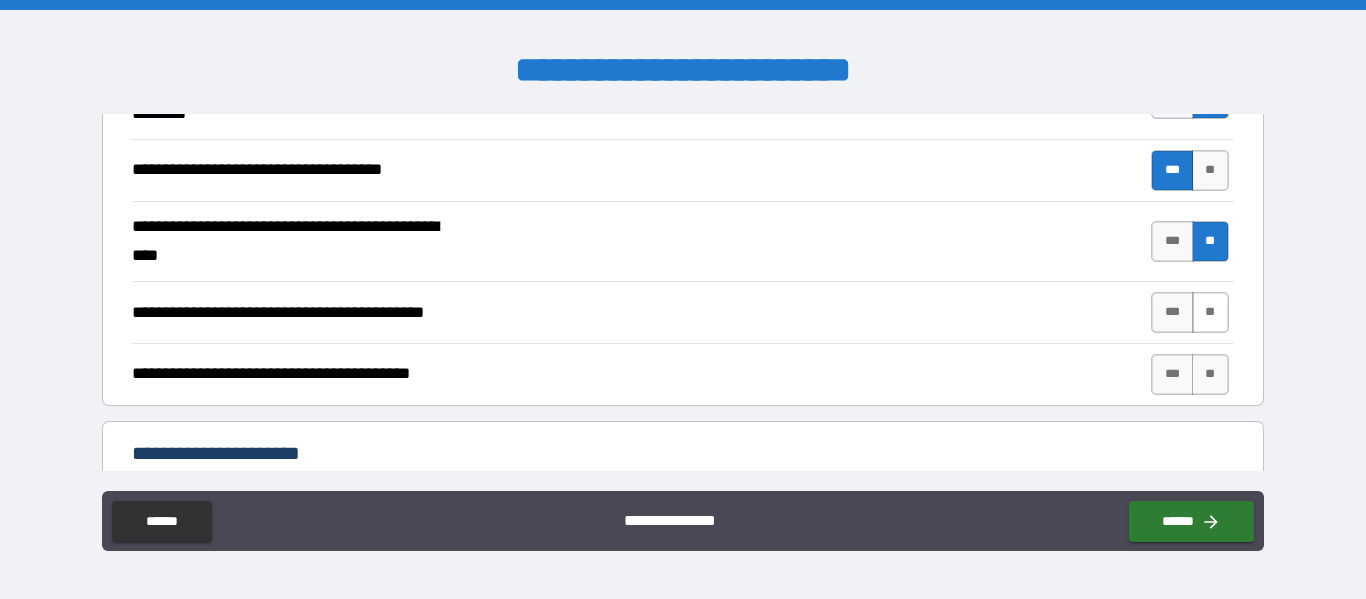 click on "**" at bounding box center [1210, 312] 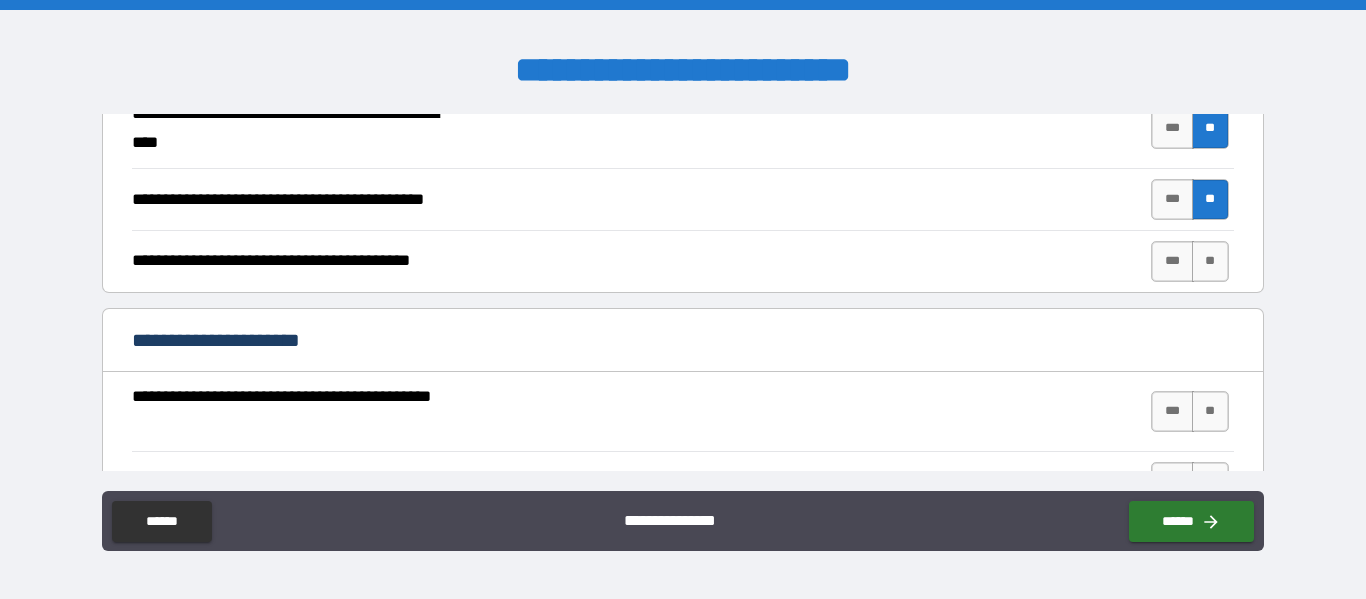 scroll, scrollTop: 648, scrollLeft: 0, axis: vertical 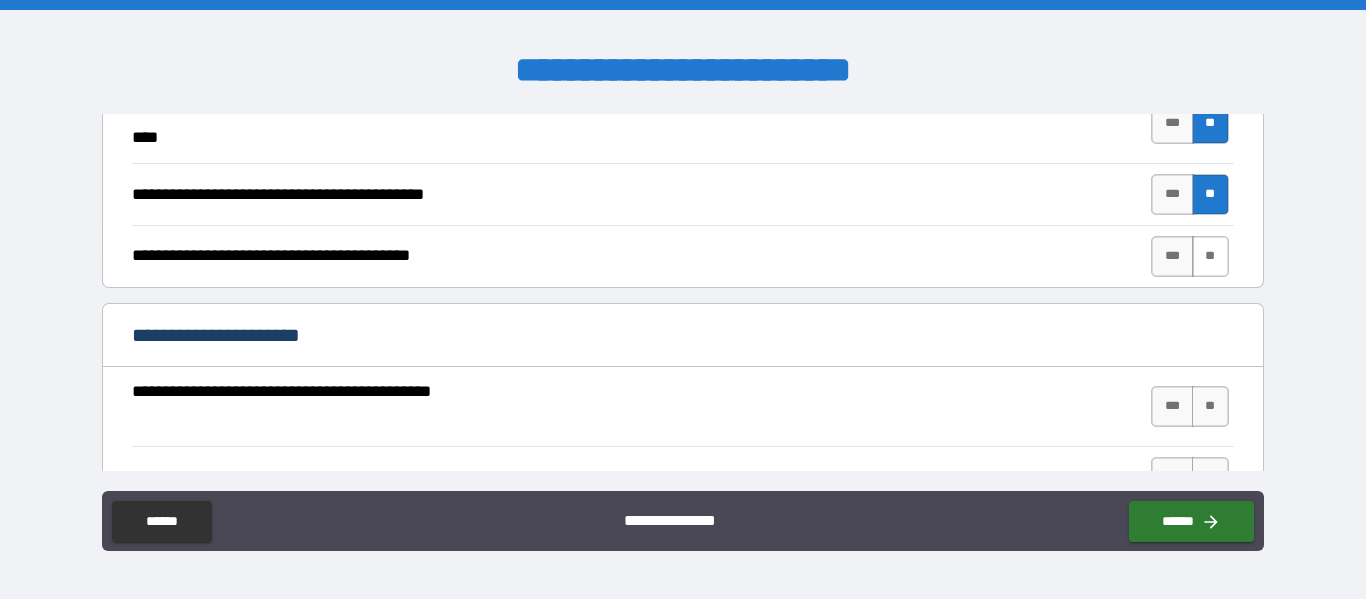 click on "**" at bounding box center [1210, 256] 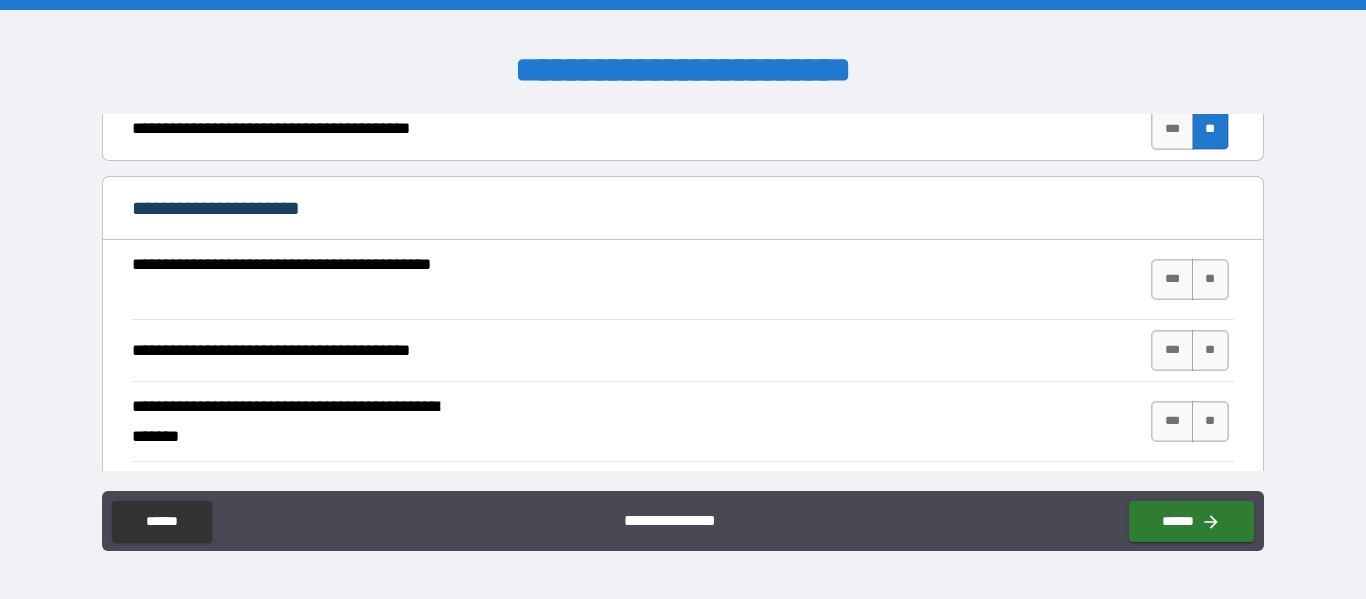 scroll, scrollTop: 776, scrollLeft: 0, axis: vertical 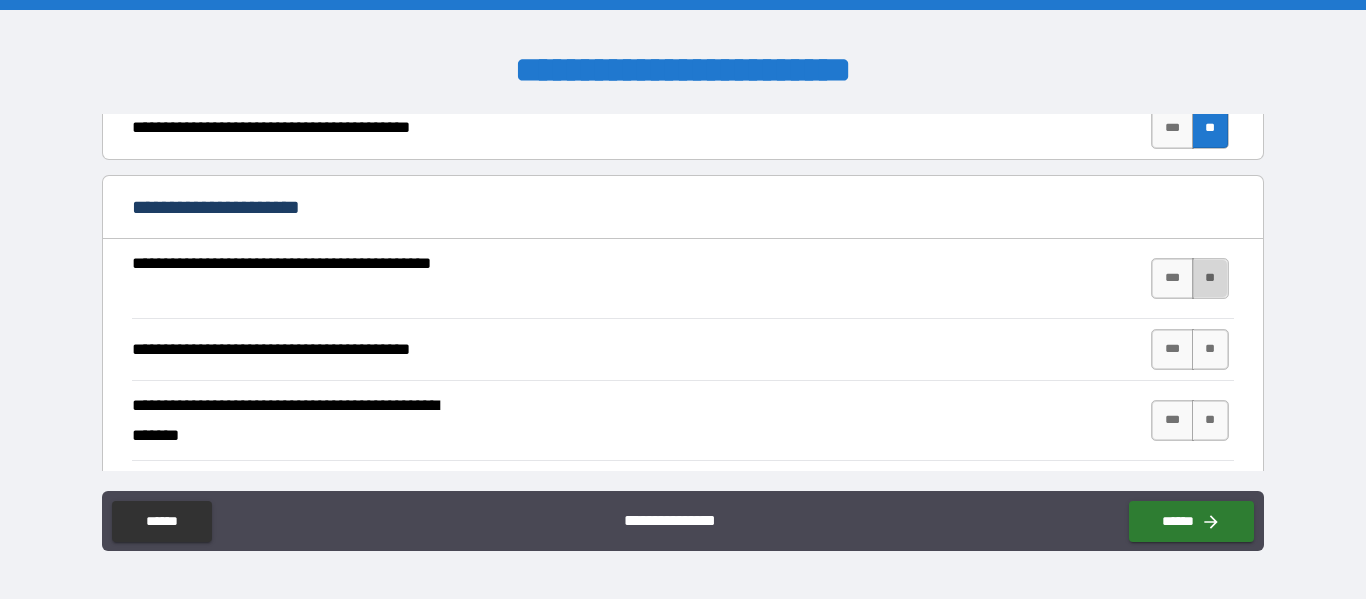 click on "**" at bounding box center [1210, 278] 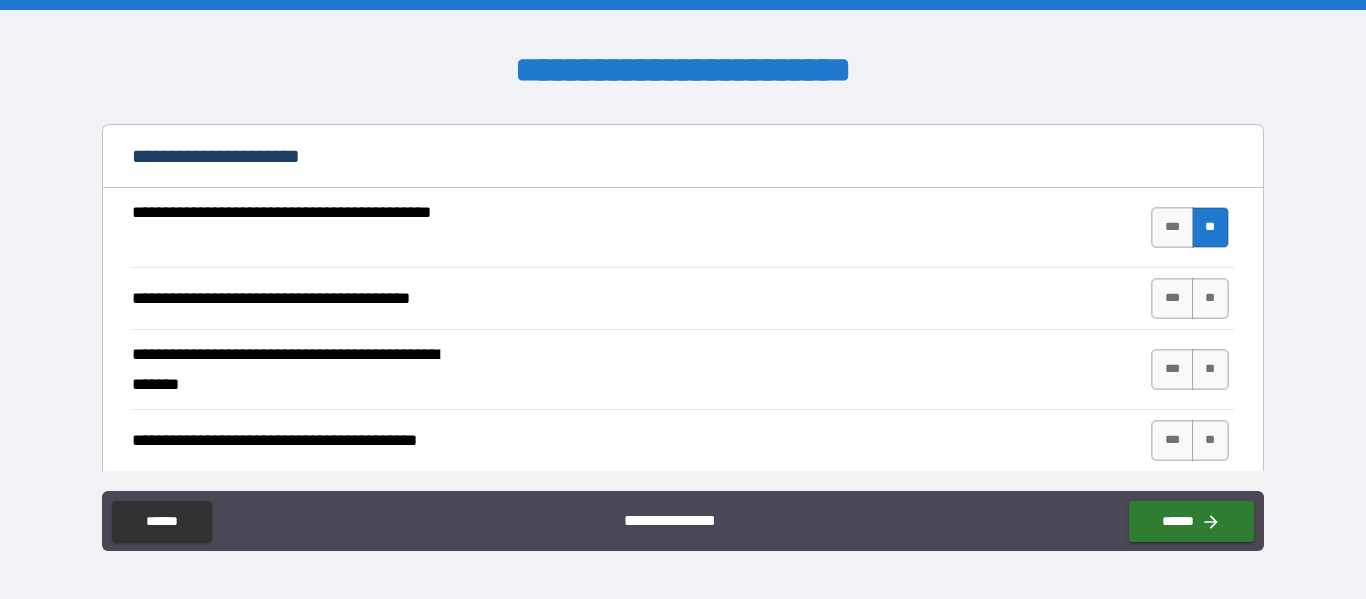 scroll, scrollTop: 862, scrollLeft: 0, axis: vertical 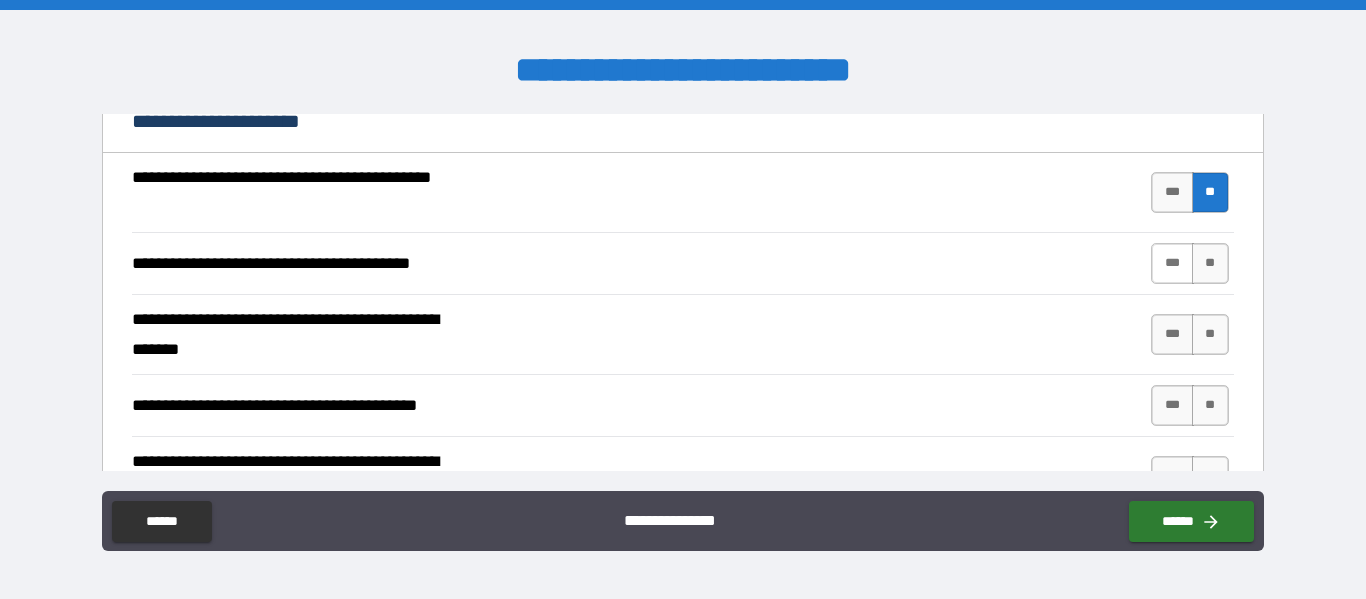 click on "***" at bounding box center [1172, 263] 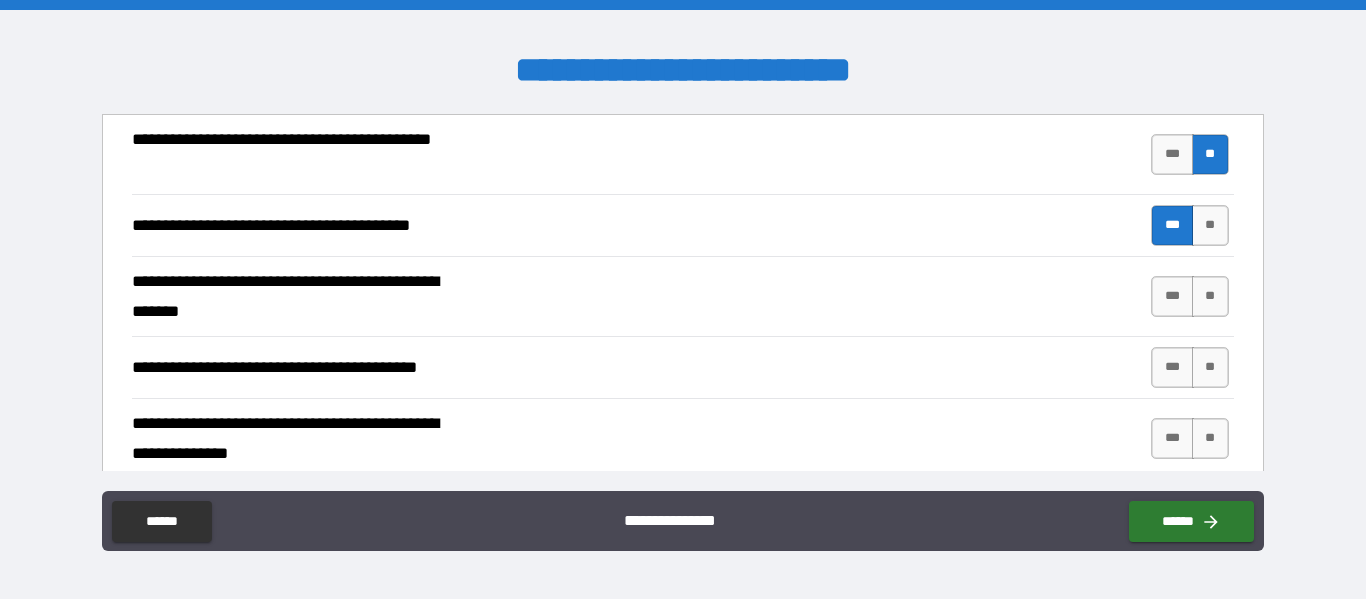 scroll, scrollTop: 910, scrollLeft: 0, axis: vertical 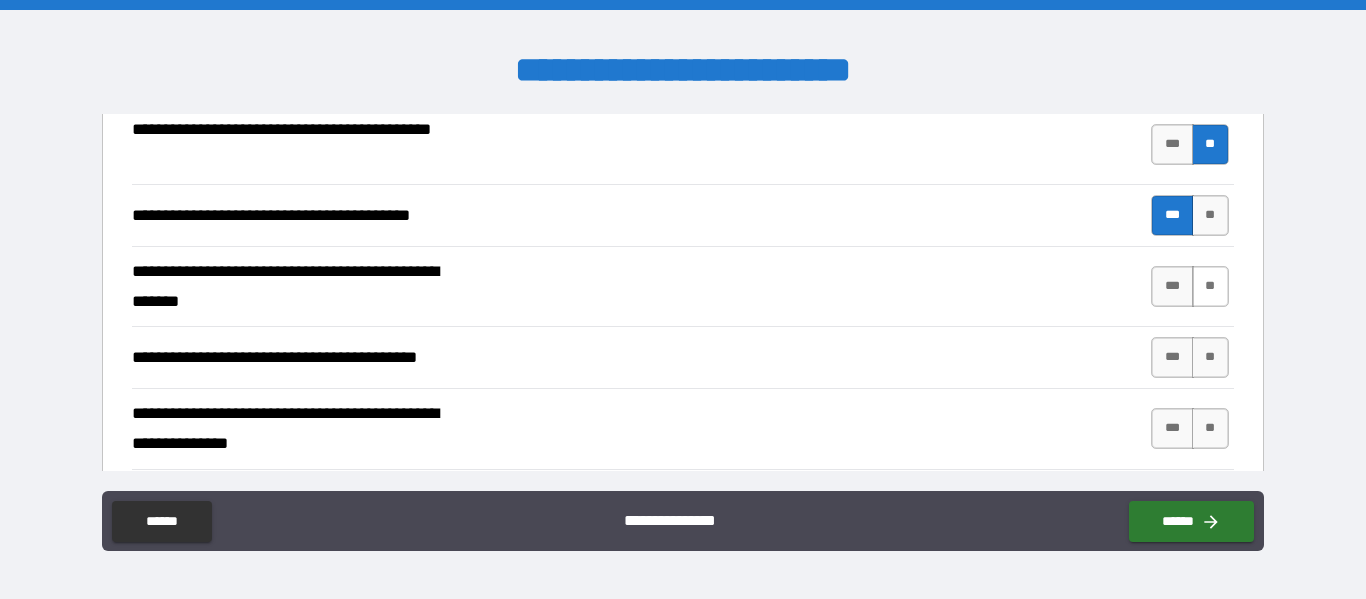 click on "**" at bounding box center [1210, 286] 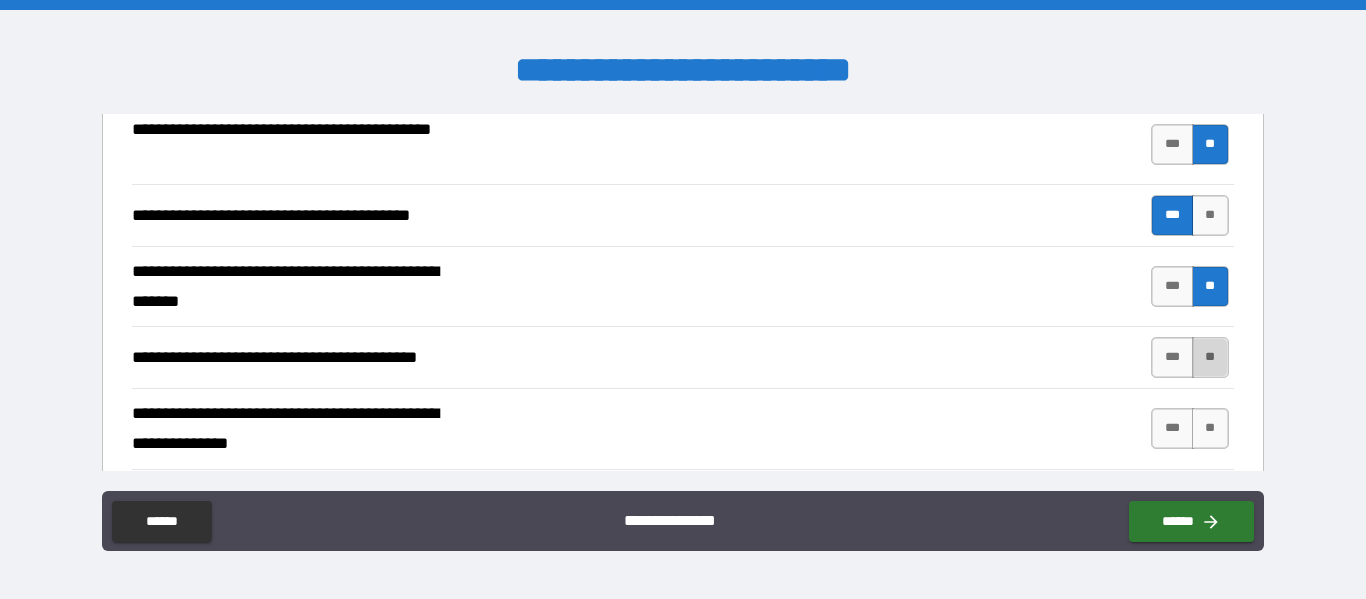 click on "**" at bounding box center [1210, 357] 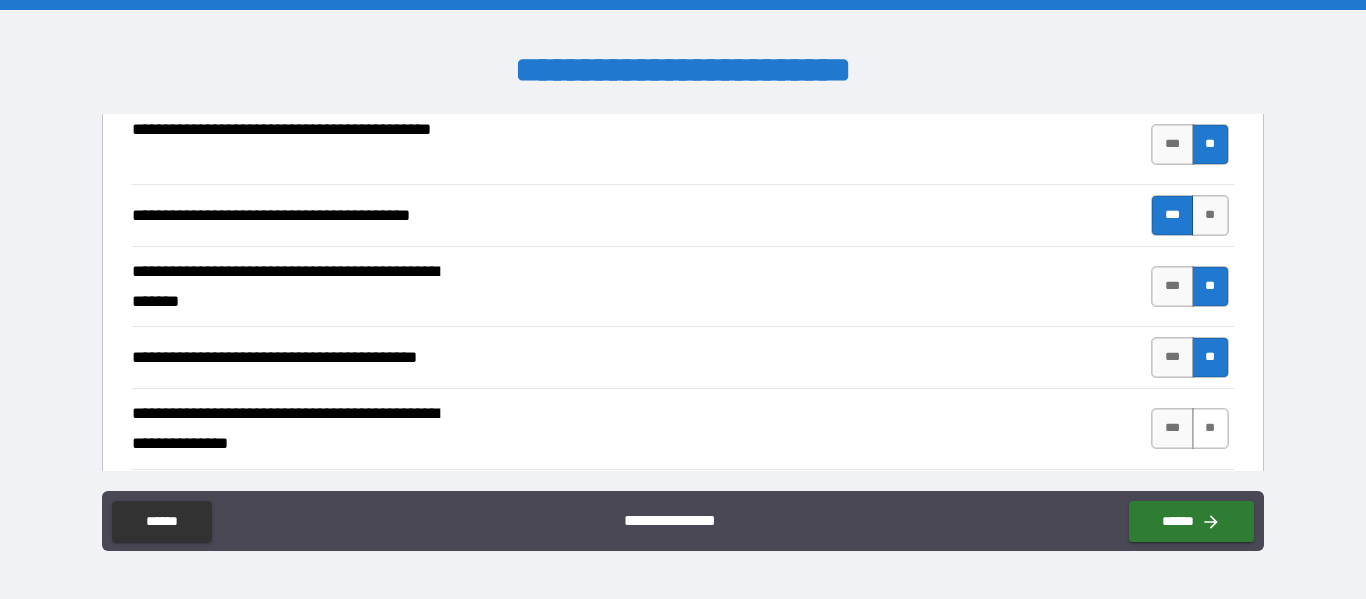 click on "**" at bounding box center (1210, 428) 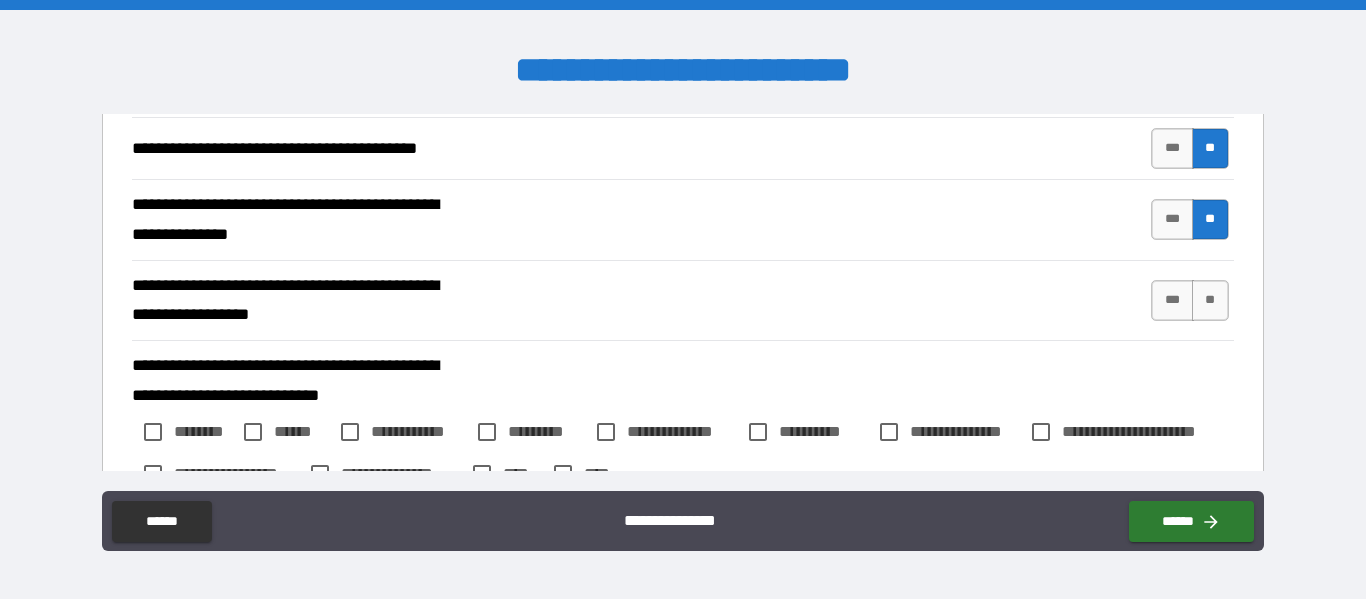 scroll, scrollTop: 1124, scrollLeft: 0, axis: vertical 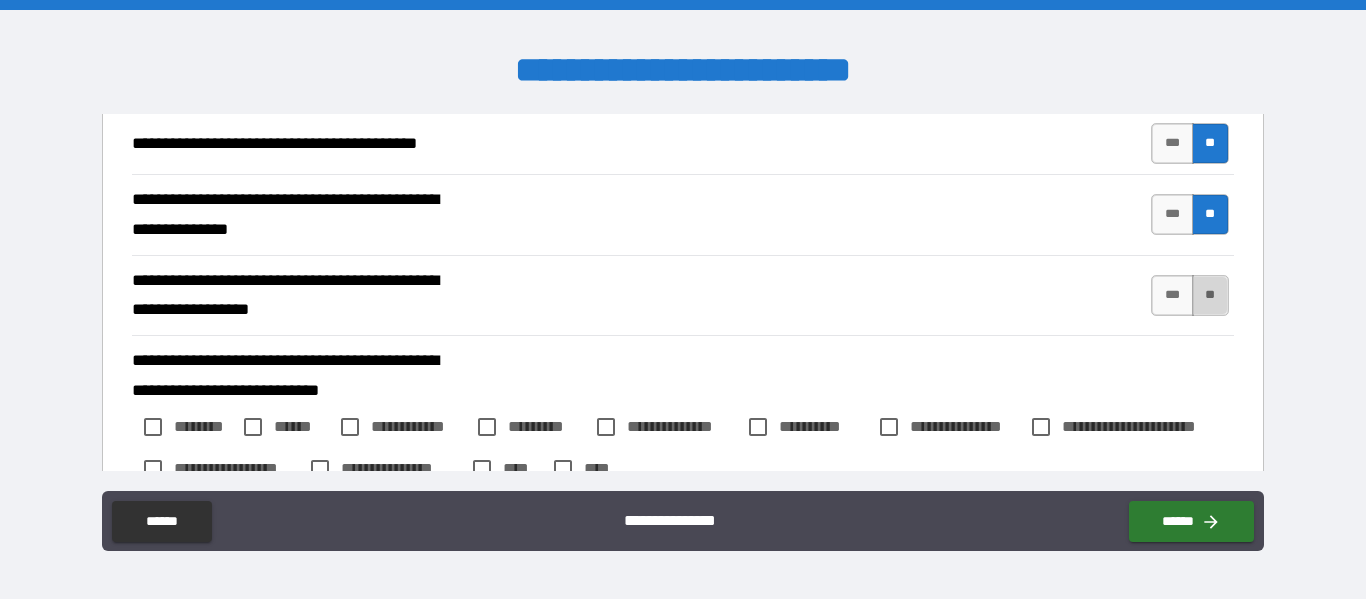 click on "**" at bounding box center (1210, 295) 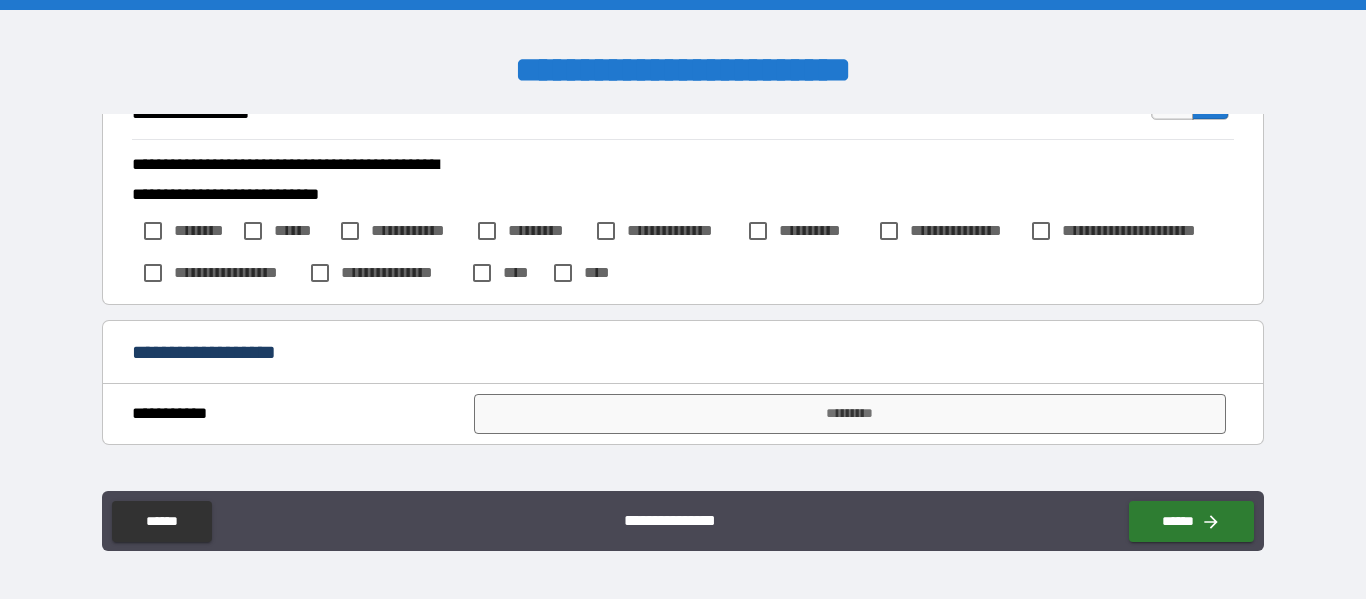 scroll, scrollTop: 1329, scrollLeft: 0, axis: vertical 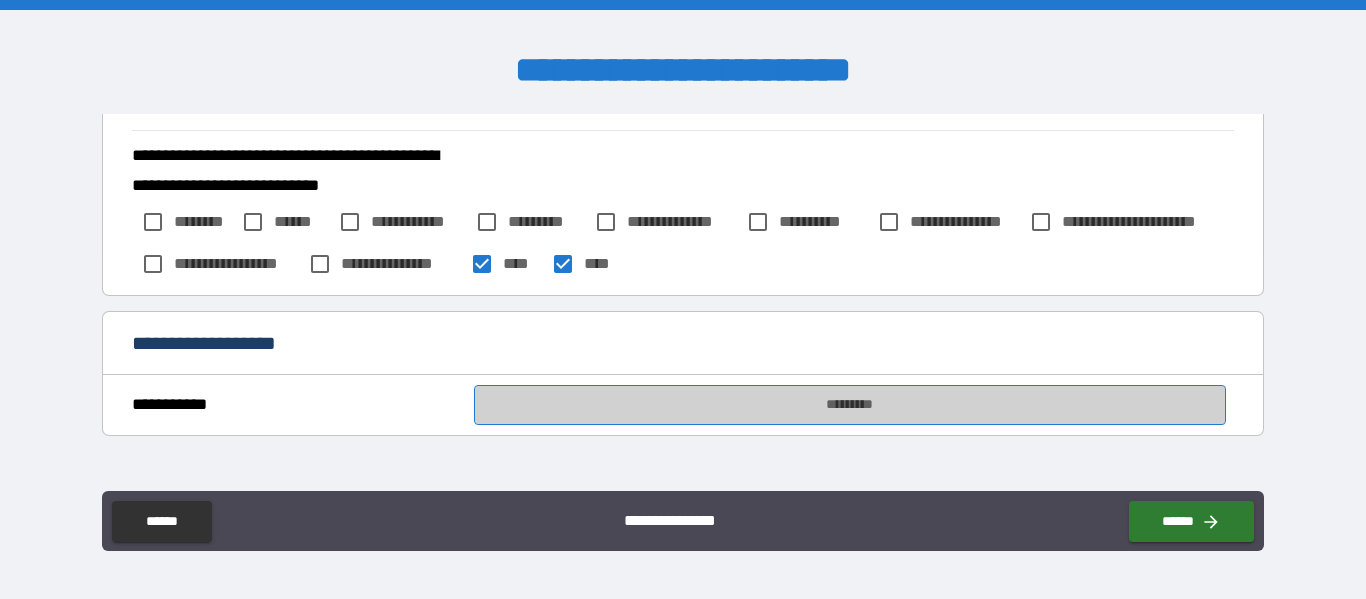 click on "*********" at bounding box center (850, 405) 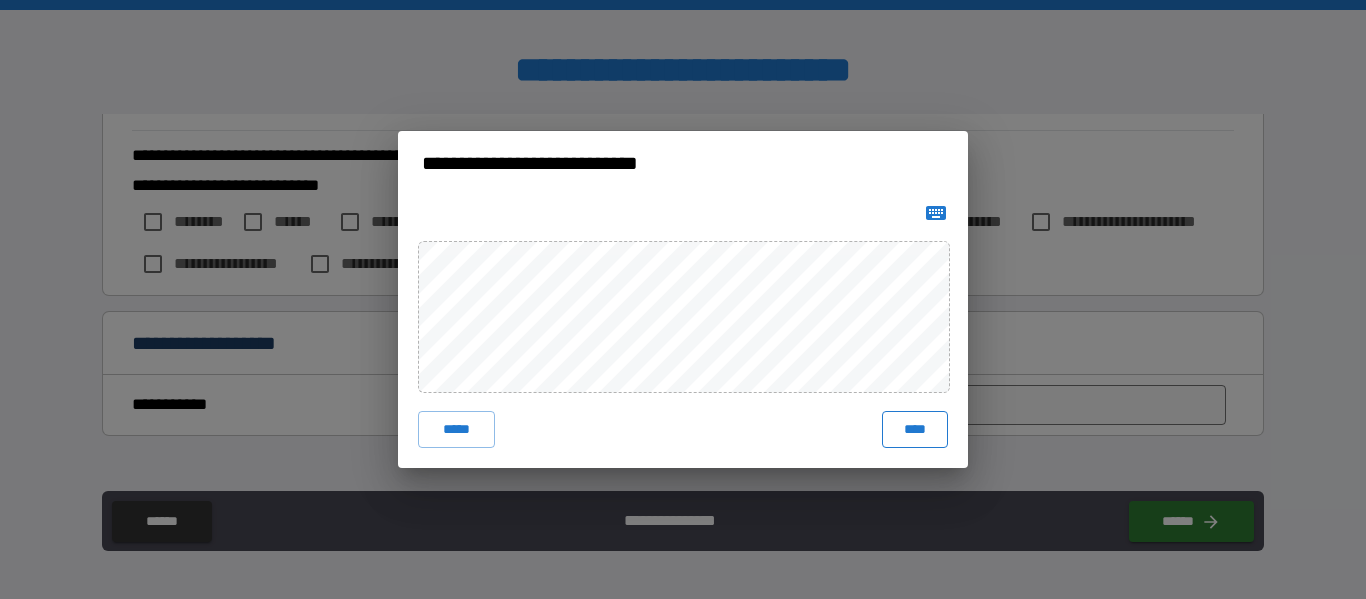 click on "****" at bounding box center (915, 429) 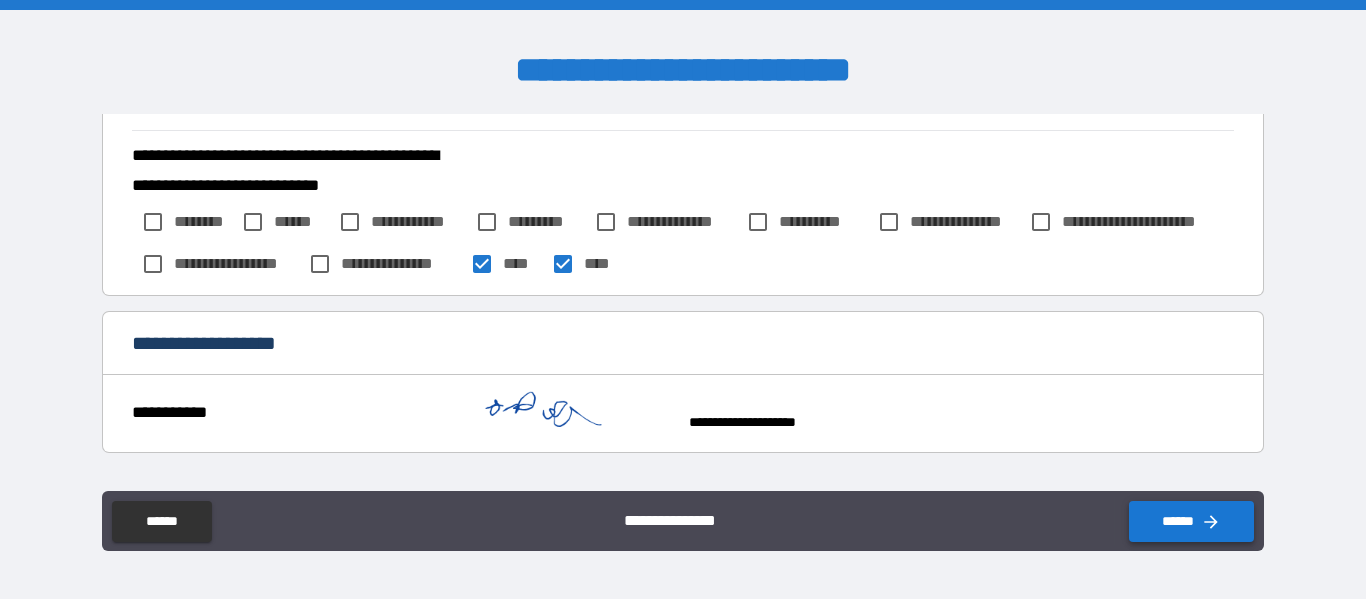 click on "******" at bounding box center (1191, 521) 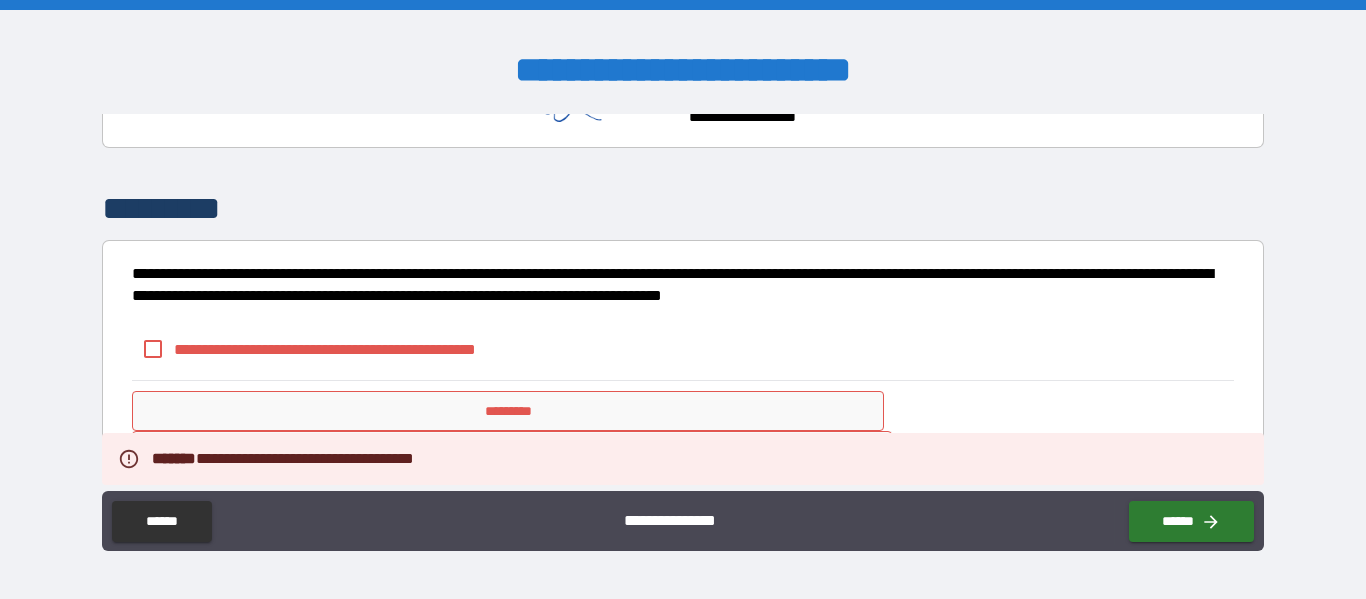 scroll, scrollTop: 1665, scrollLeft: 0, axis: vertical 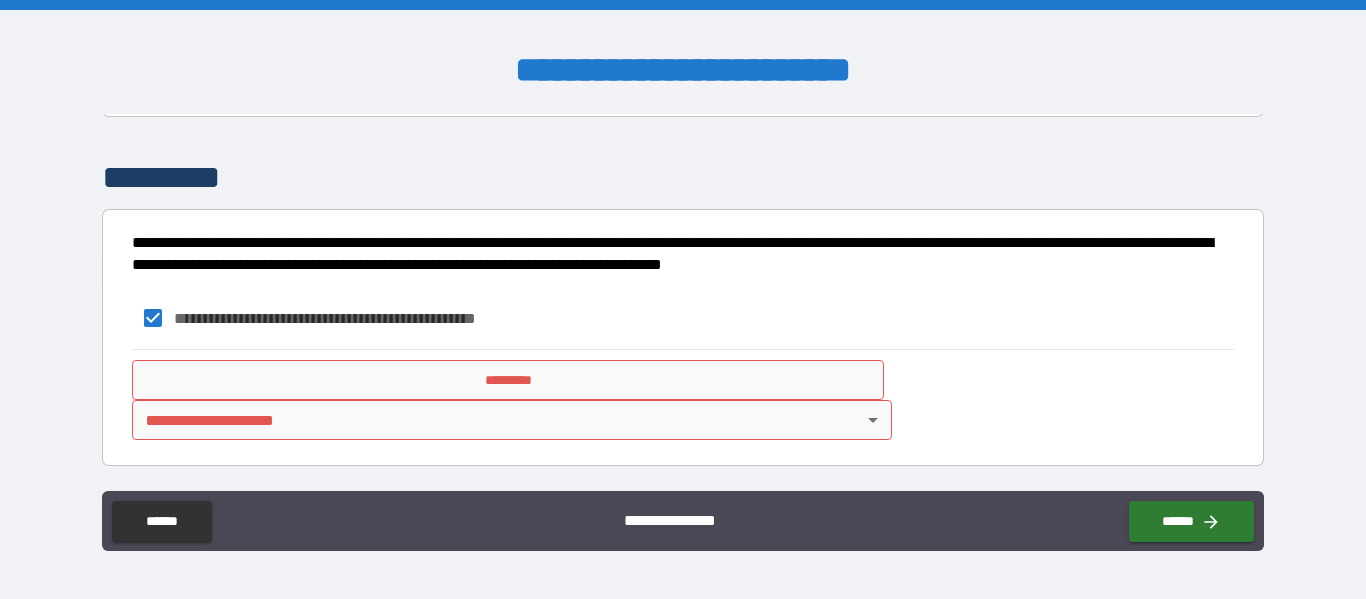 click on "*********" at bounding box center (508, 380) 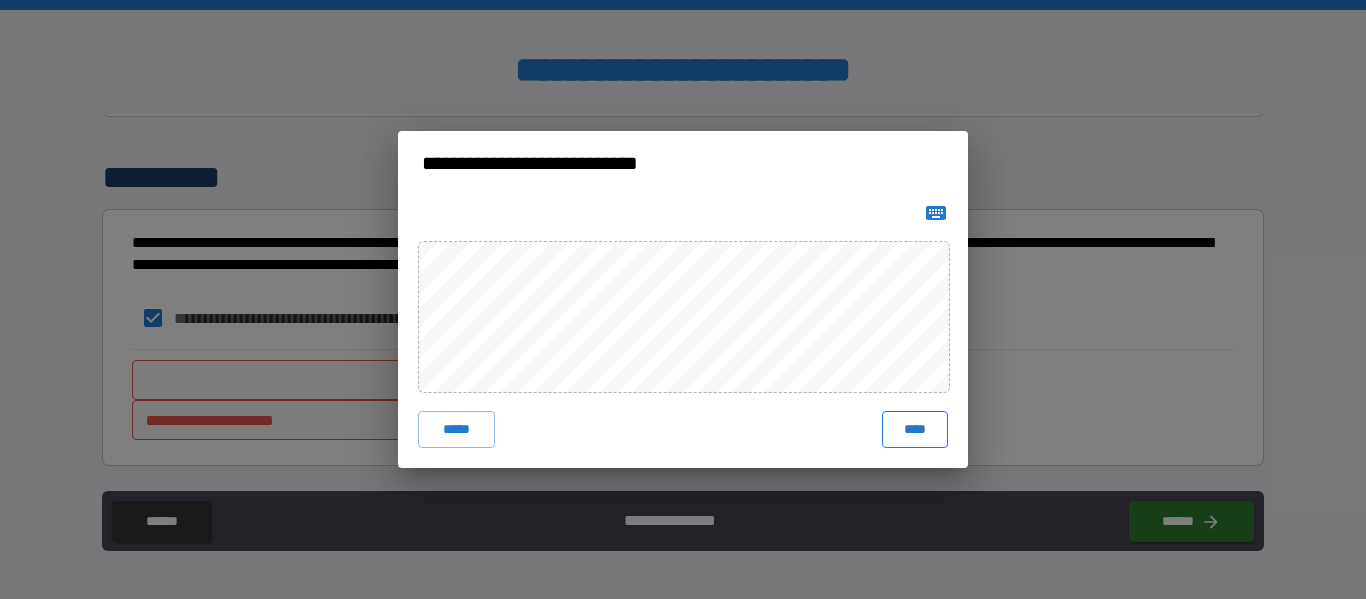 click on "****" at bounding box center [915, 429] 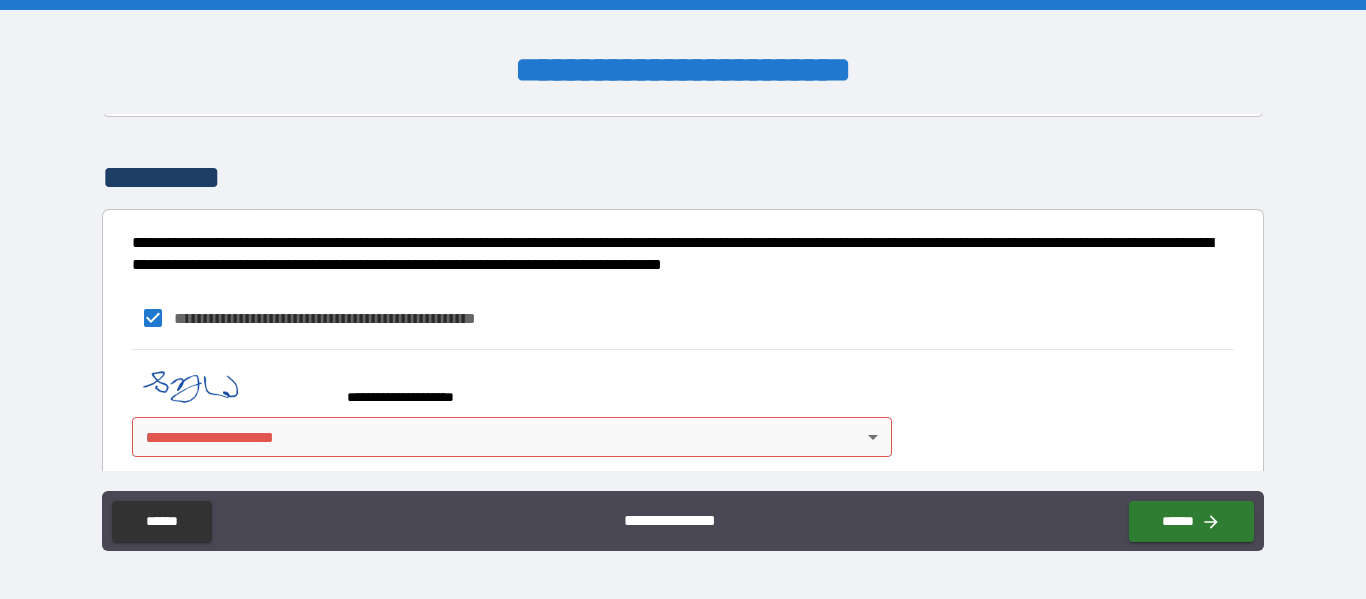 click on "**********" at bounding box center [683, 299] 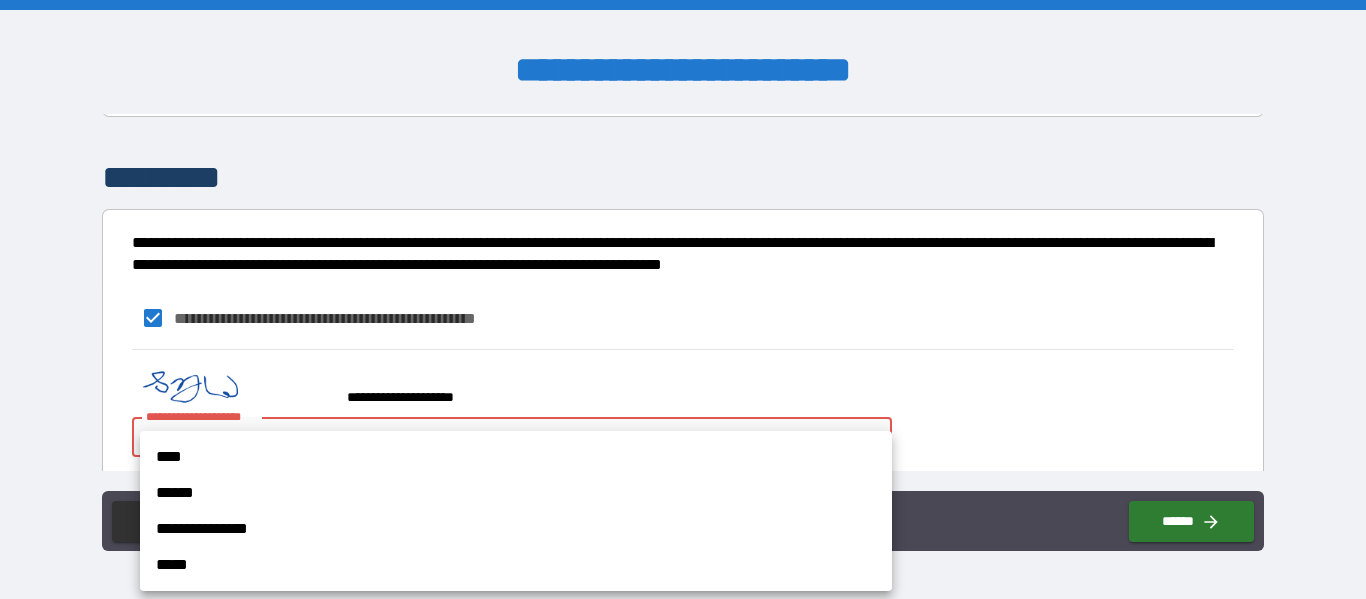 click on "**********" at bounding box center [516, 529] 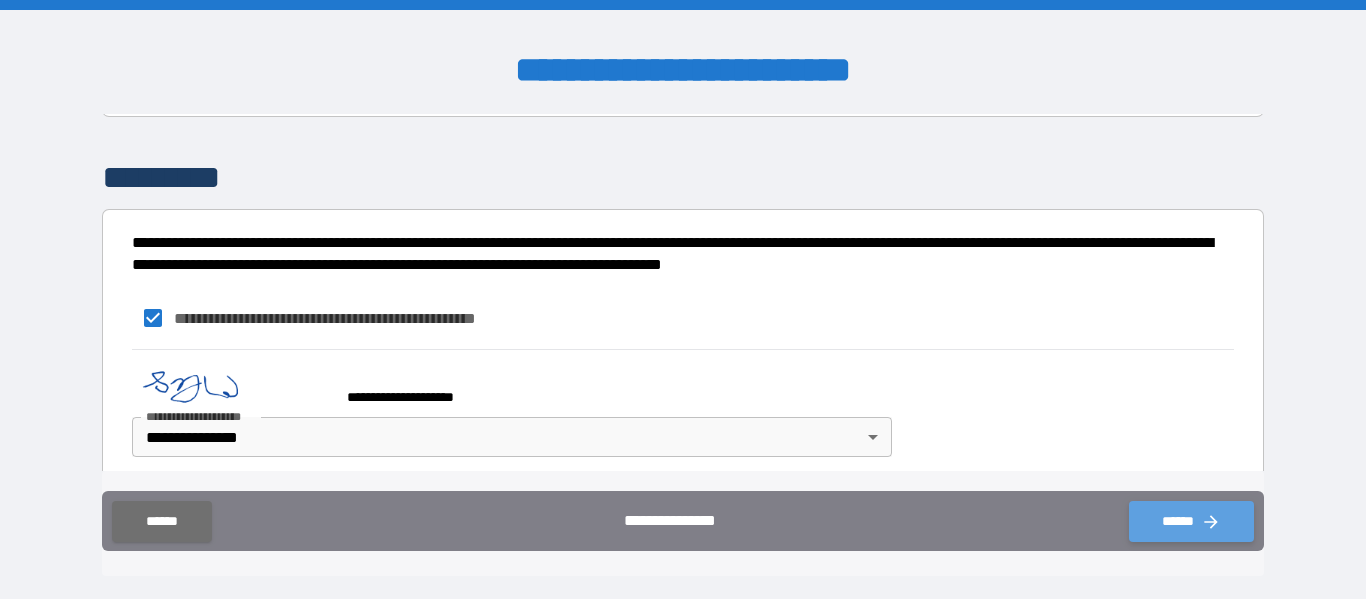 click 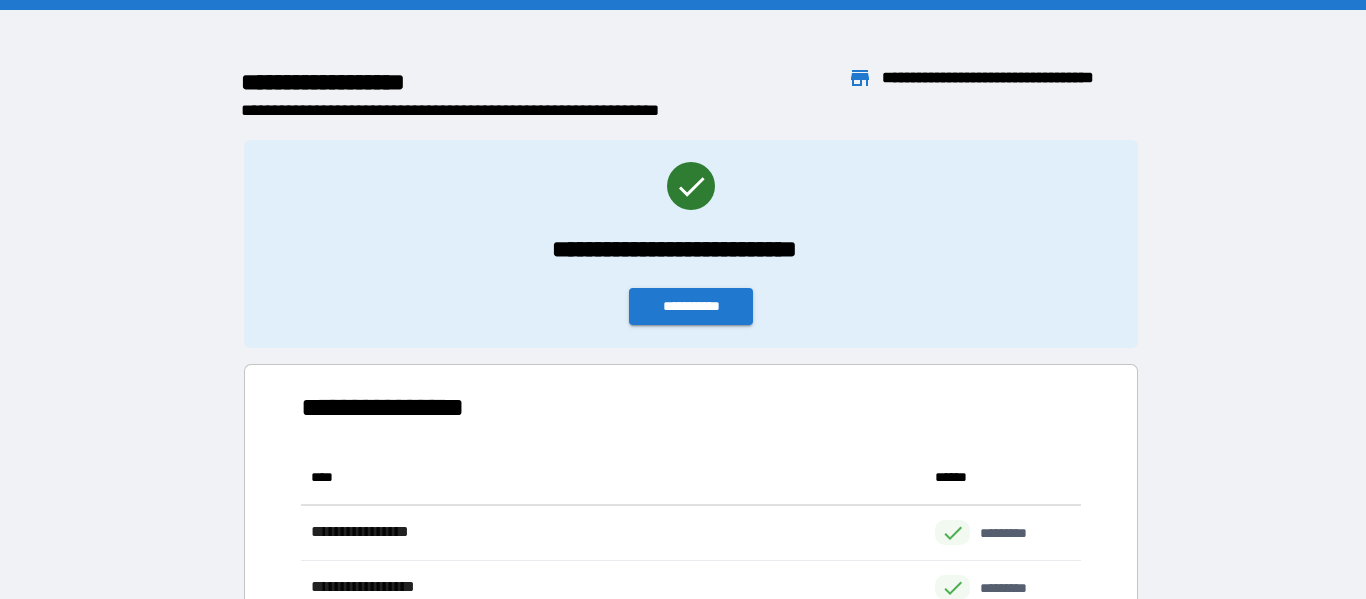 scroll, scrollTop: 1, scrollLeft: 1, axis: both 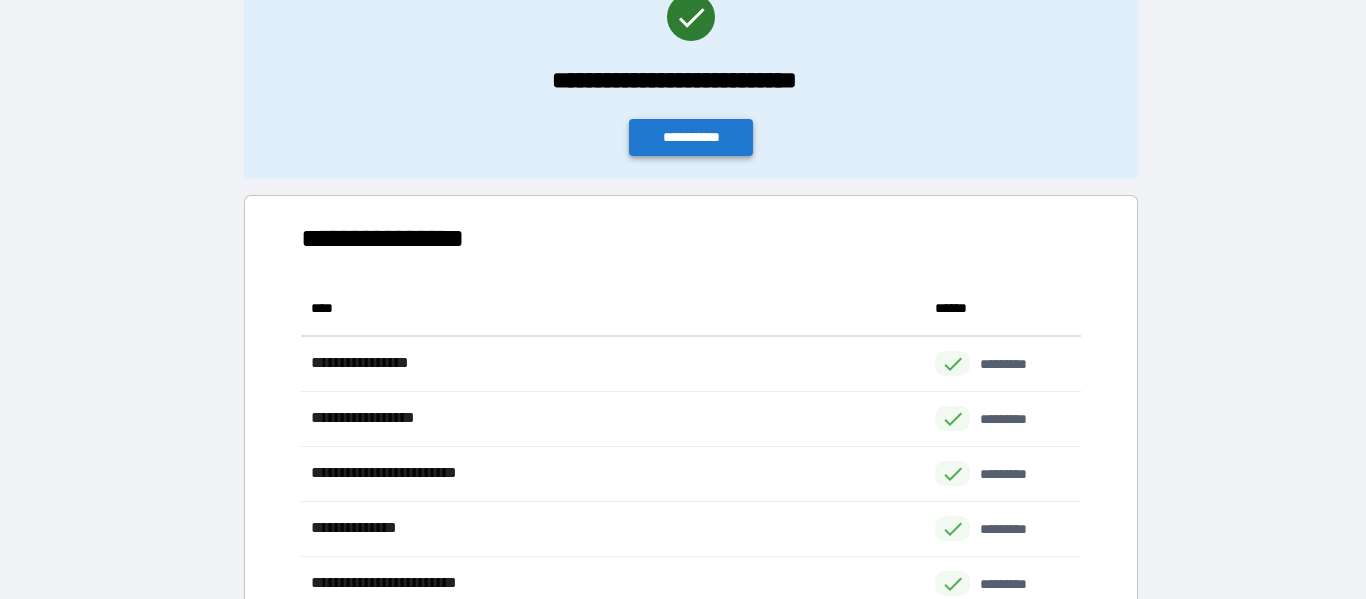 click on "**********" at bounding box center [691, 137] 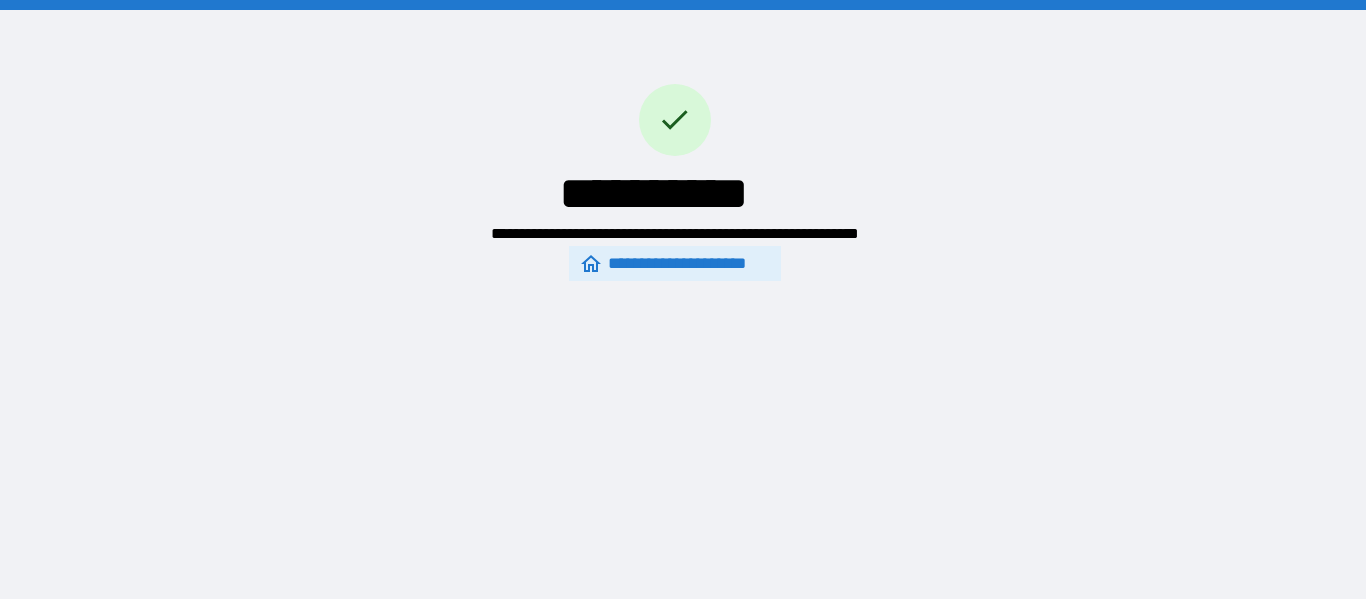scroll, scrollTop: 0, scrollLeft: 0, axis: both 